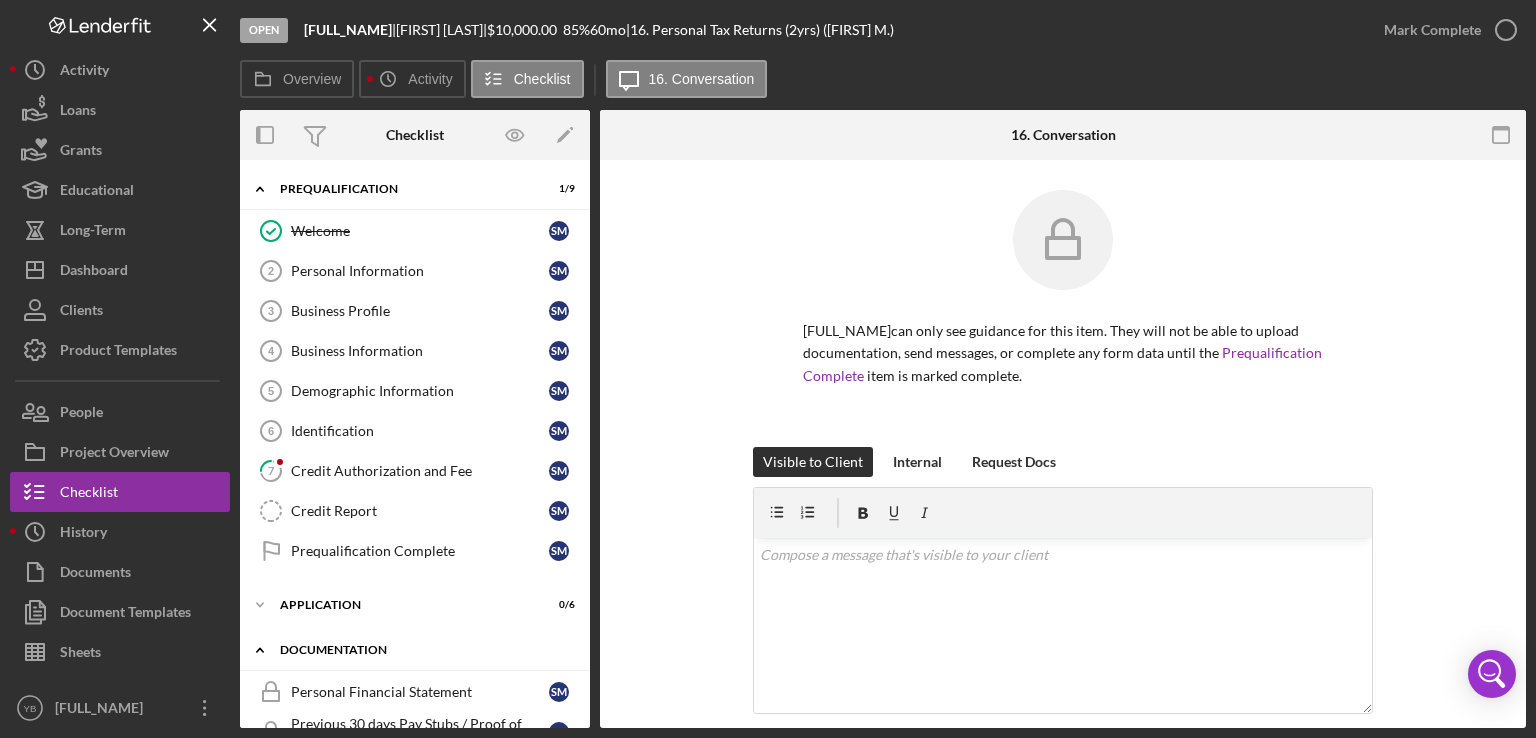 scroll, scrollTop: 0, scrollLeft: 0, axis: both 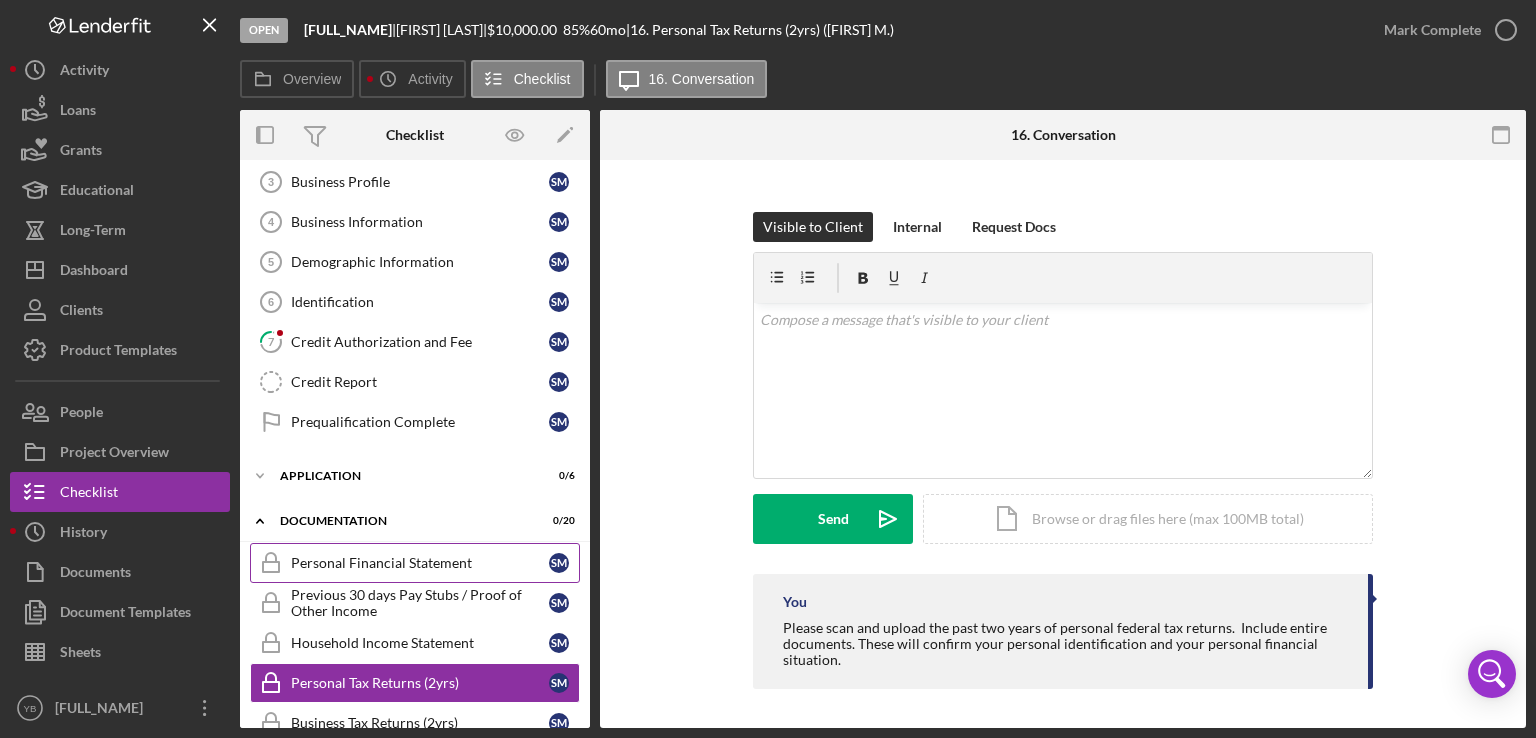 click on "Personal Financial Statement" at bounding box center (420, 563) 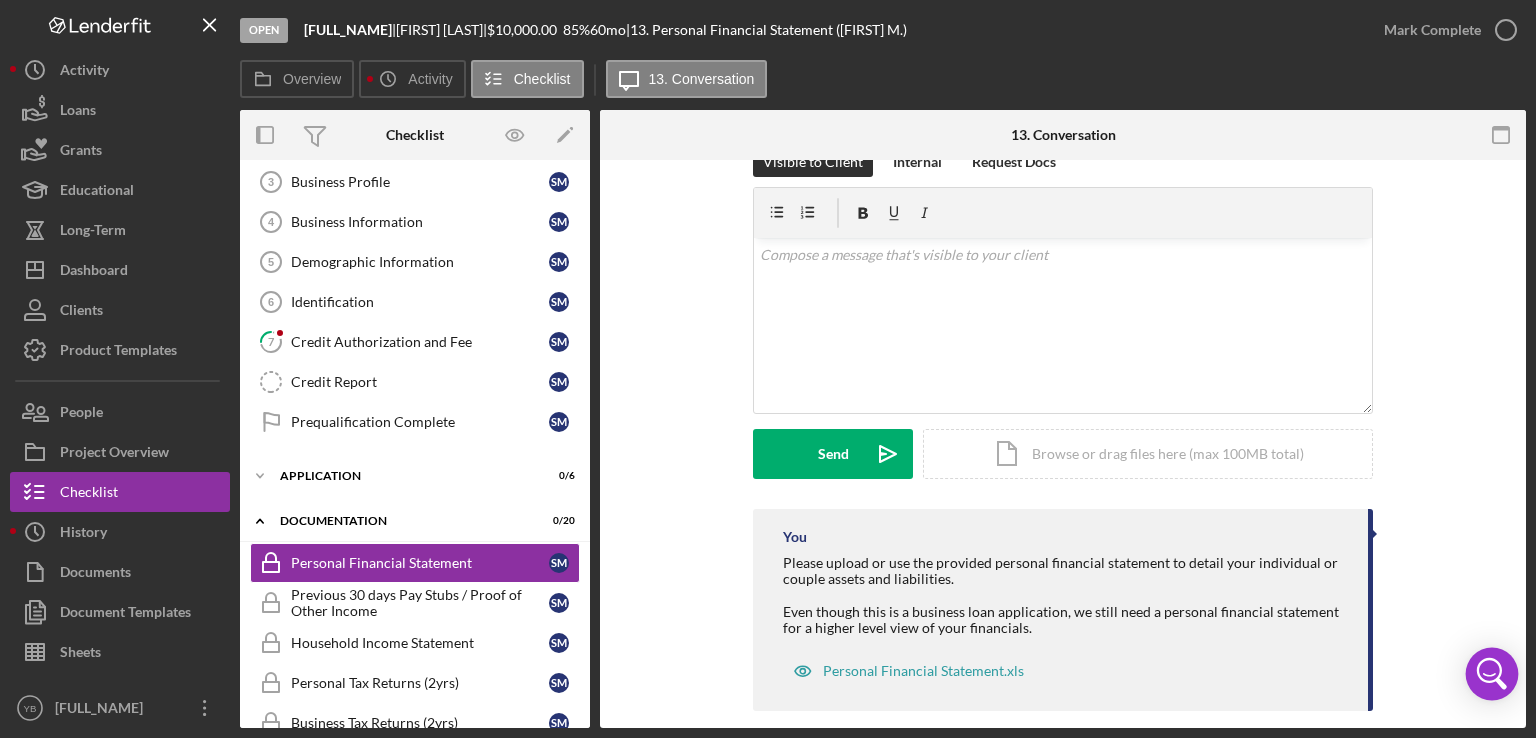 scroll, scrollTop: 322, scrollLeft: 0, axis: vertical 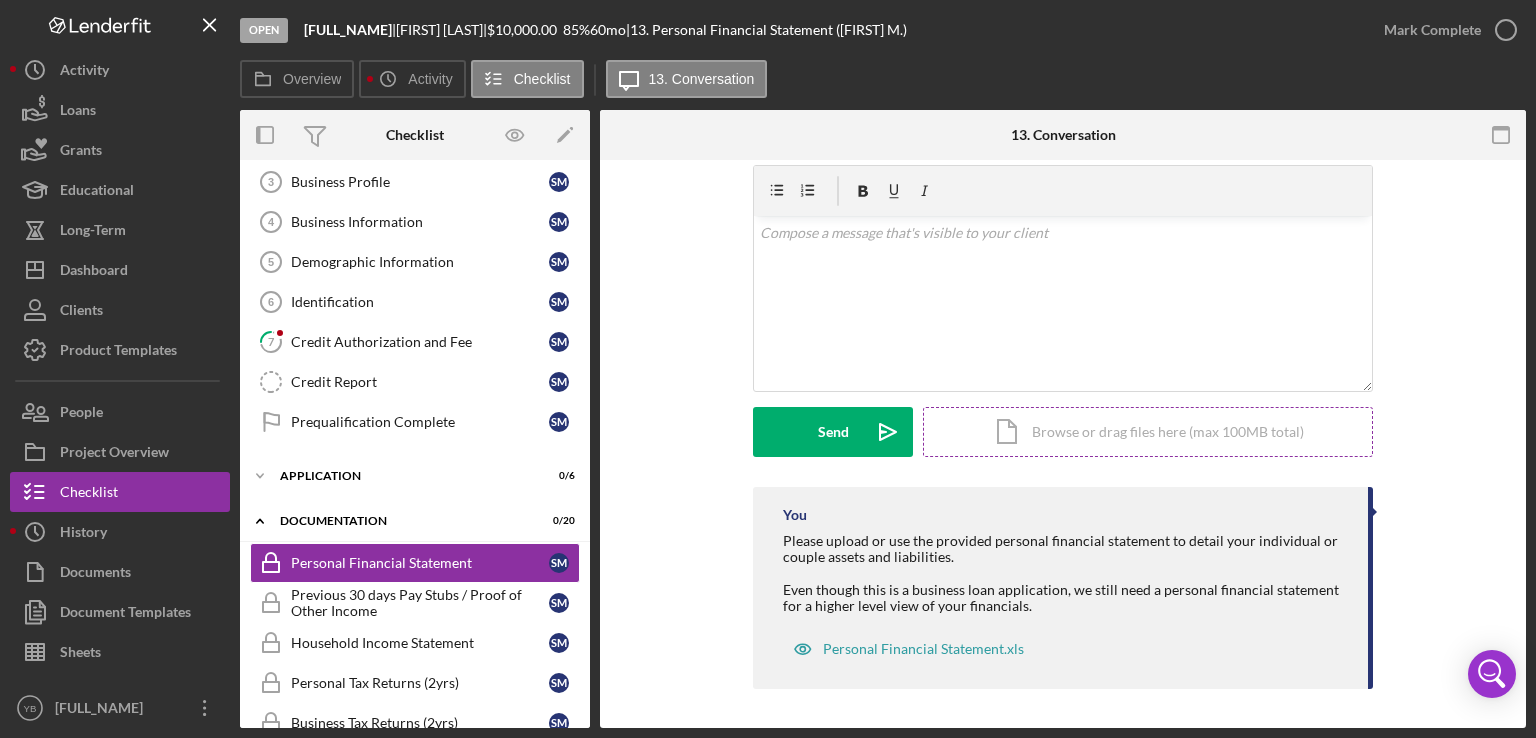 click on "Icon/Document Browse or drag files here (max 100MB total) Tap to choose files or take a photo" at bounding box center (1148, 432) 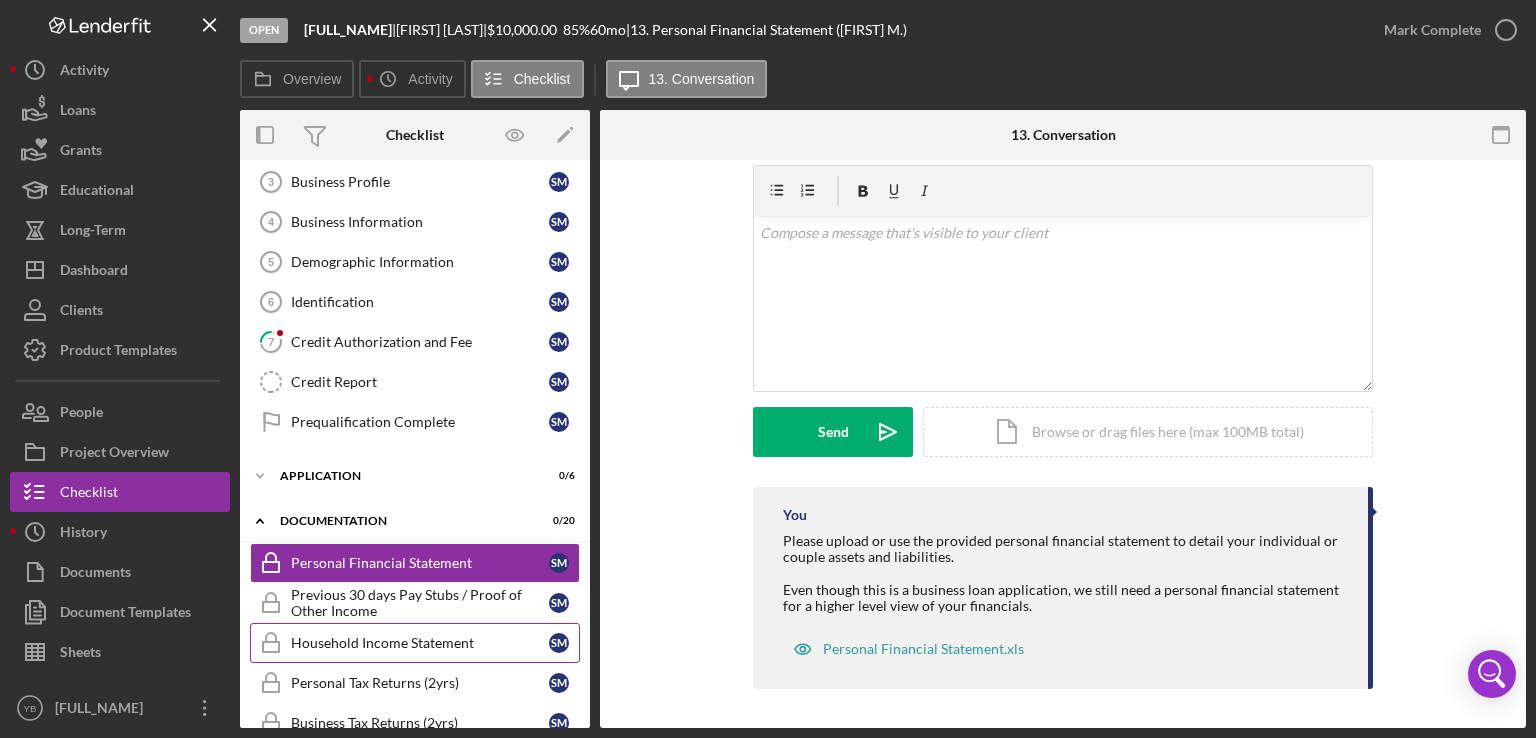click on "Household Income Statement" at bounding box center (420, 643) 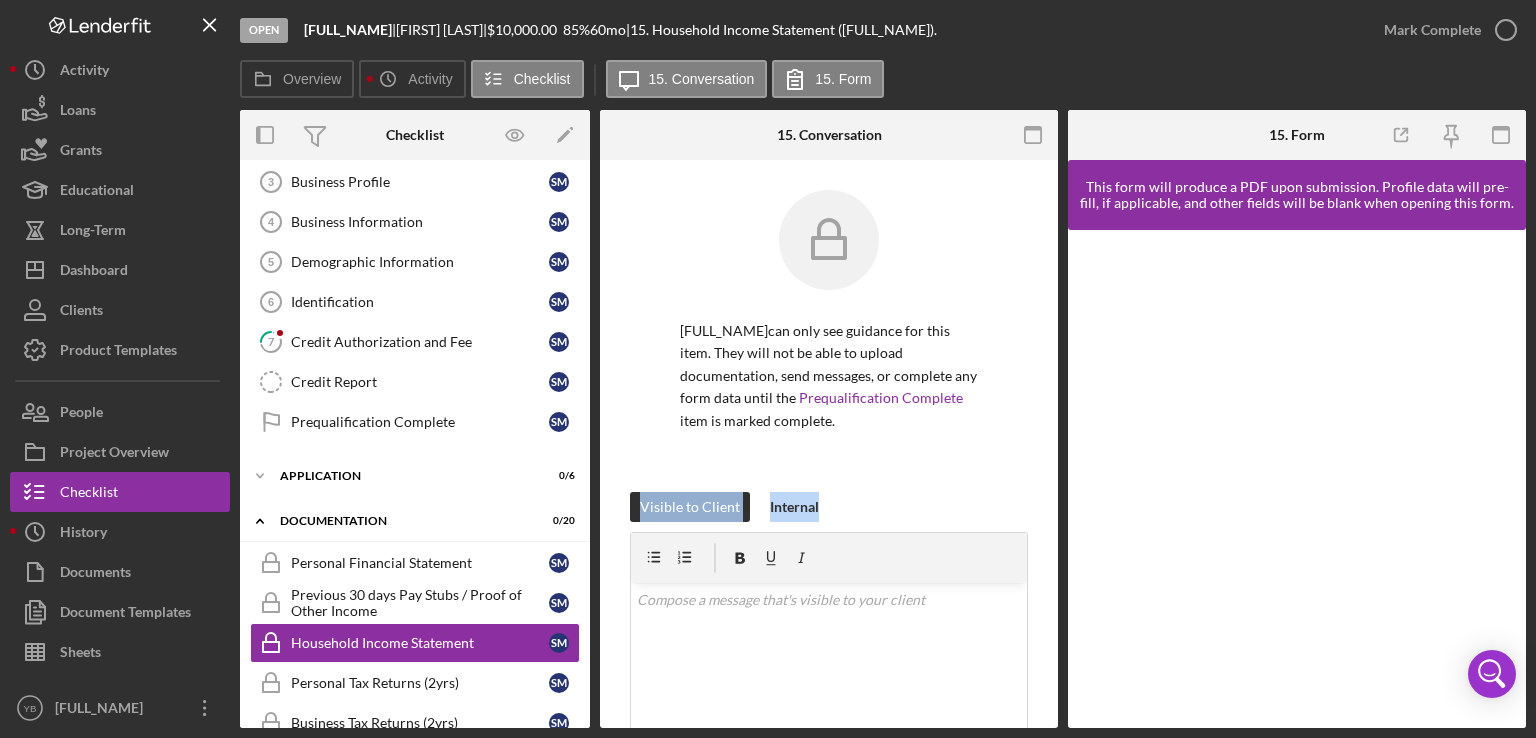 drag, startPoint x: 1051, startPoint y: 477, endPoint x: 1041, endPoint y: 522, distance: 46.09772 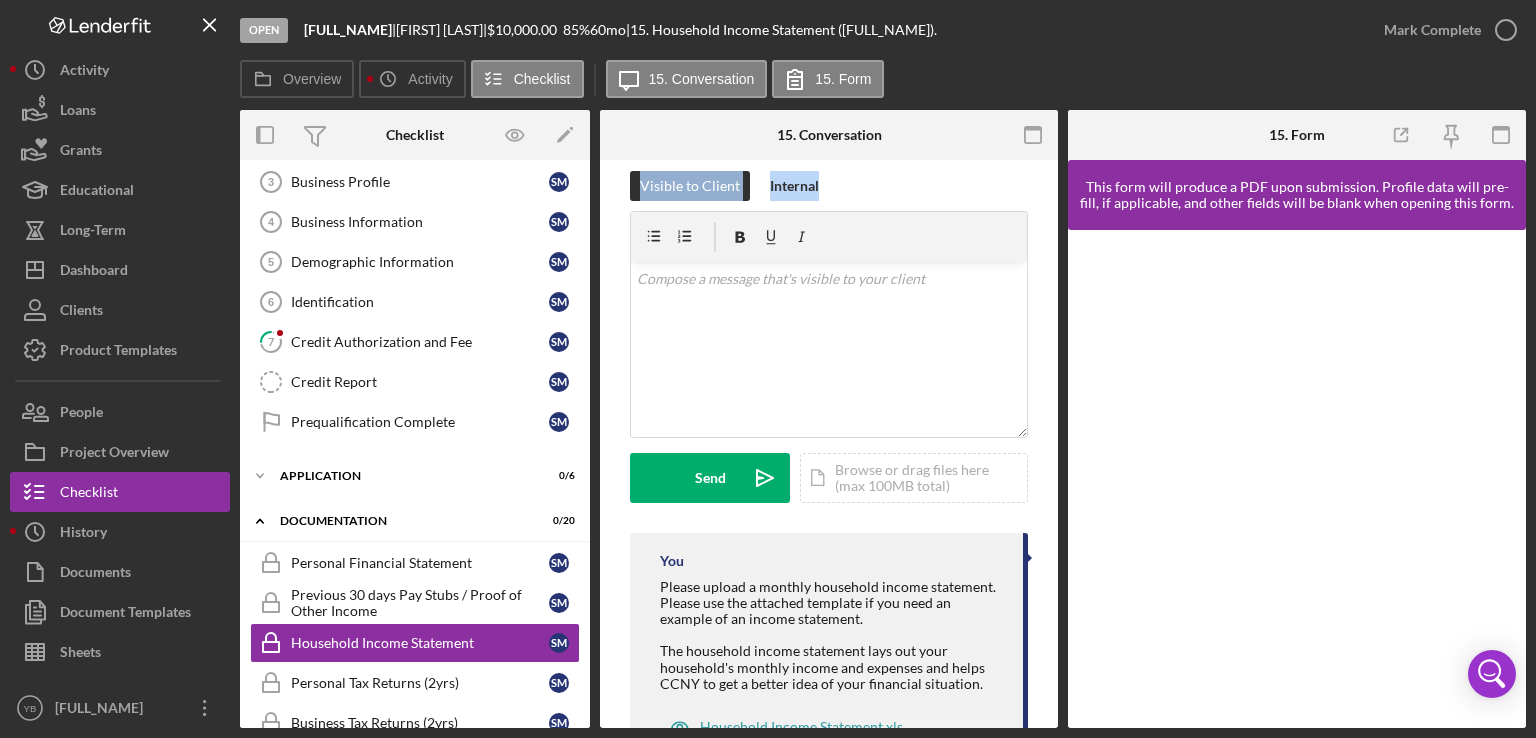 scroll, scrollTop: 323, scrollLeft: 0, axis: vertical 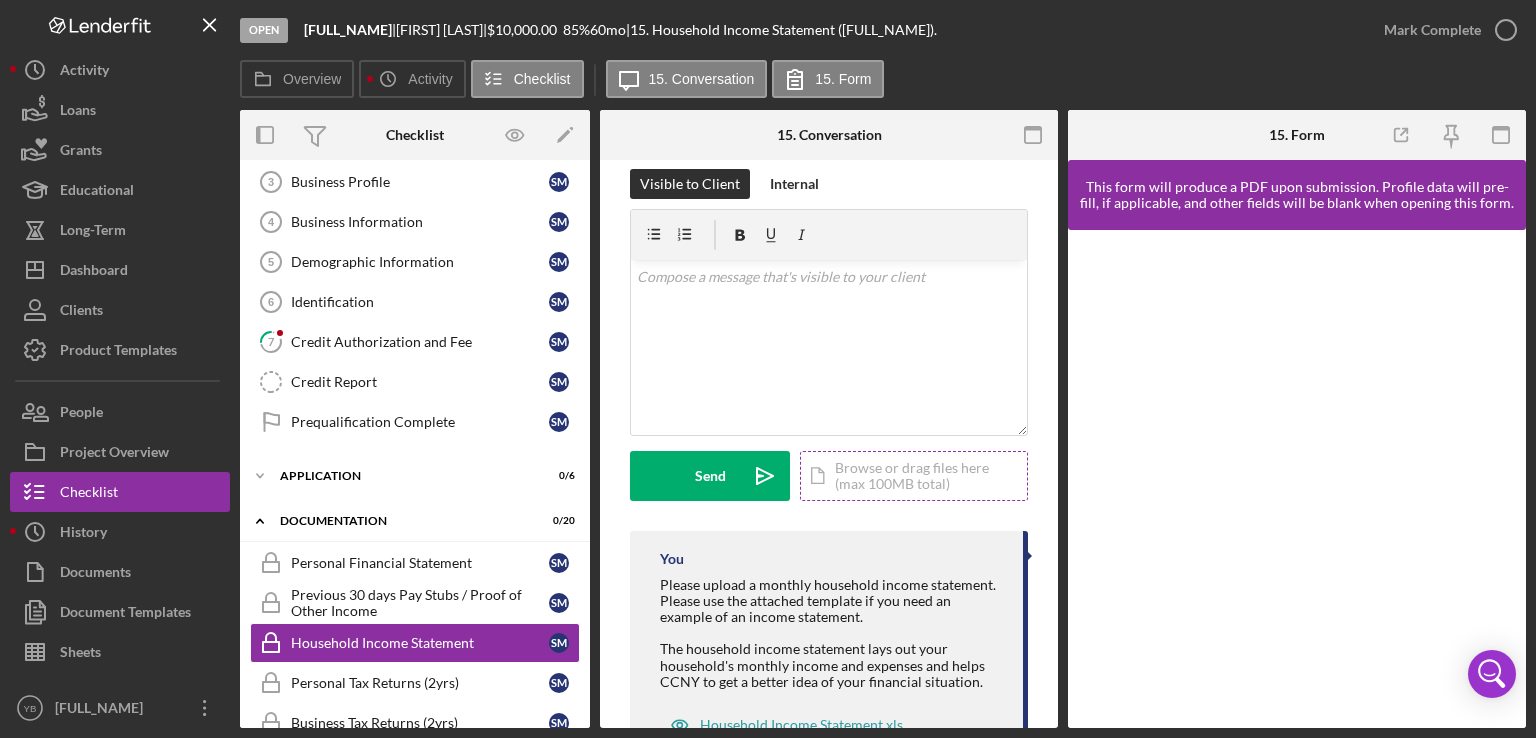 click on "Icon/Document Browse or drag files here (max 100MB total) Tap to choose files or take a photo" at bounding box center [914, 476] 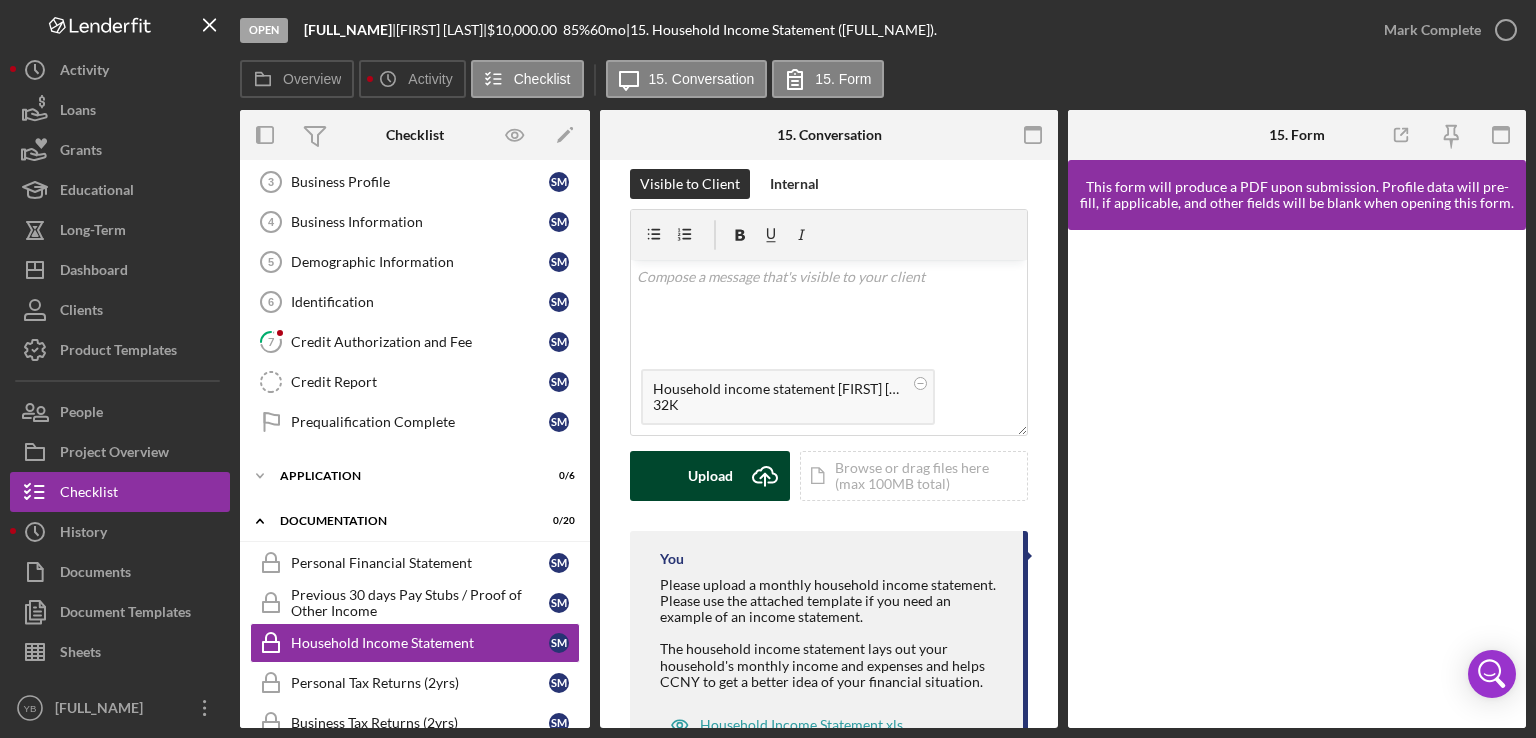 click on "Upload" at bounding box center (710, 476) 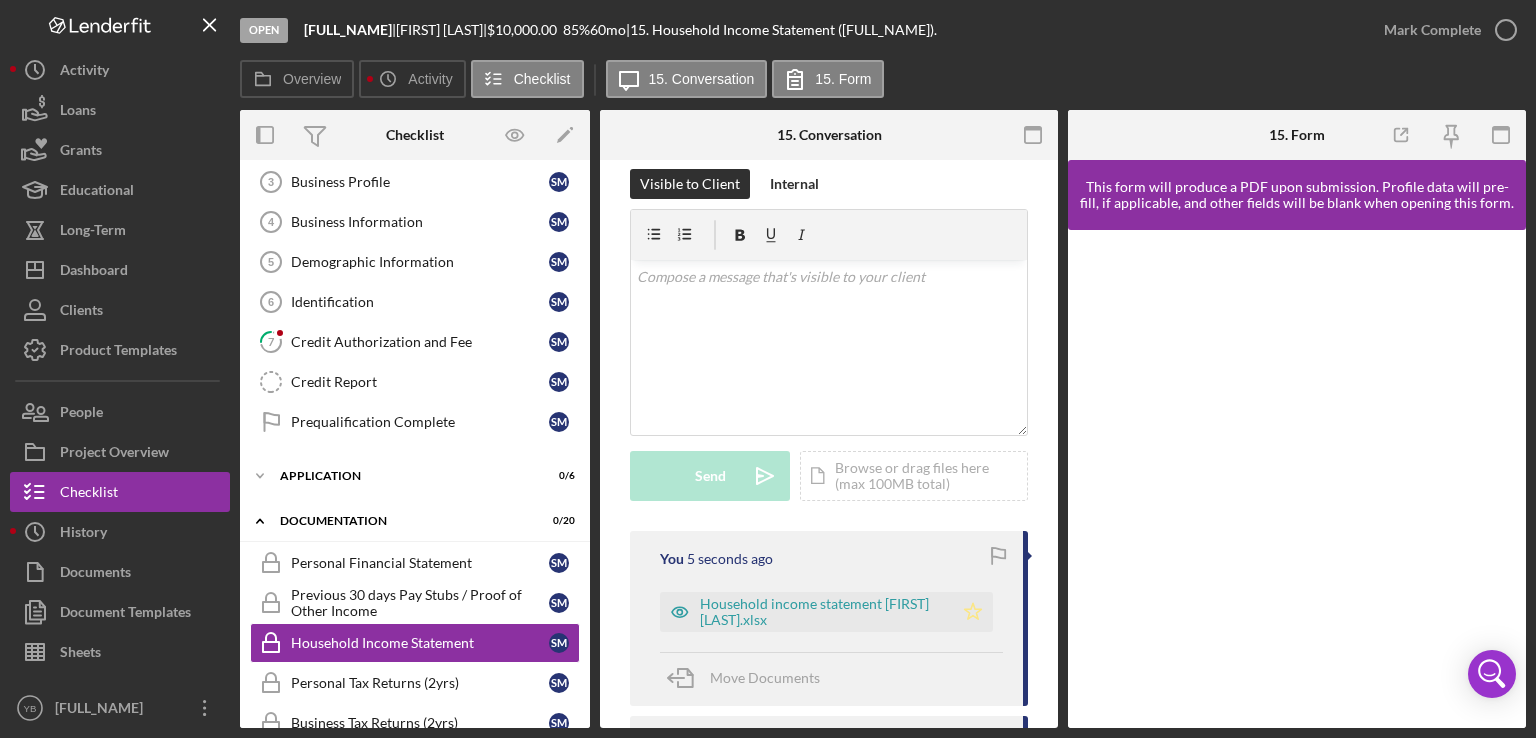 click on "Icon/Star" 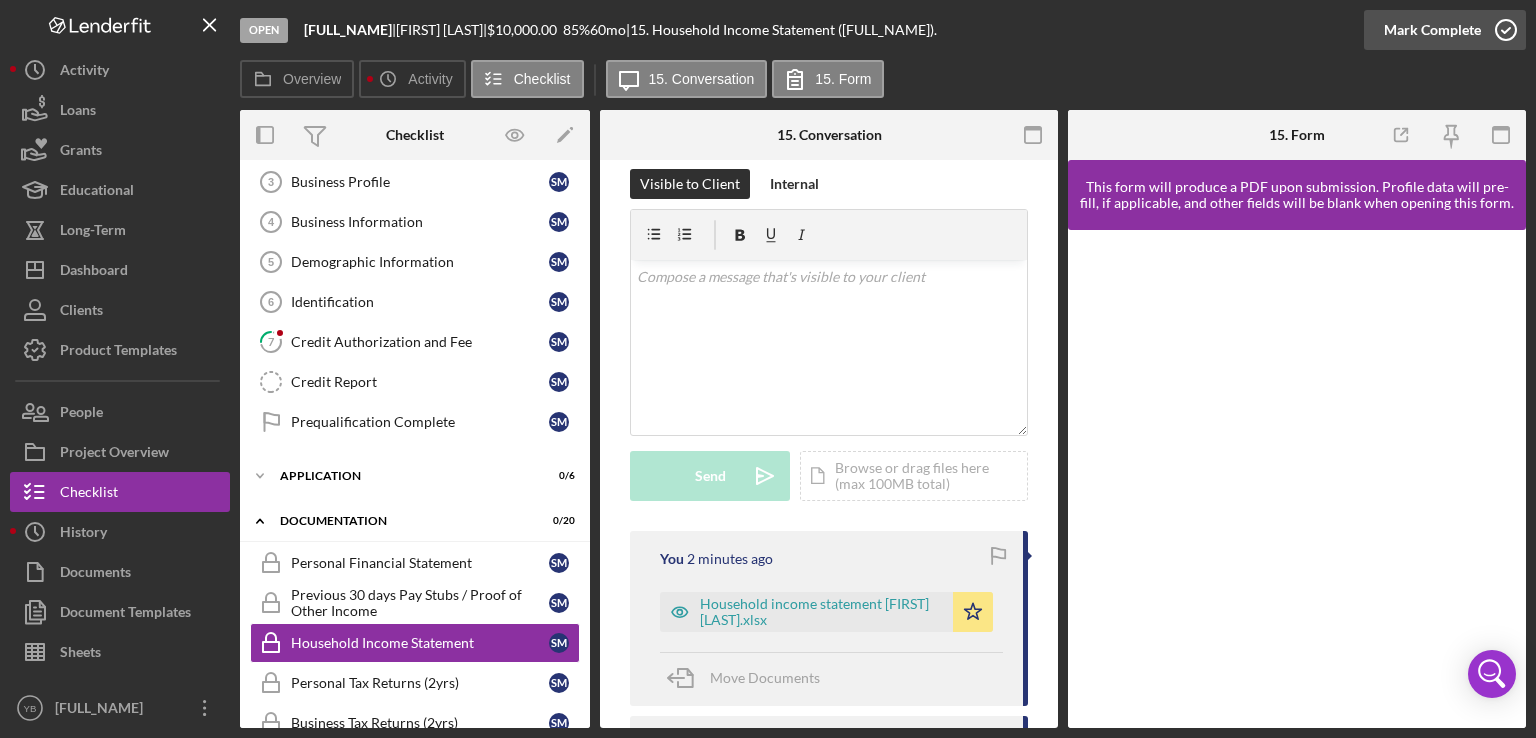 click on "Mark Complete" at bounding box center (1432, 30) 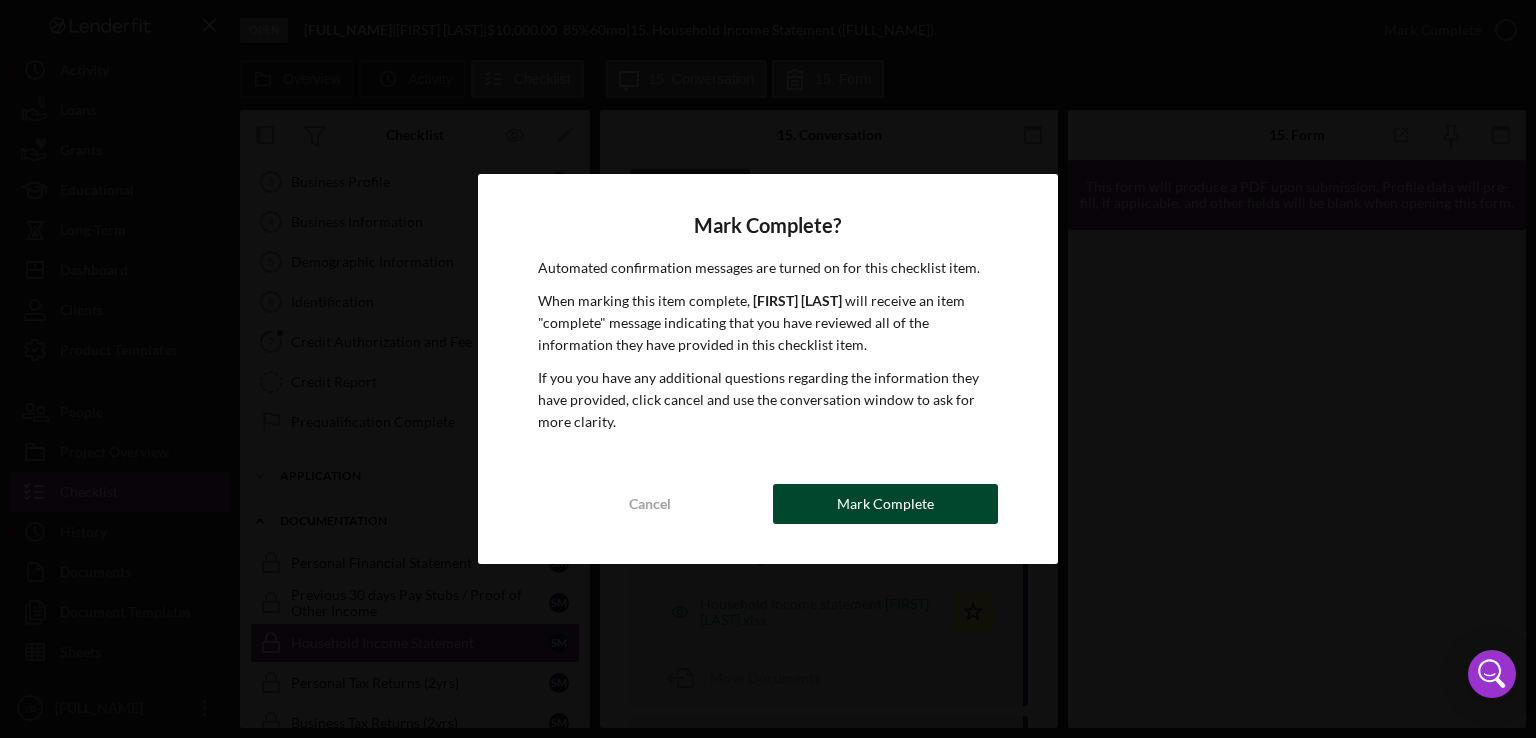 click on "Mark Complete" at bounding box center (885, 504) 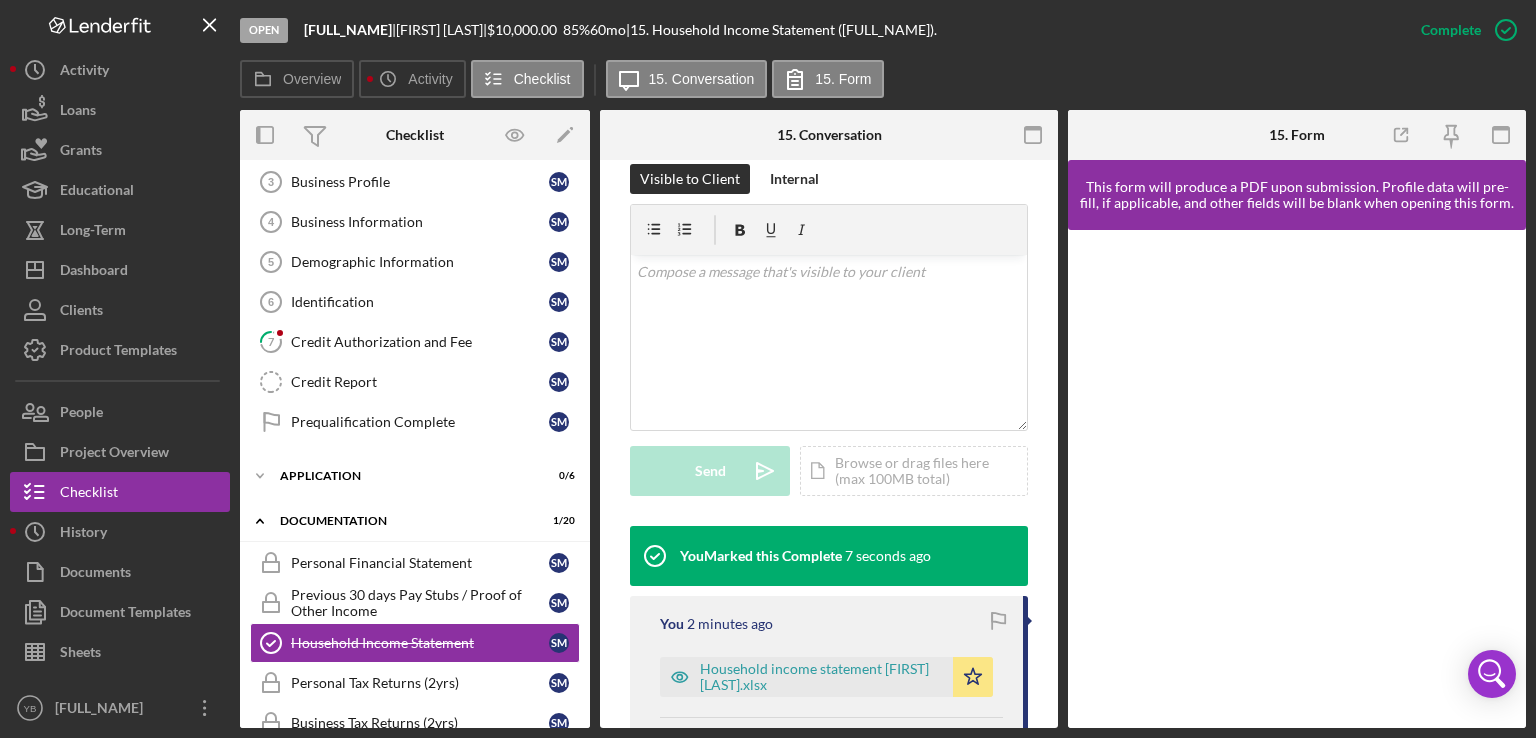 click on "Welcome Welcome S M Personal Information 2 Personal Information S M Business Profile 3 Business Profile S M Business Information 4 Business Information S M Demographic Information 5 Demographic Information S M Identification 6 Identification S M 7 Credit Authorization and Fee S M Credit Report Credit Report S M Prequalification Complete Prequalification Complete S M" at bounding box center [415, 267] 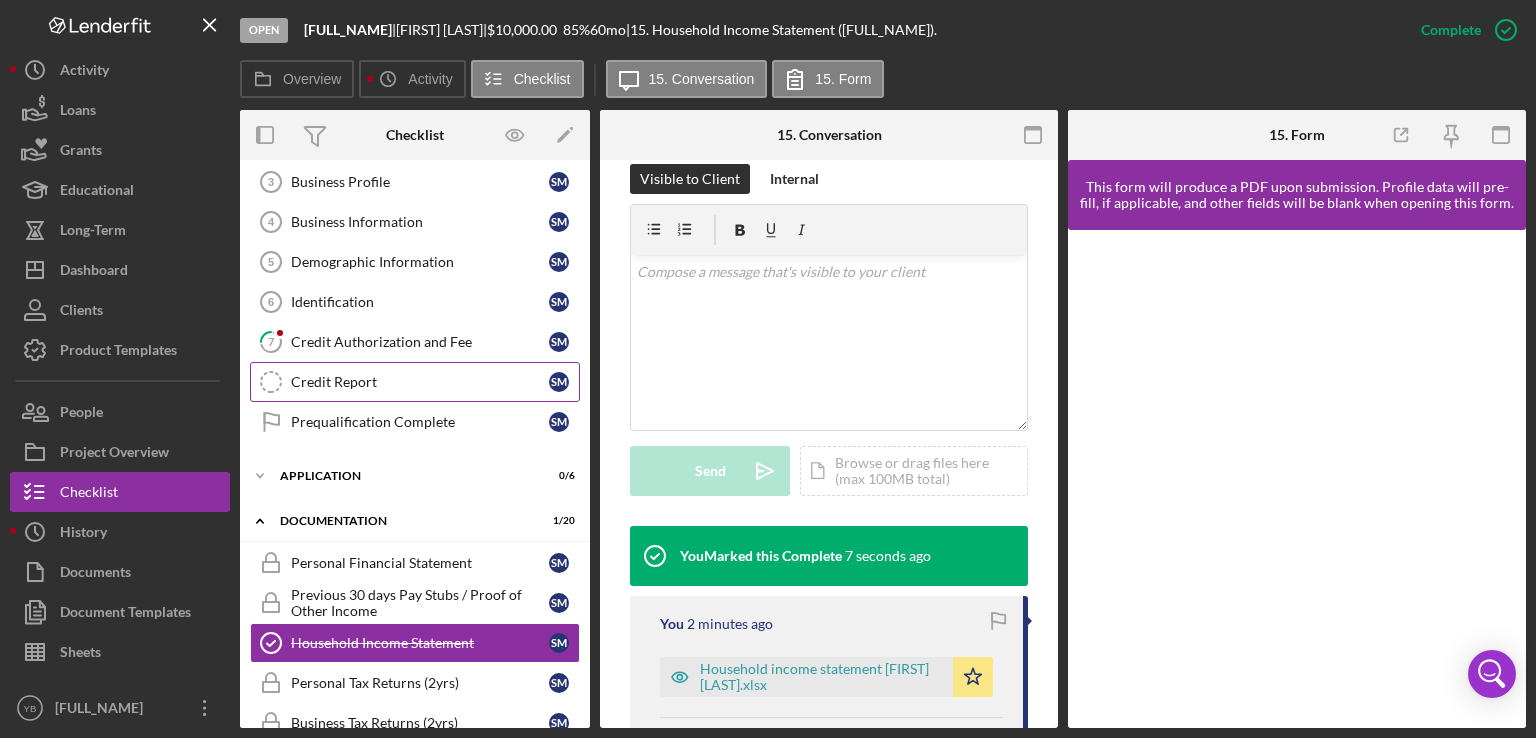 drag, startPoint x: 584, startPoint y: 409, endPoint x: 360, endPoint y: 386, distance: 225.1777 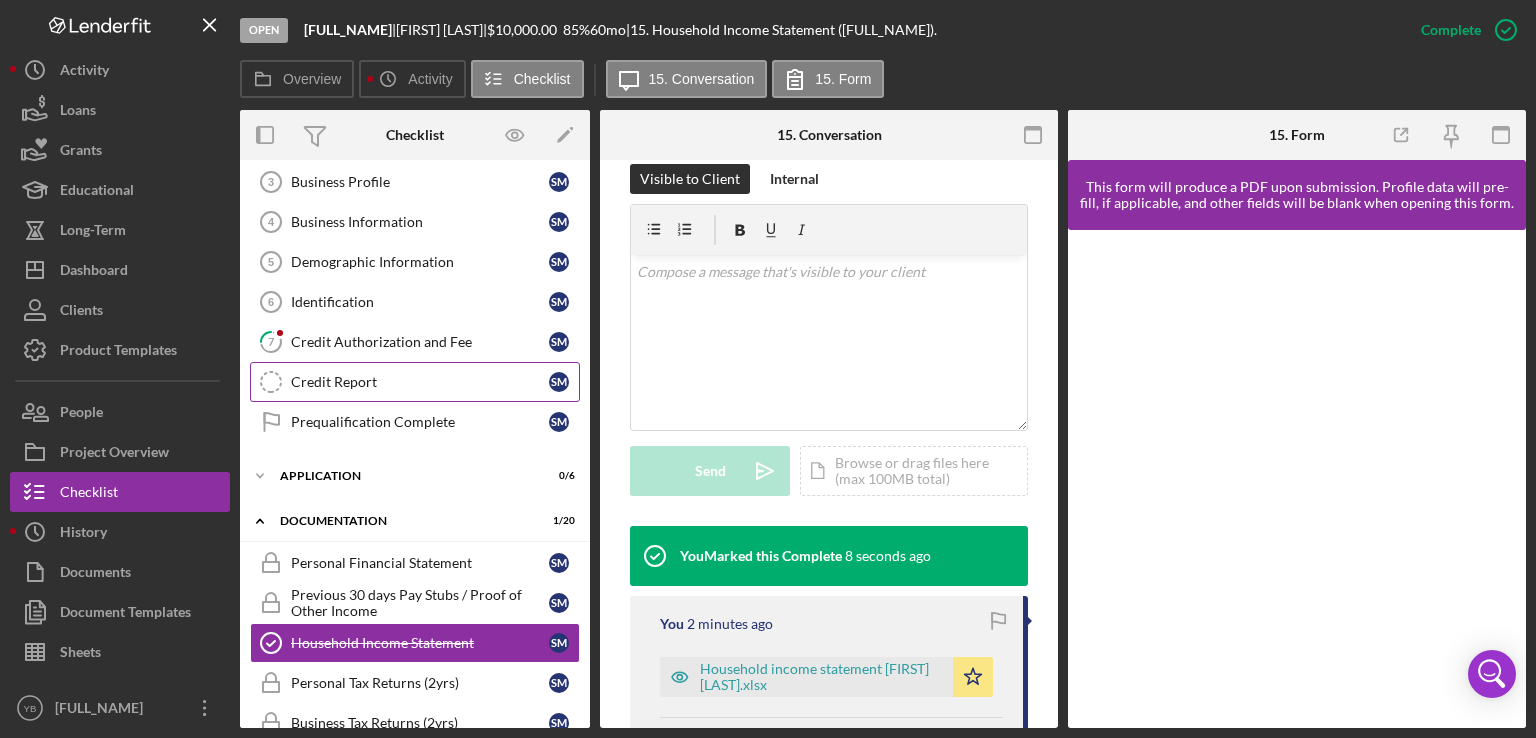 click on "Credit Report Credit Report S M" at bounding box center [415, 382] 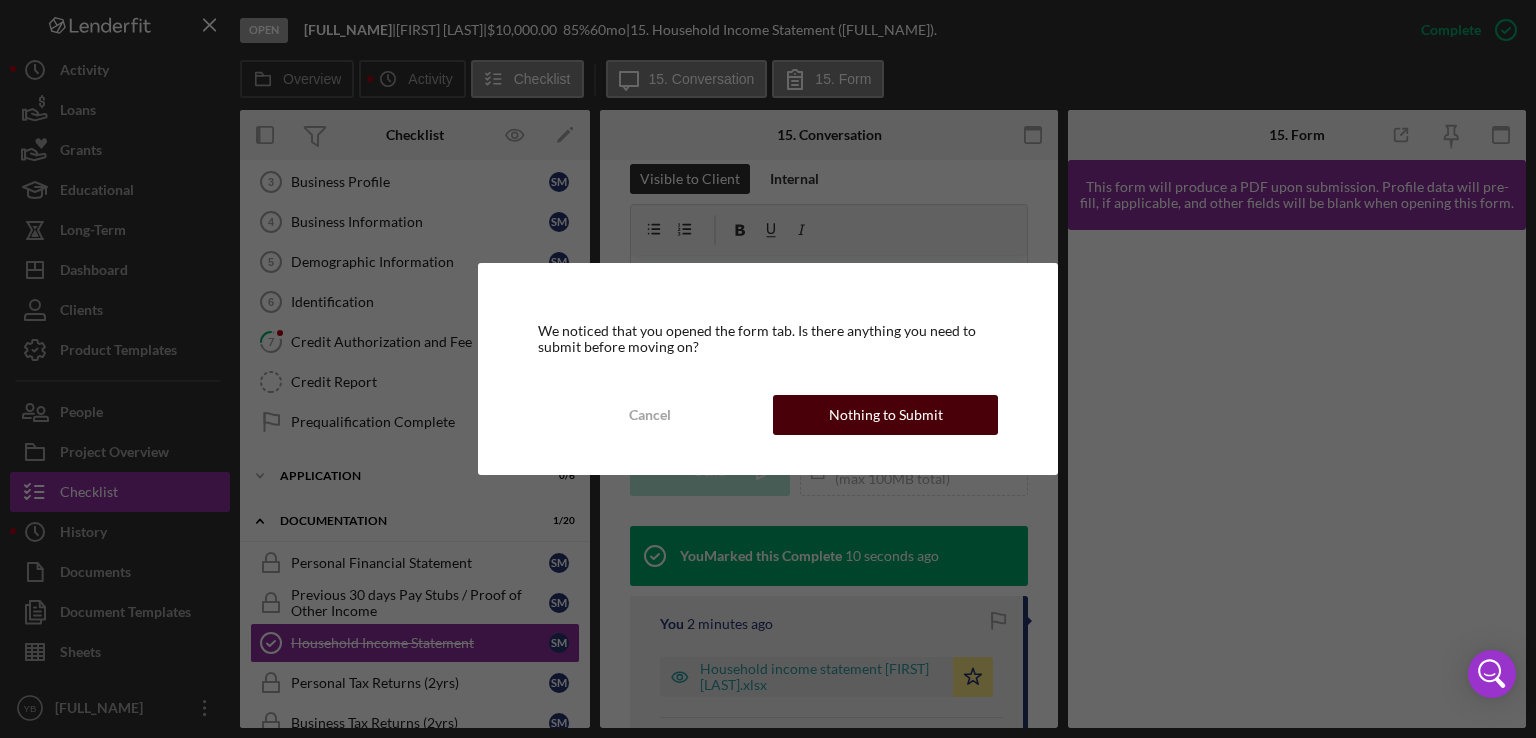 click on "Nothing to Submit" at bounding box center [885, 415] 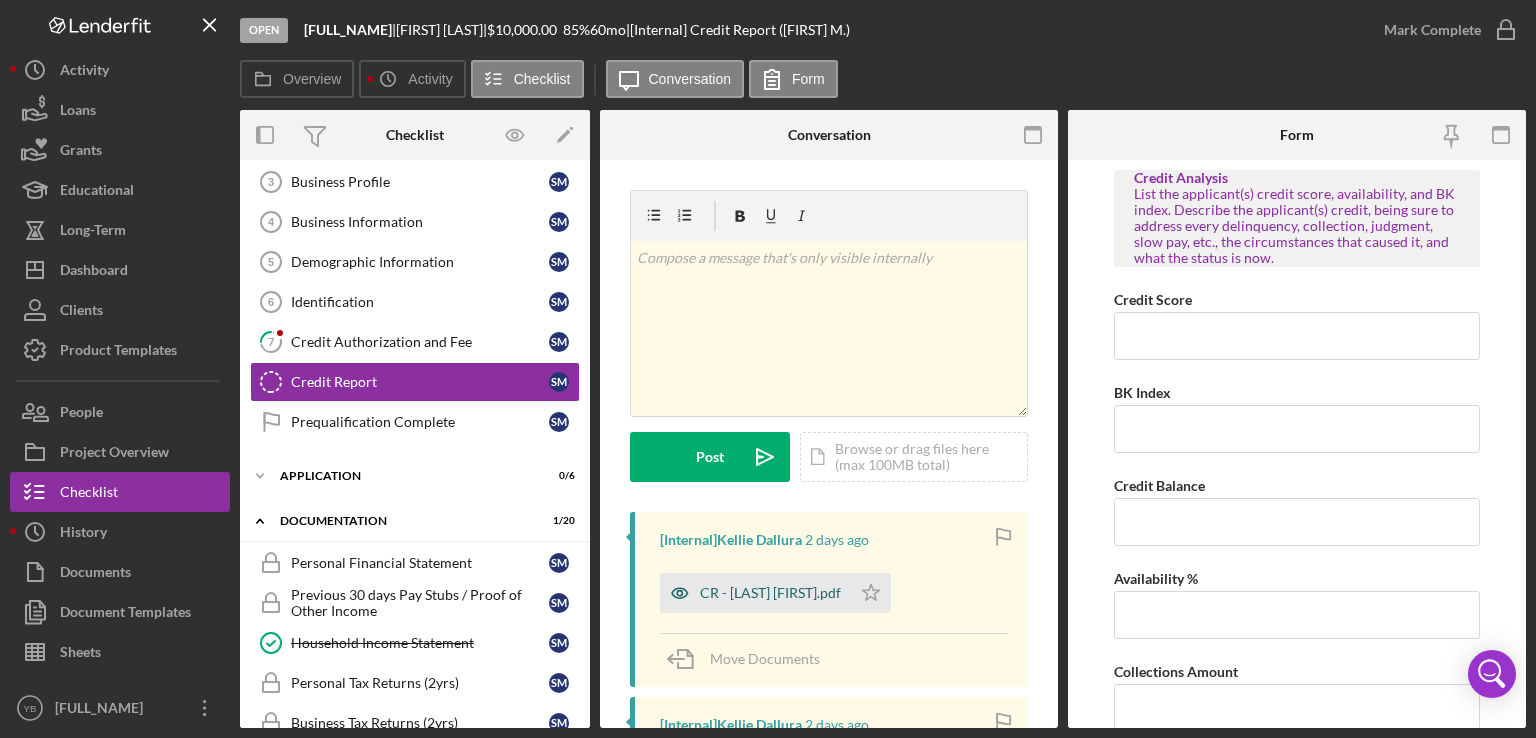 click on "CR - [LAST] [FIRST].pdf" at bounding box center (770, 593) 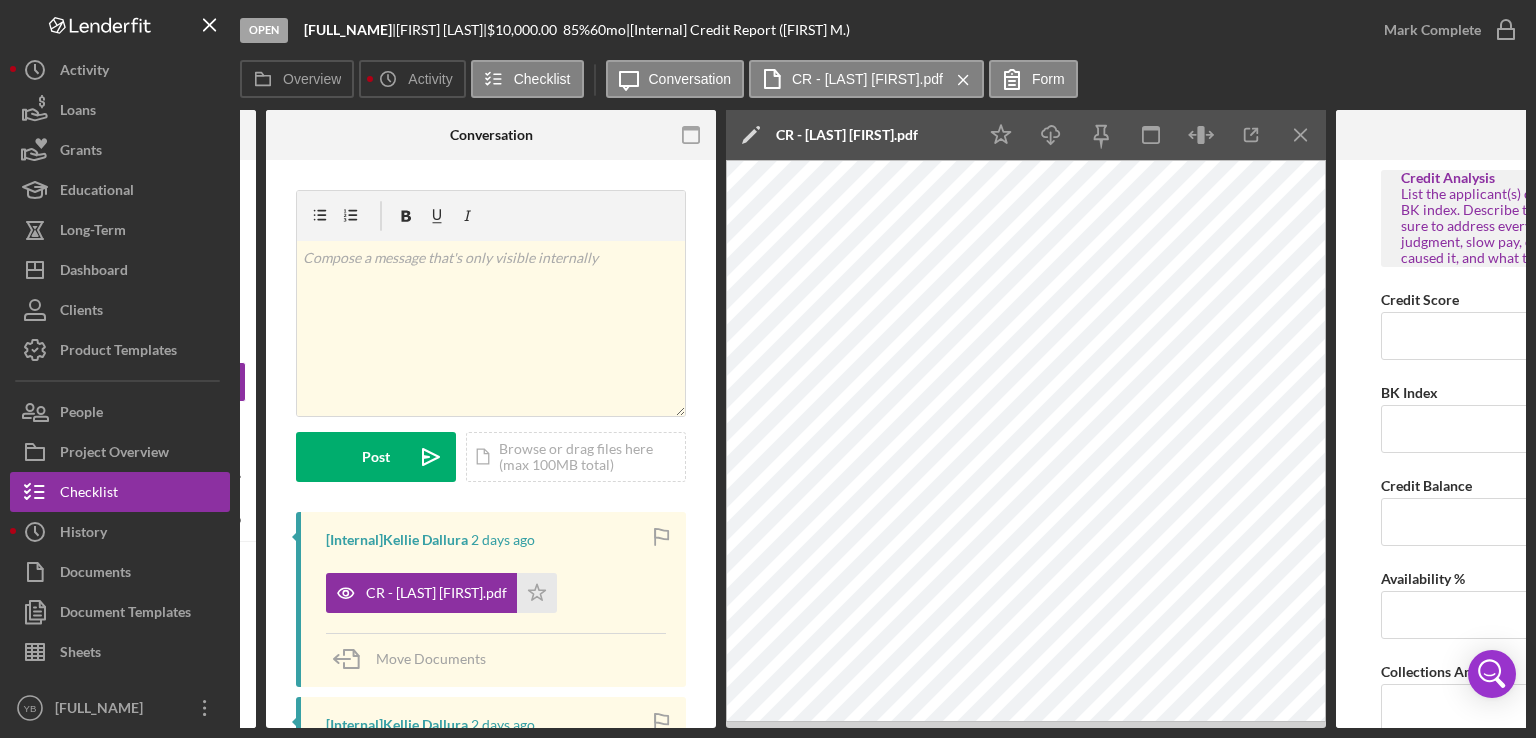scroll, scrollTop: 0, scrollLeft: 335, axis: horizontal 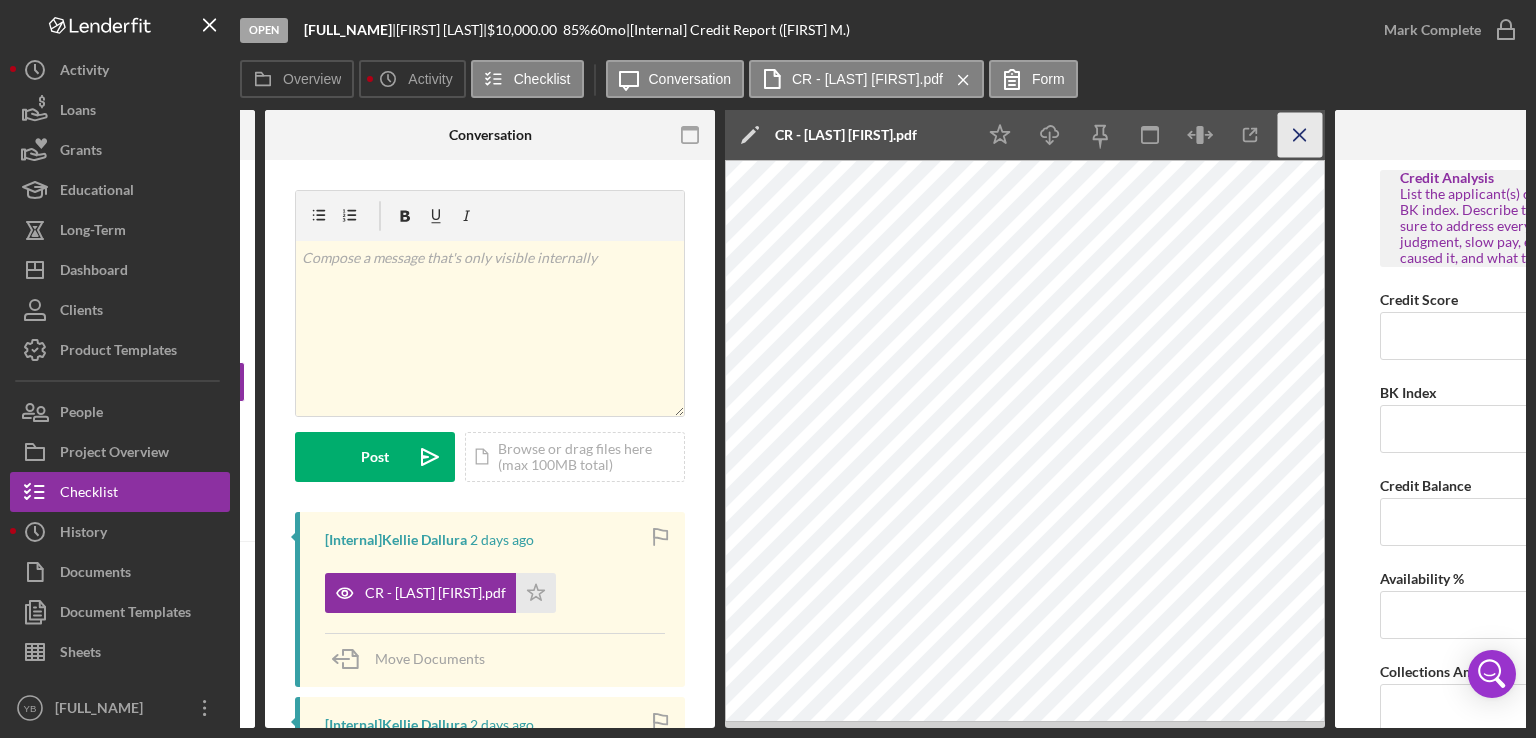 click on "Icon/Menu Close" 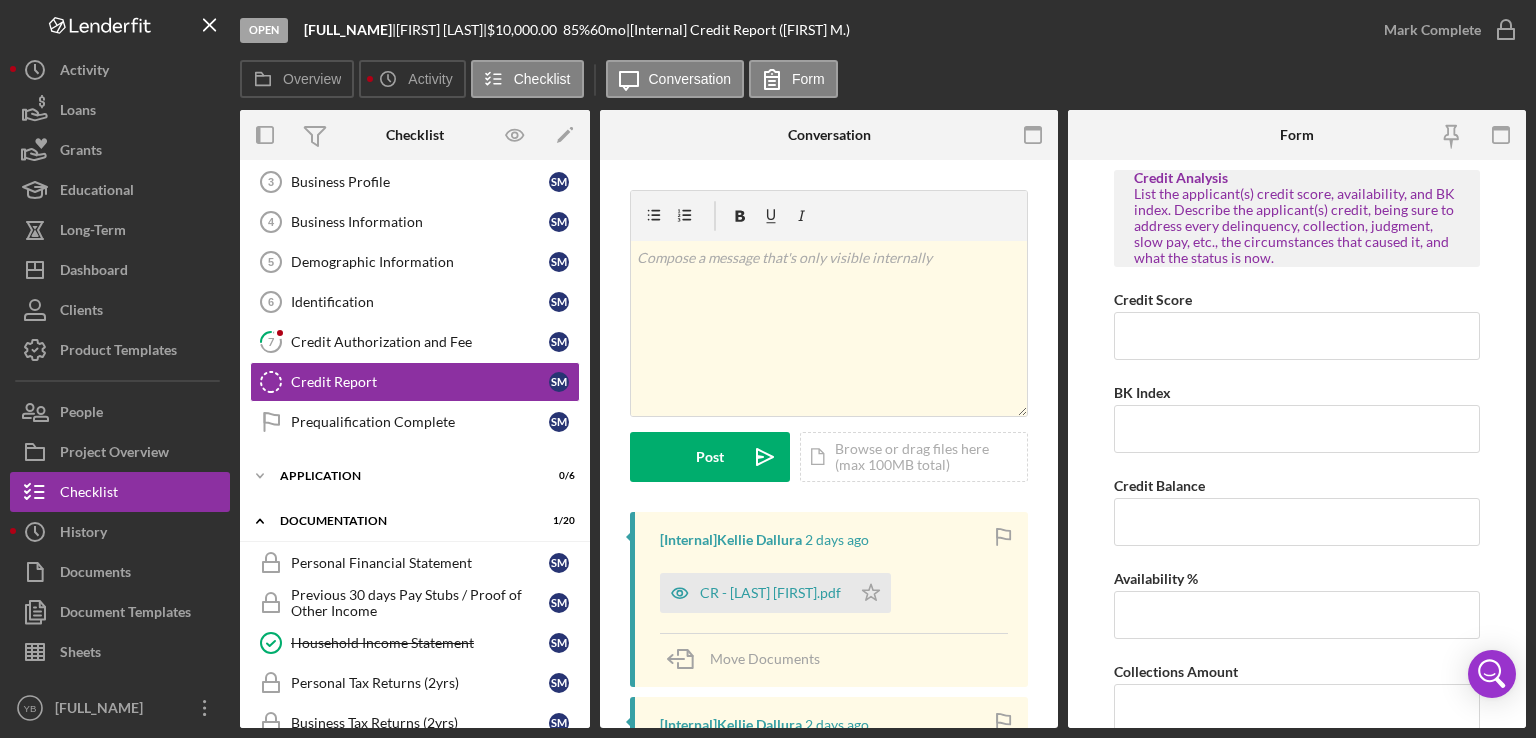scroll, scrollTop: 0, scrollLeft: 0, axis: both 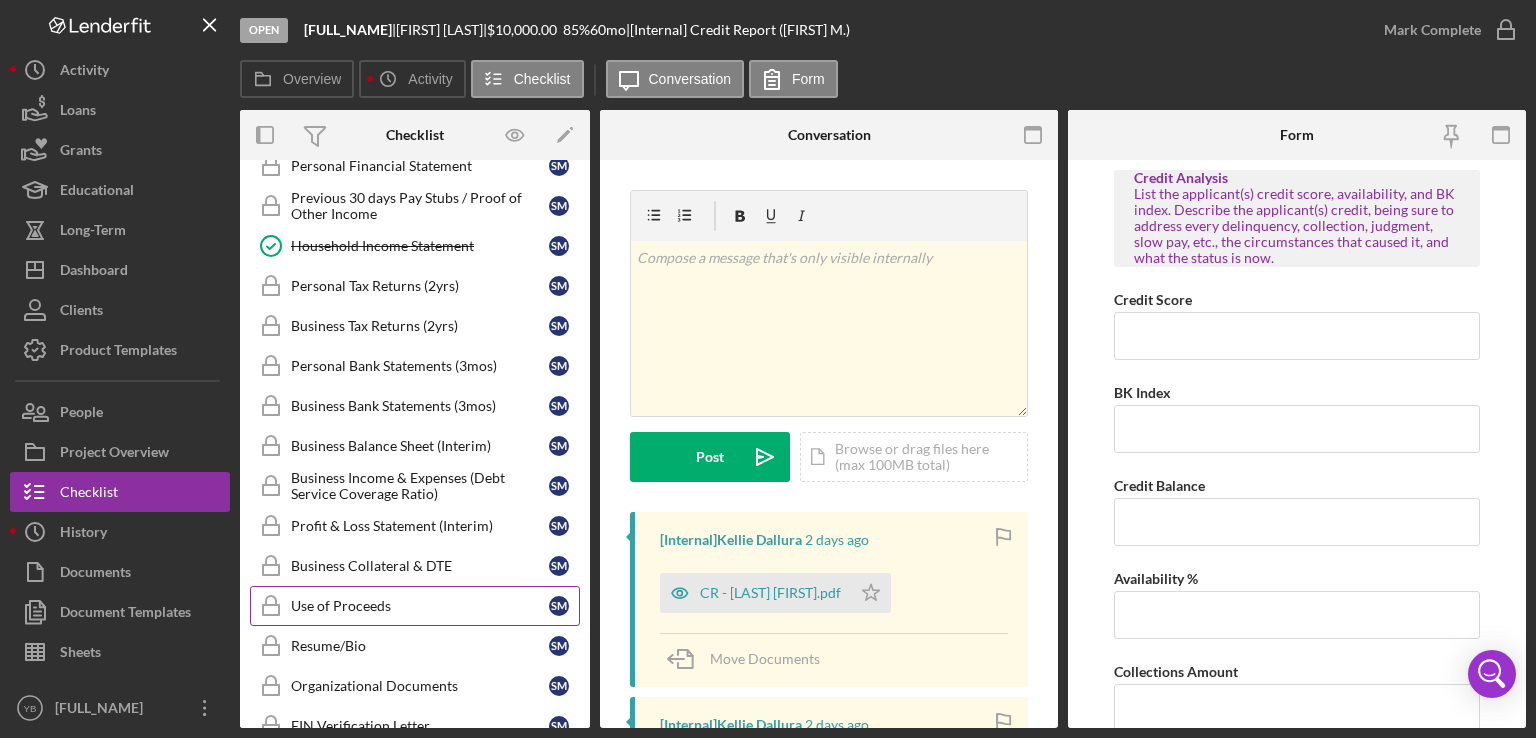 click on "Use of Proceeds" at bounding box center [420, 606] 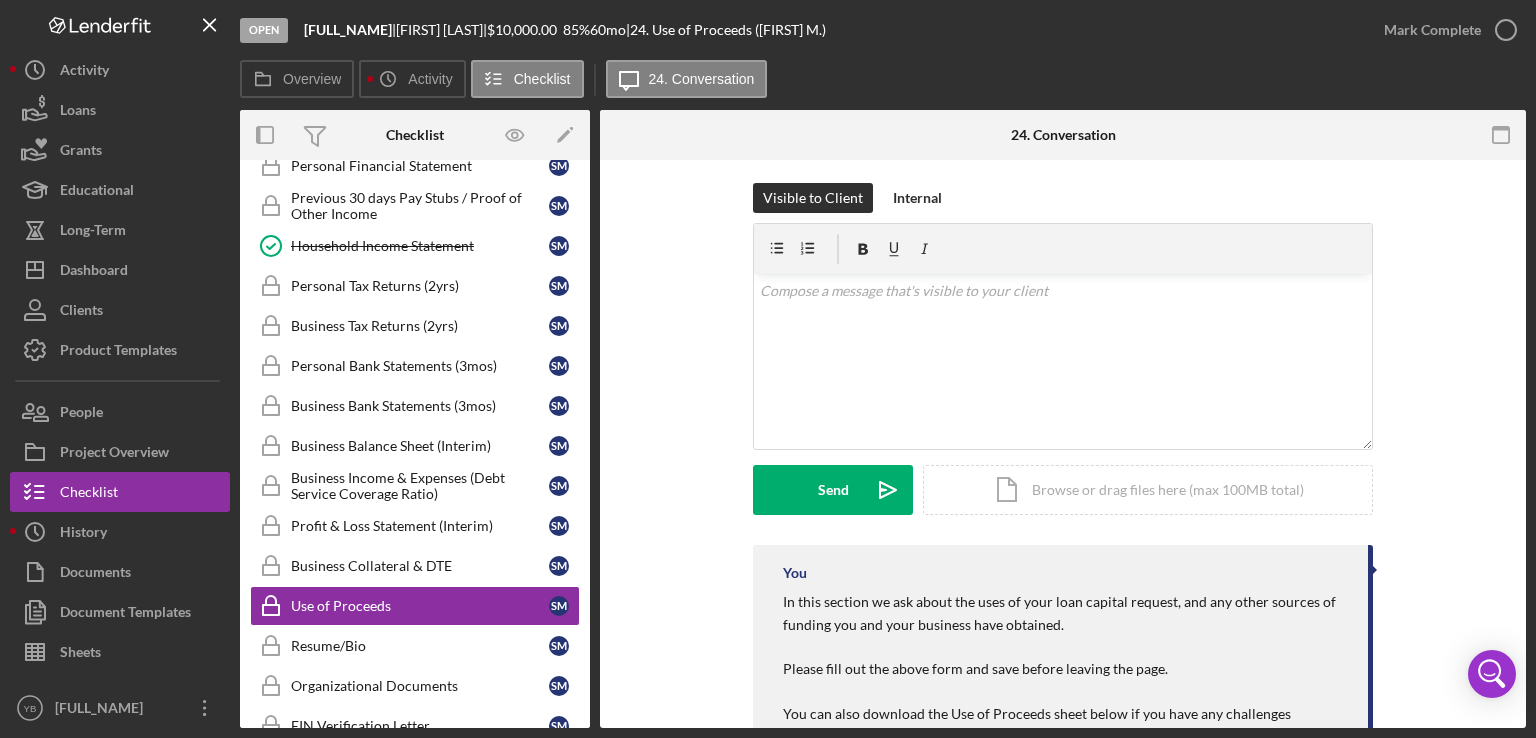 scroll, scrollTop: 298, scrollLeft: 0, axis: vertical 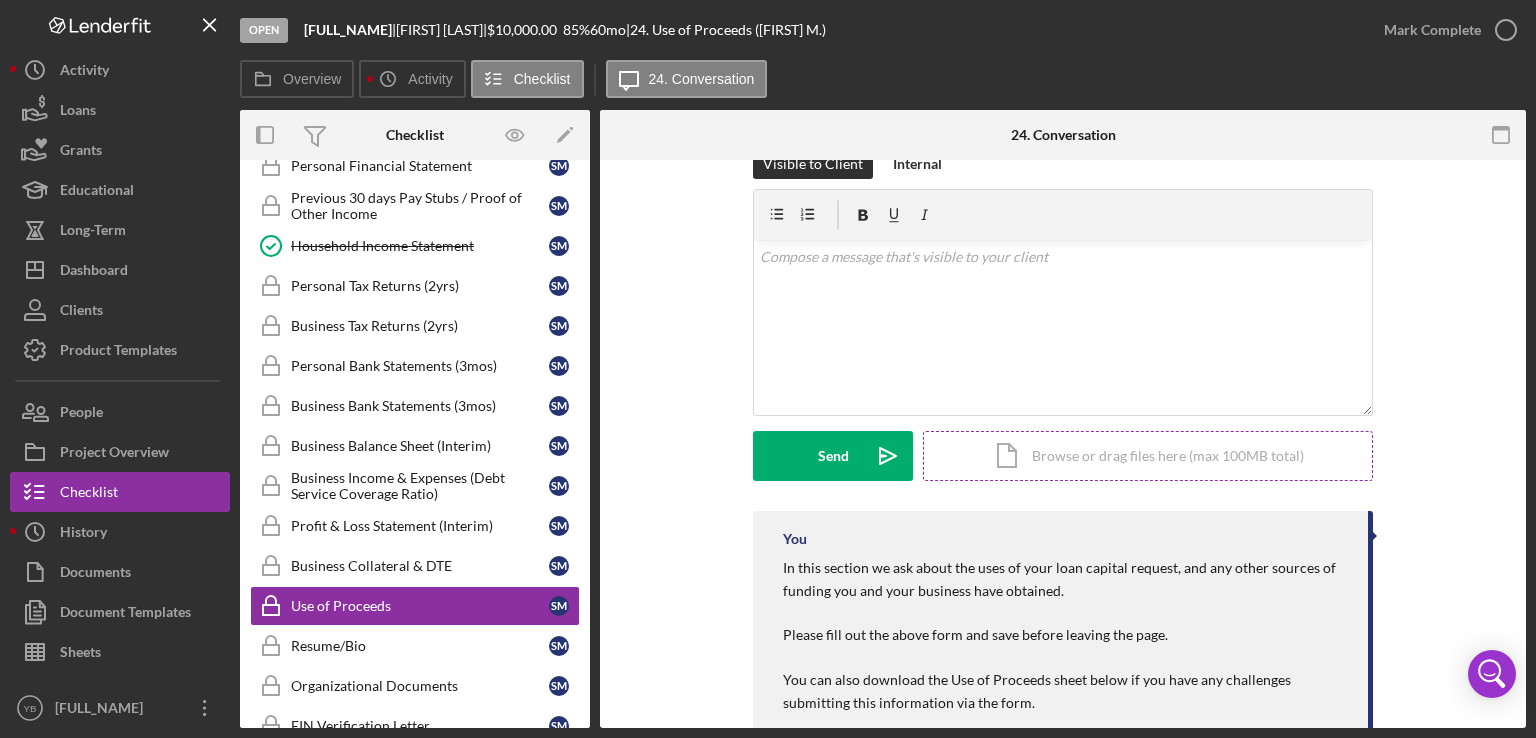 click on "Icon/Document Browse or drag files here (max 100MB total) Tap to choose files or take a photo" at bounding box center [1148, 456] 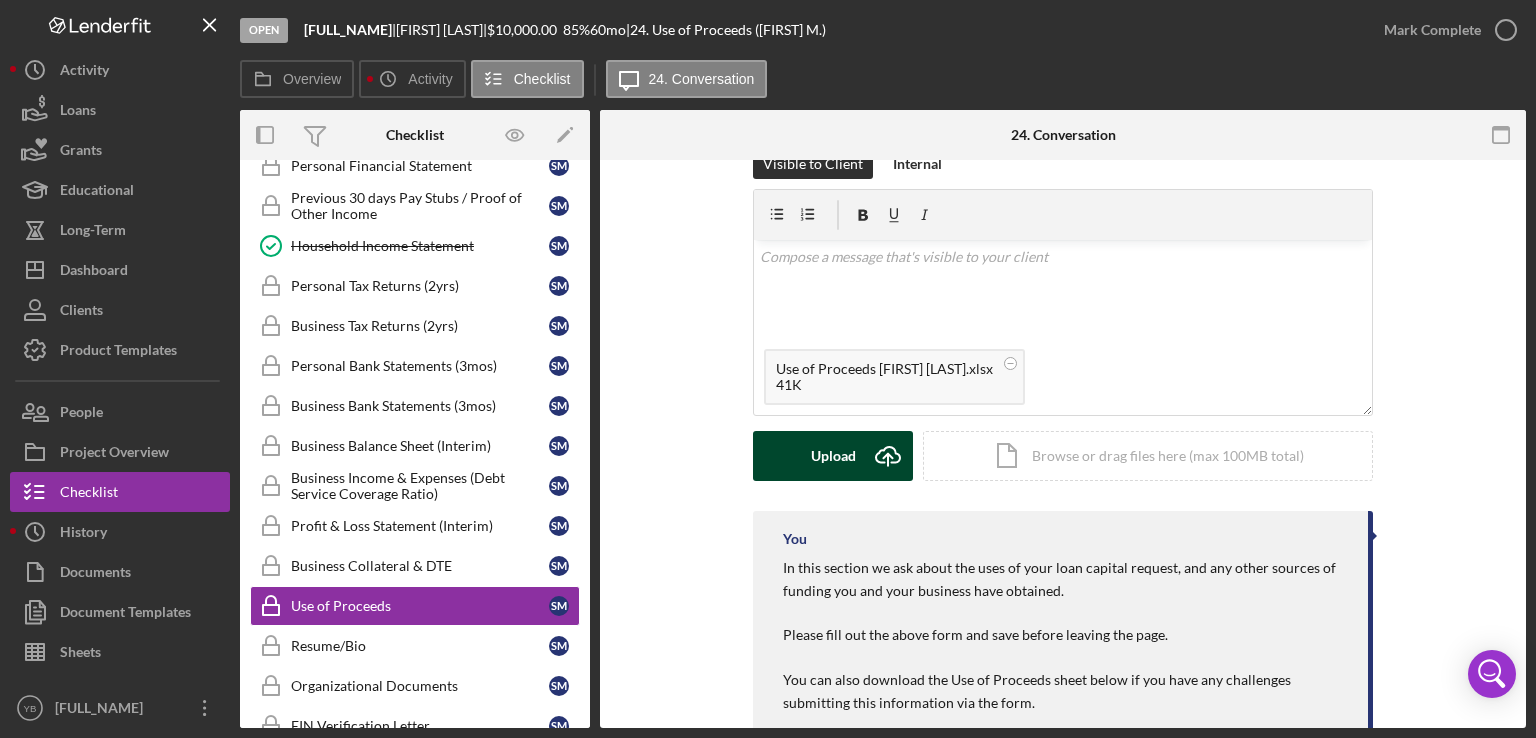 click on "Upload" at bounding box center [833, 456] 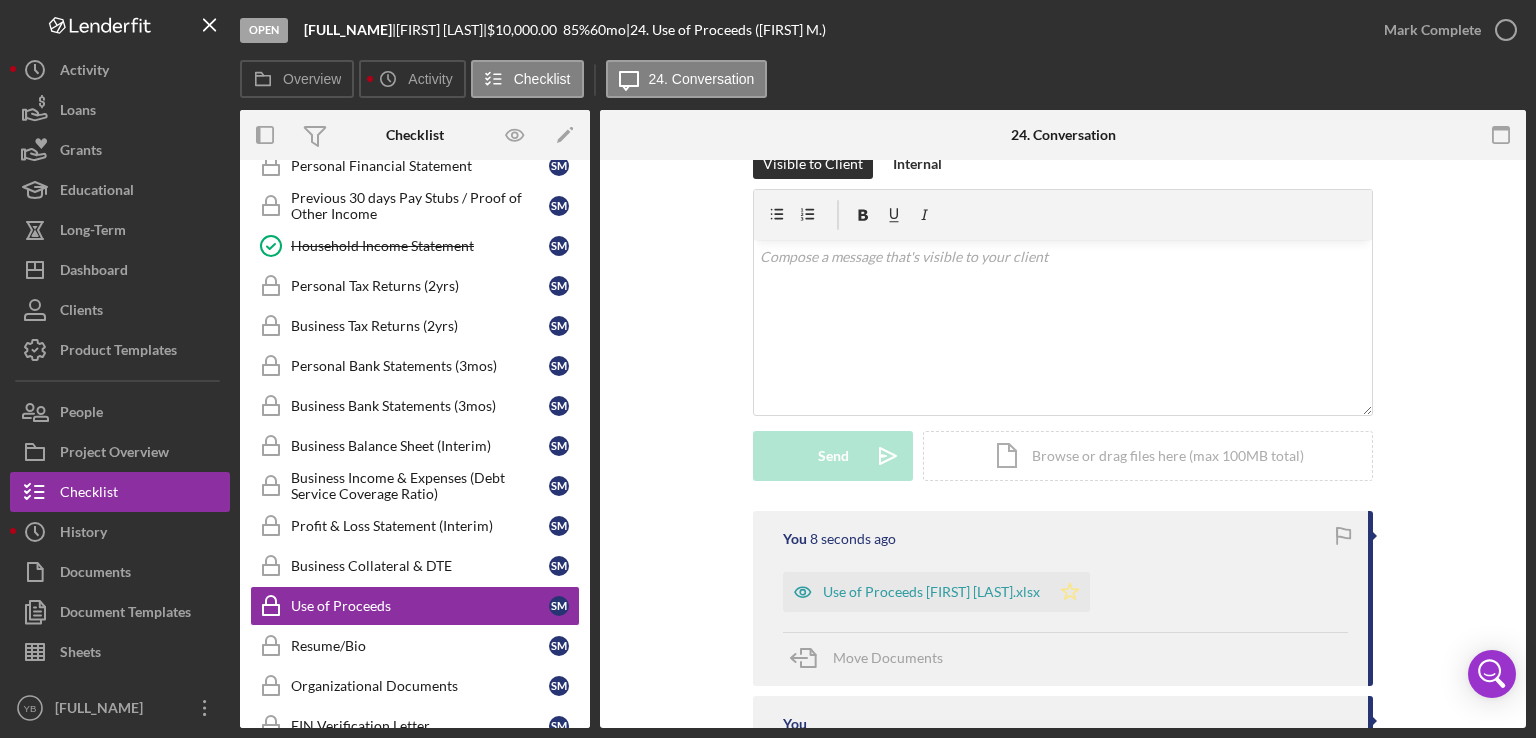 click on "Icon/Star" 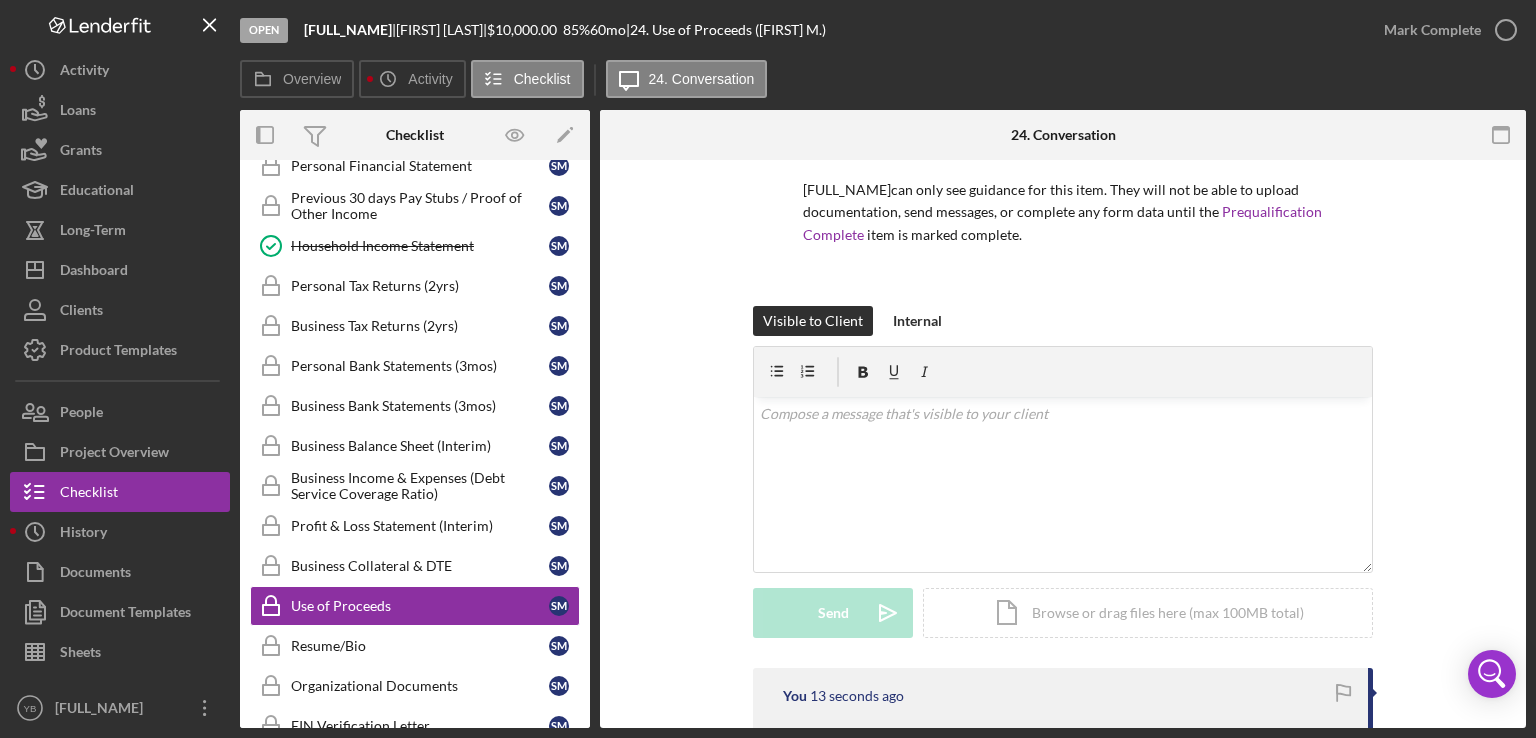 scroll, scrollTop: 144, scrollLeft: 0, axis: vertical 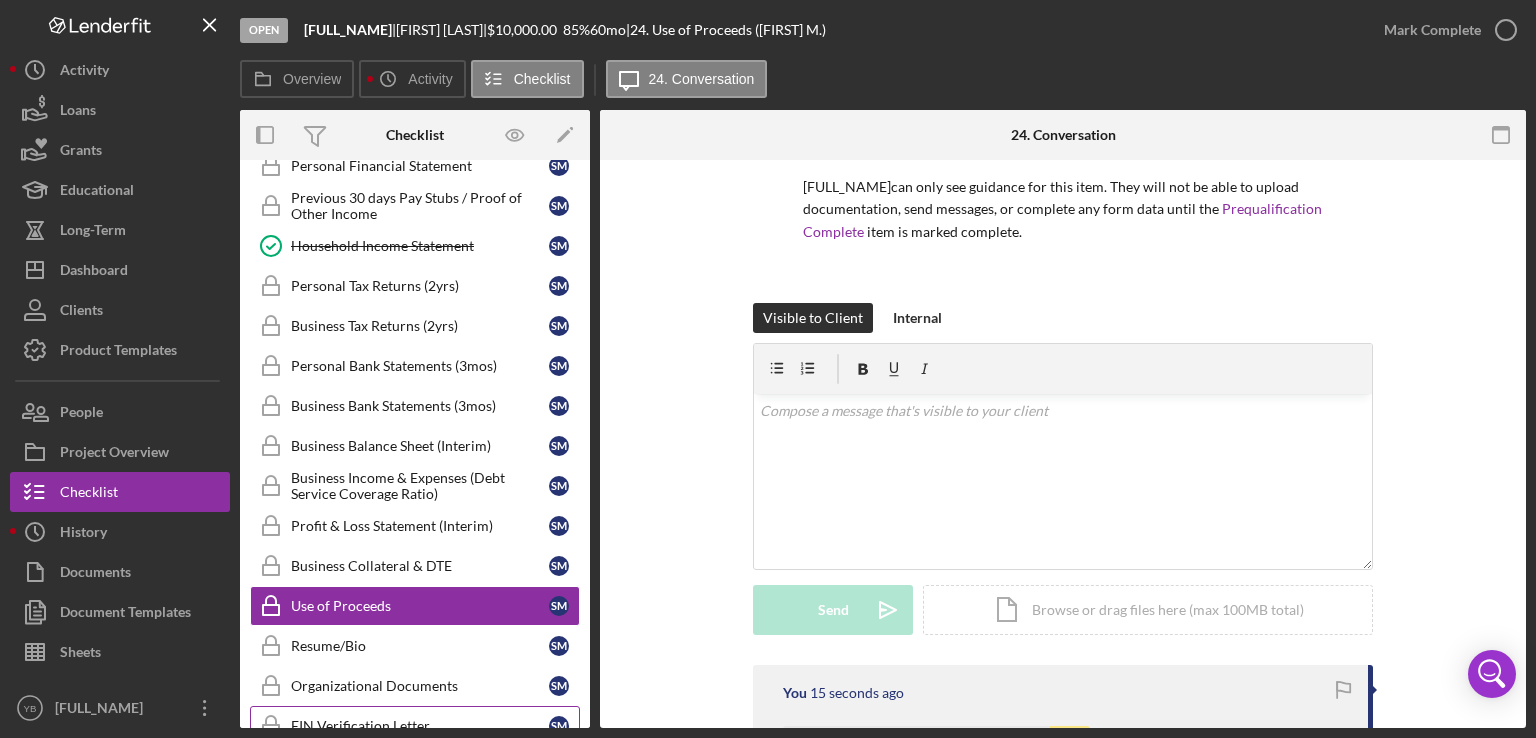 click on "EIN Verification Letter" at bounding box center (420, 726) 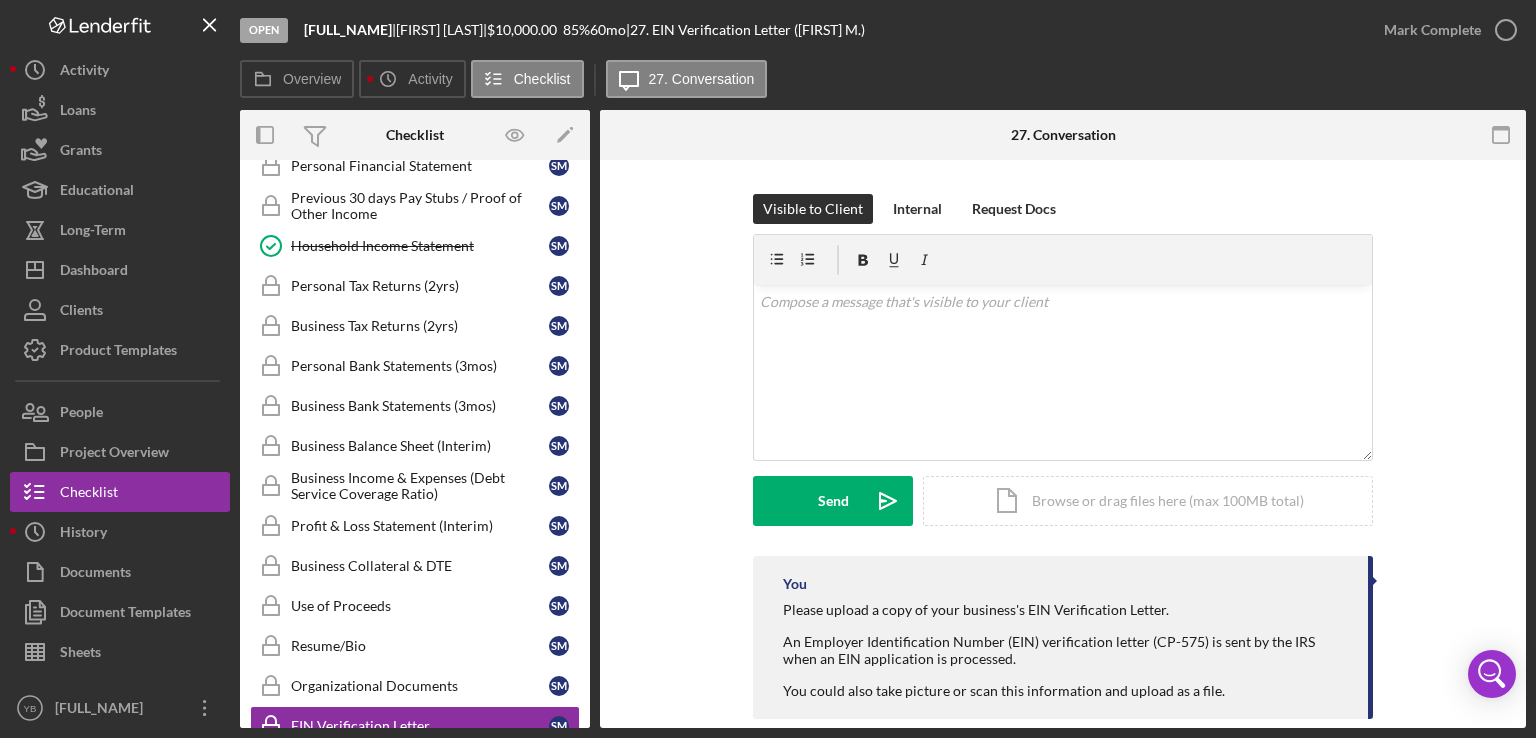 scroll, scrollTop: 283, scrollLeft: 0, axis: vertical 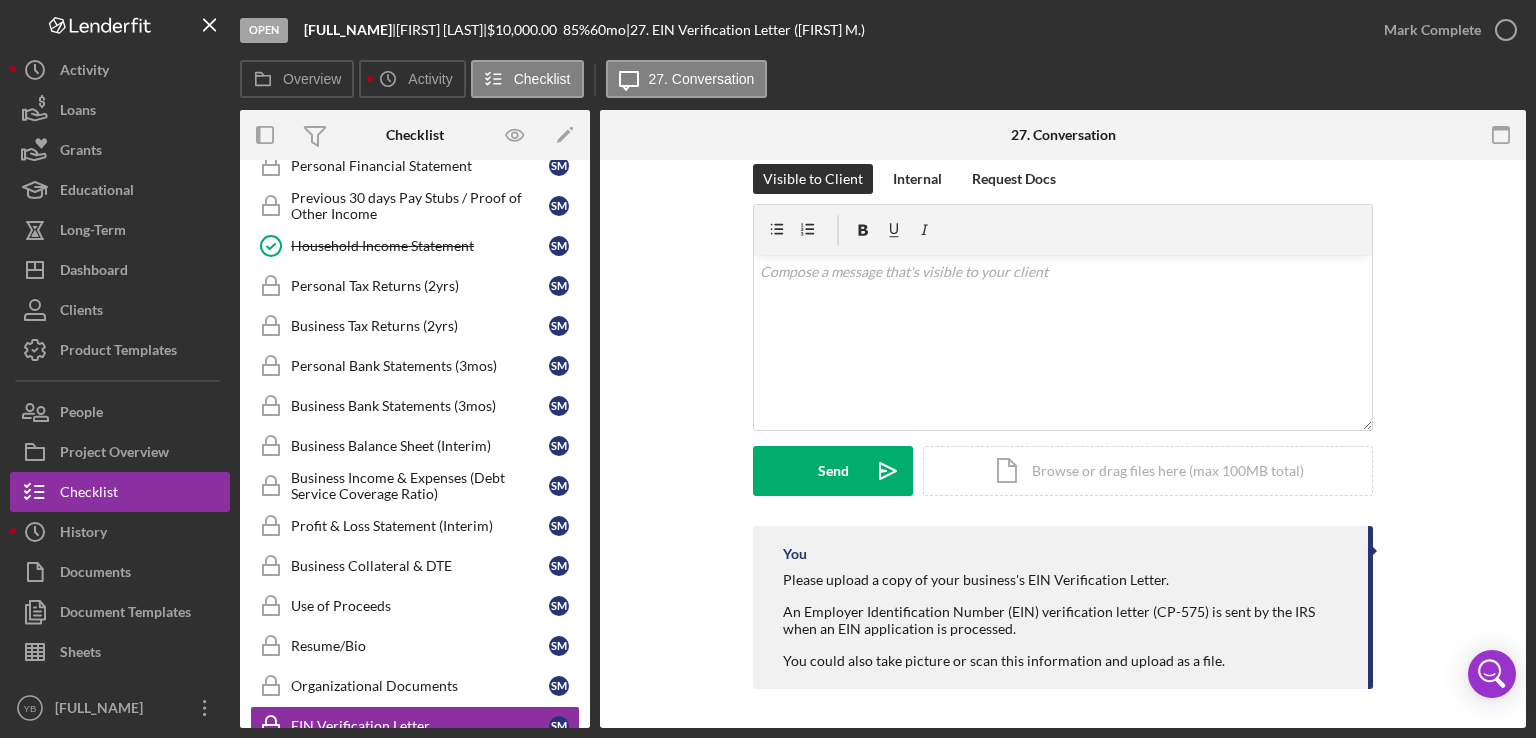 click on "Open [FIRST] [LAST]   |   [FIRST]   [LAST]   |   $10,000.00    85 %   60  mo   |   27. EIN Verification Letter ([FIRST] M.) Mark Complete Overview Icon/History Activity Checklist Icon/Message 27. Conversation Overview Overview Edit Icon/Edit Status Ongoing Risk Rating Sentiment Rating 5 Product Microloan Application Created Date [DATE] Started Date [DATE] Closing Goal [DATE] Amount $10,000.00 Rate 85.000% Term 60 months Contact Icon/User Photo YB [LAST] Account Executive Stage Open Weekly Status Update Yes Inactivity Alerts Yes Key Ratios Edit Icon/Edit DSCR Collateral Coverage DTI LTV Global DSCR Global Collateral Coverage Global DTI NOI Recommendation Edit Icon/Edit Payment Type Rate Term Amount Down Payment Closing Fee Include closing fee in amount financed? No Origination Fee Include origination fee in amount financed? No Amount Financed Closing Date First Payment Date Maturity Date Resolution Edit Icon/Edit Resolved On Resolution New Activity [DATE] at 12:03pm  1 / 9" at bounding box center (768, 369) 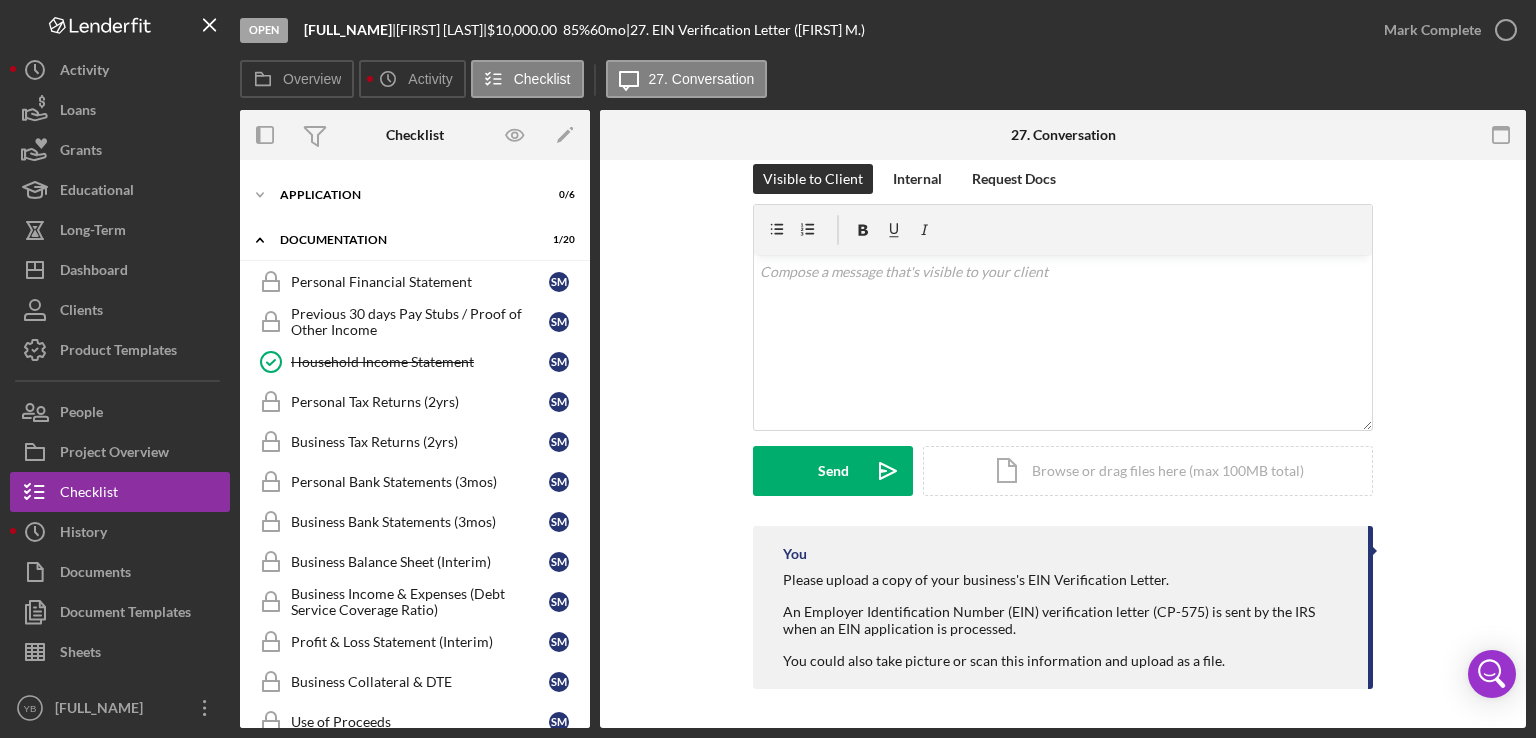 scroll, scrollTop: 414, scrollLeft: 0, axis: vertical 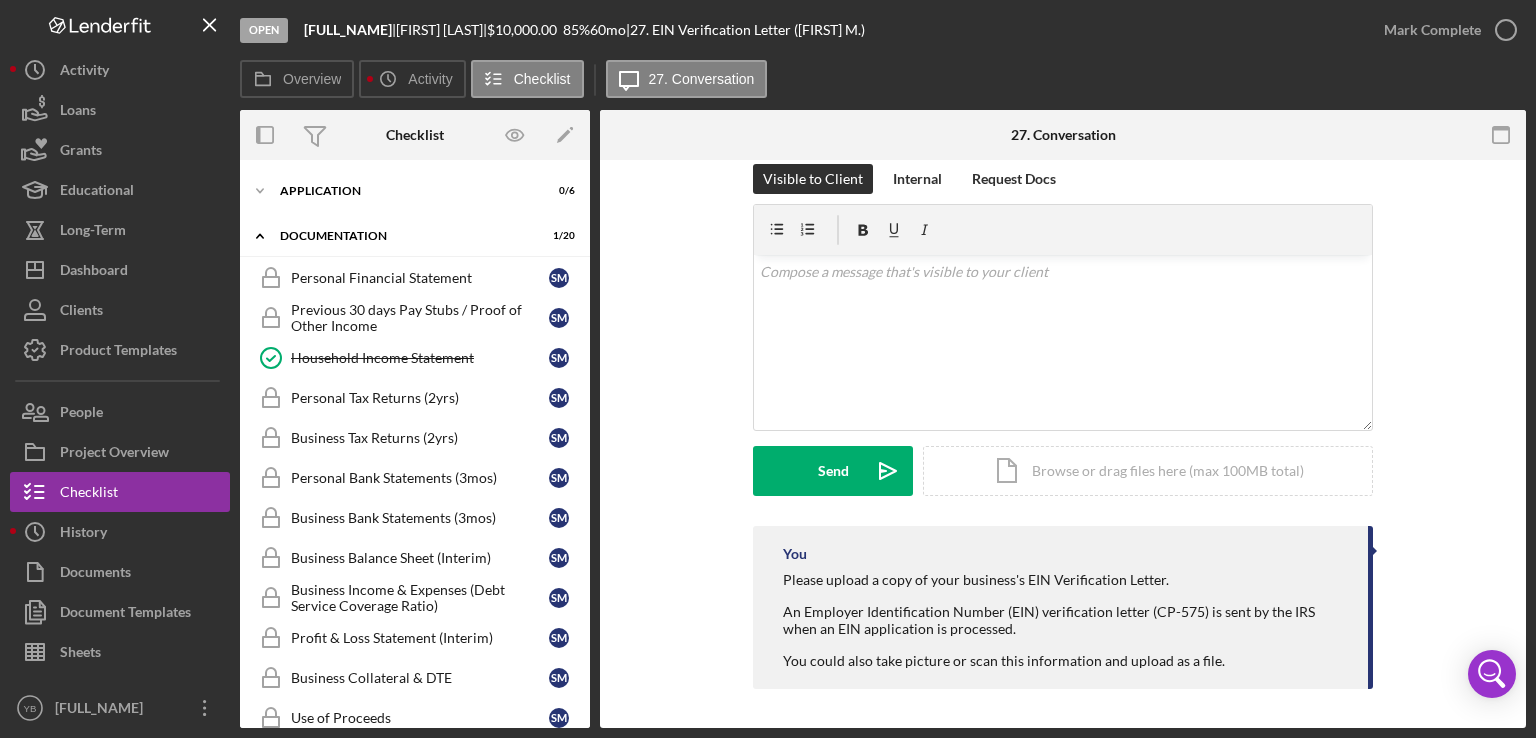 drag, startPoint x: 592, startPoint y: 357, endPoint x: 587, endPoint y: 330, distance: 27.45906 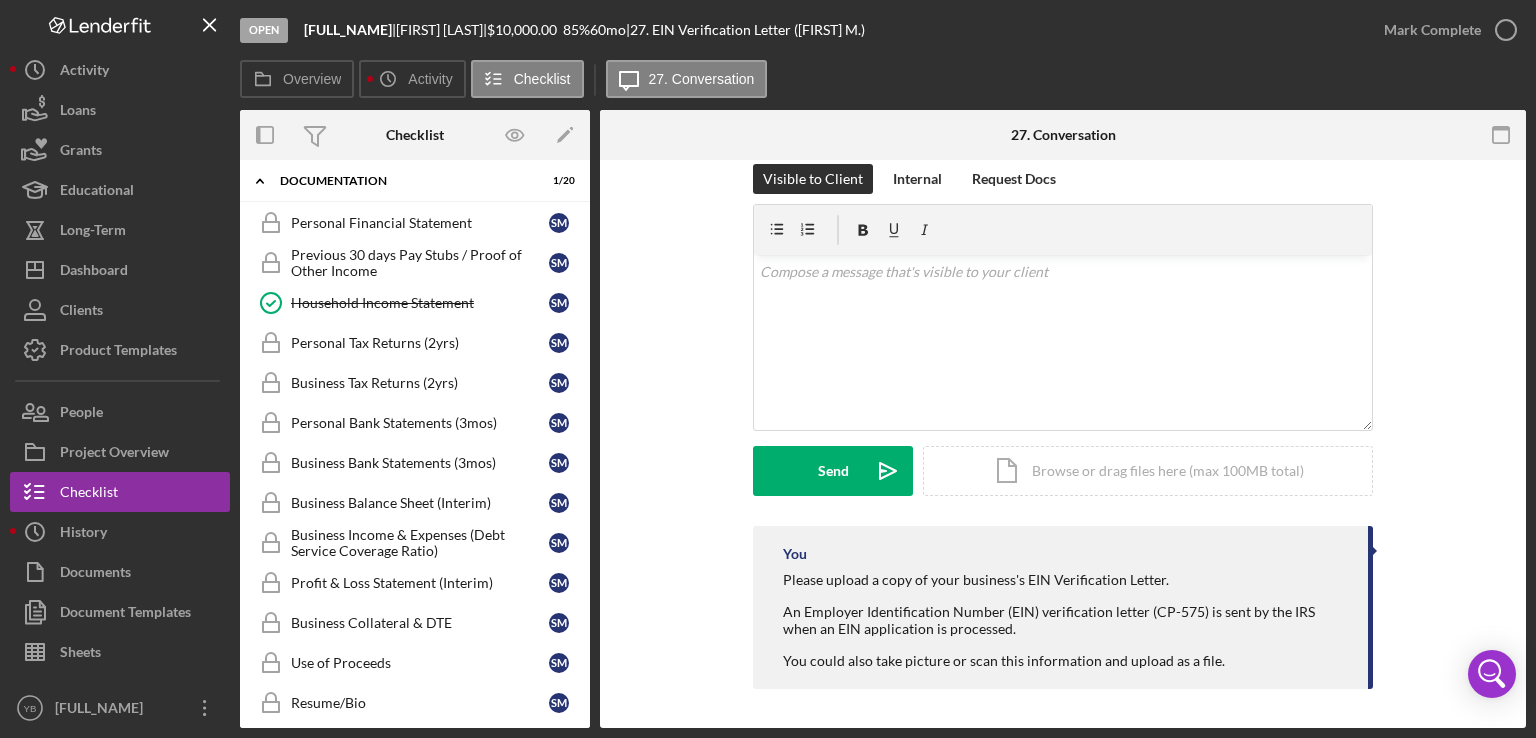 scroll, scrollTop: 481, scrollLeft: 0, axis: vertical 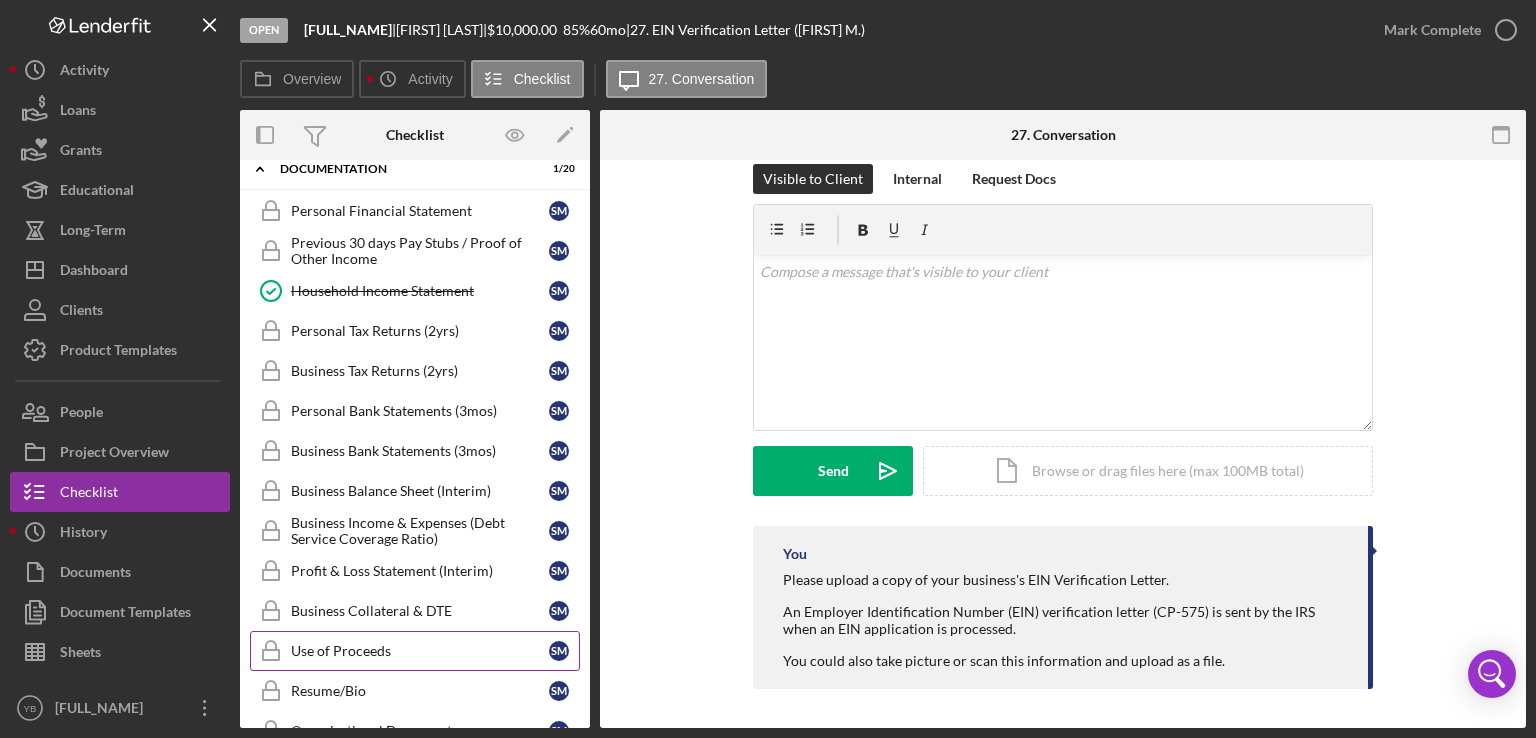 click on "Use of Proceeds" at bounding box center (420, 651) 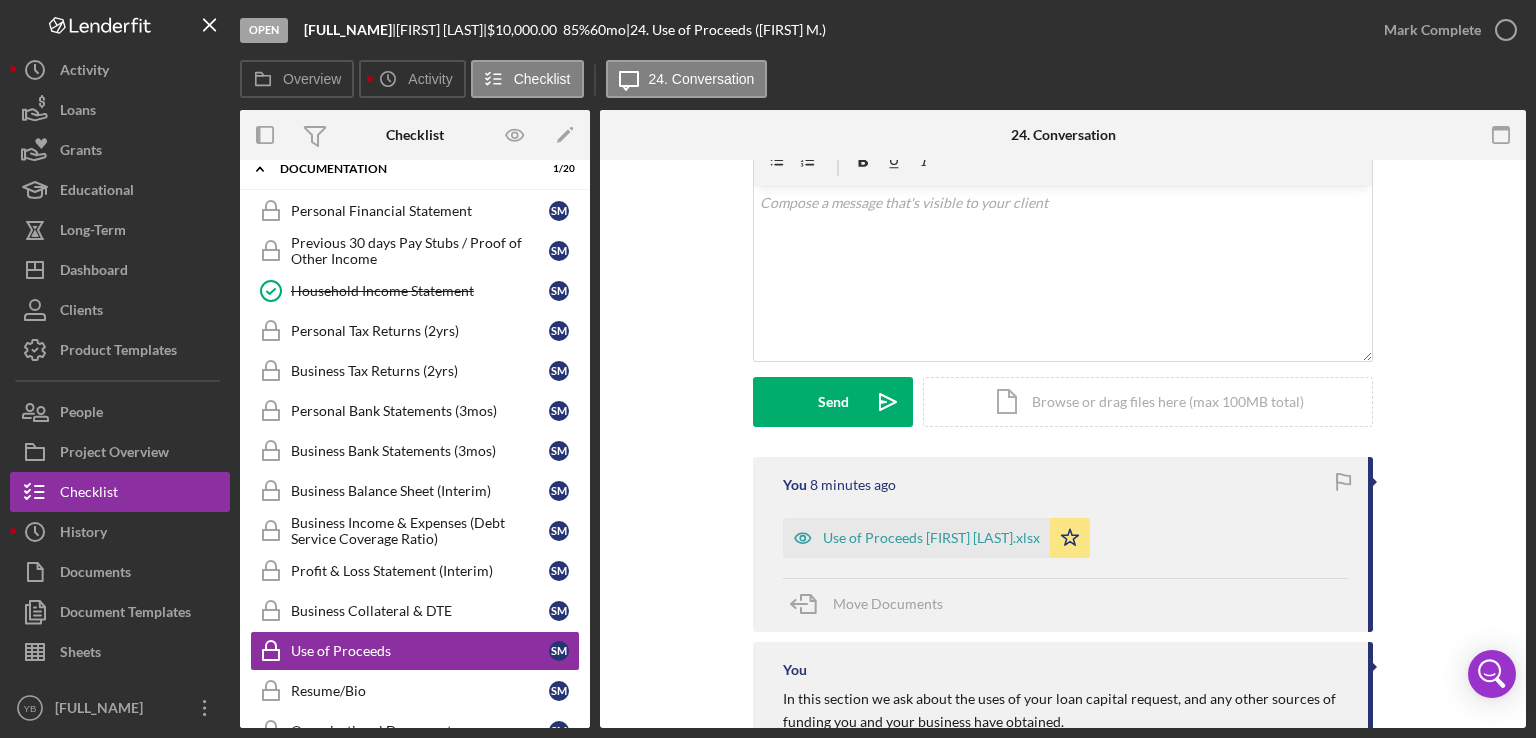 scroll, scrollTop: 353, scrollLeft: 0, axis: vertical 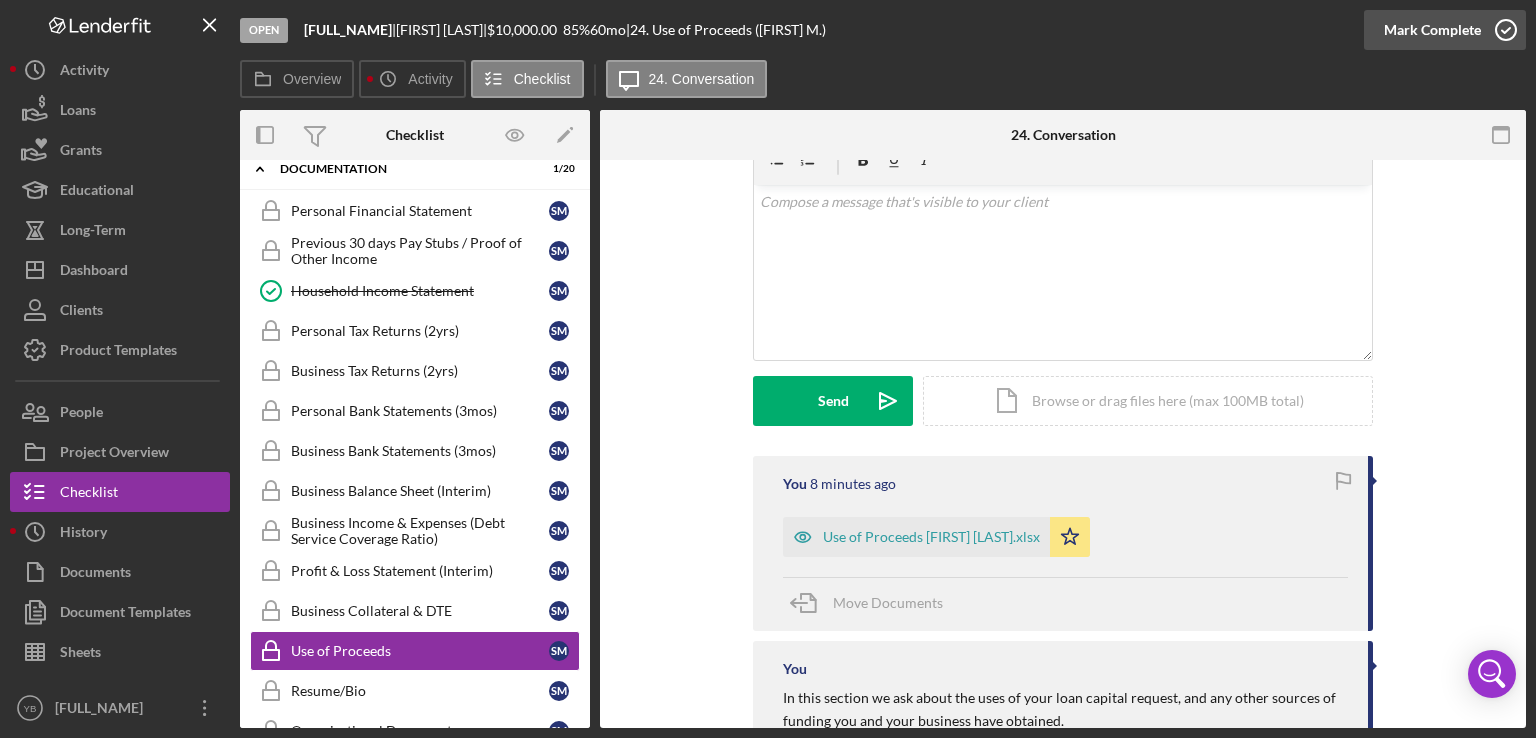 click on "Mark Complete" at bounding box center [1432, 30] 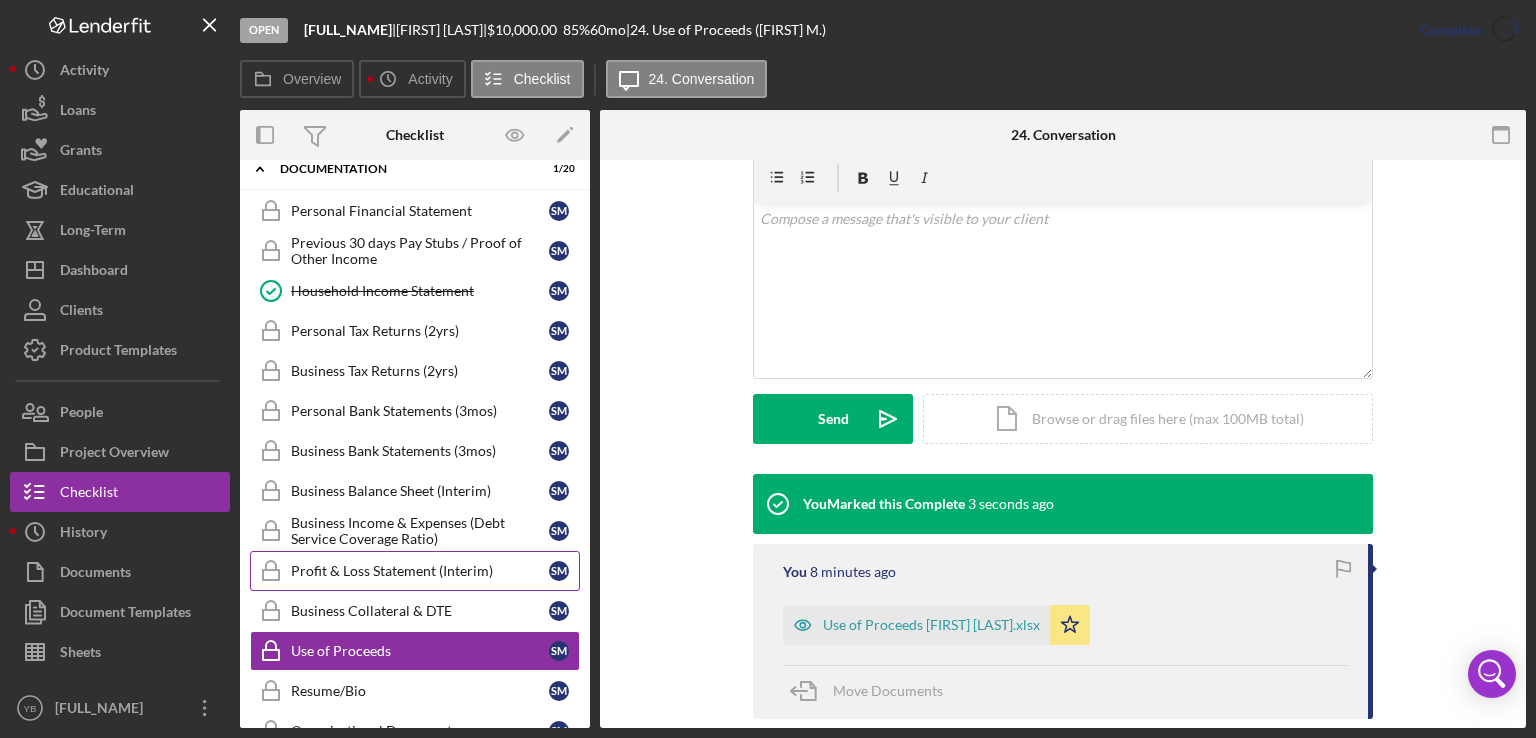 scroll, scrollTop: 371, scrollLeft: 0, axis: vertical 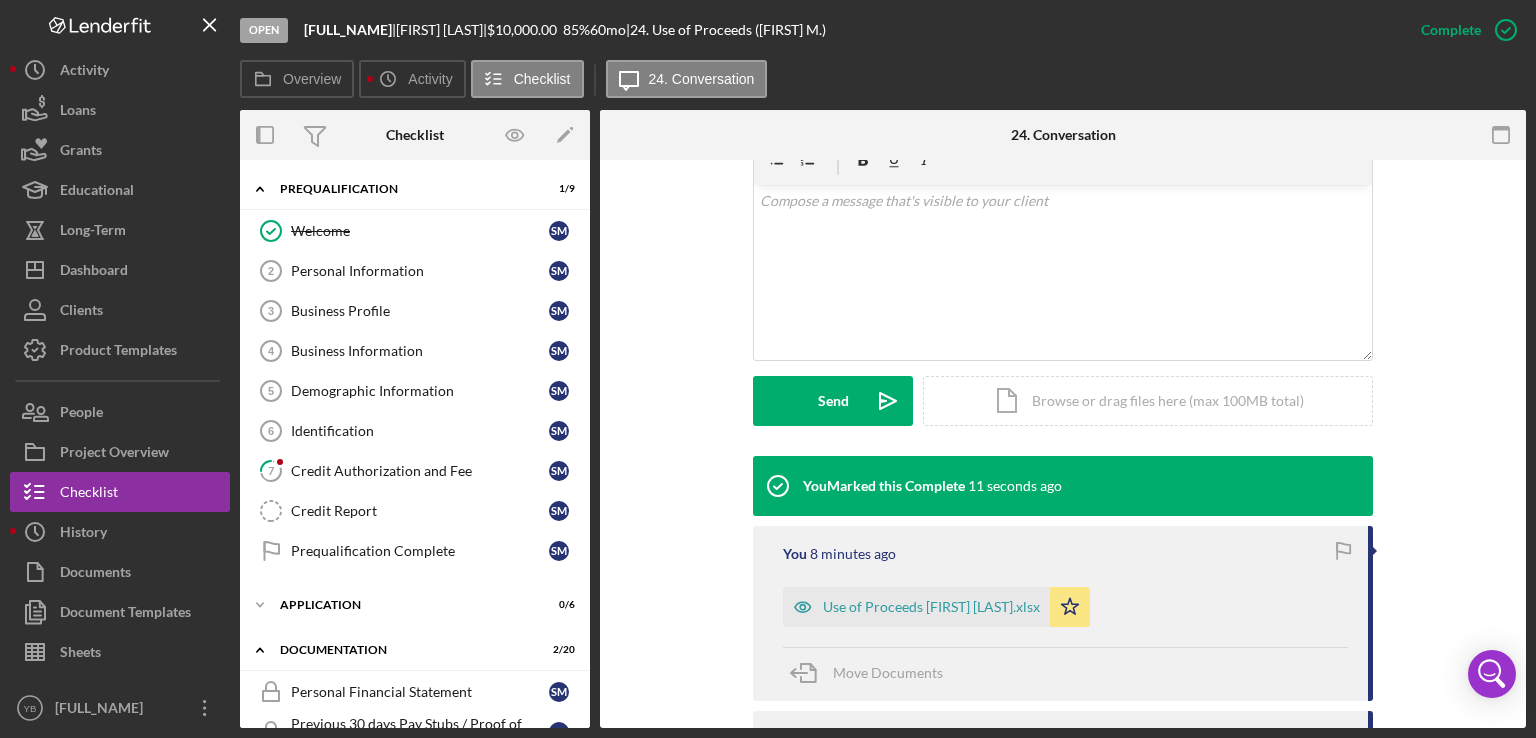 drag, startPoint x: 592, startPoint y: 250, endPoint x: 585, endPoint y: 326, distance: 76.321686 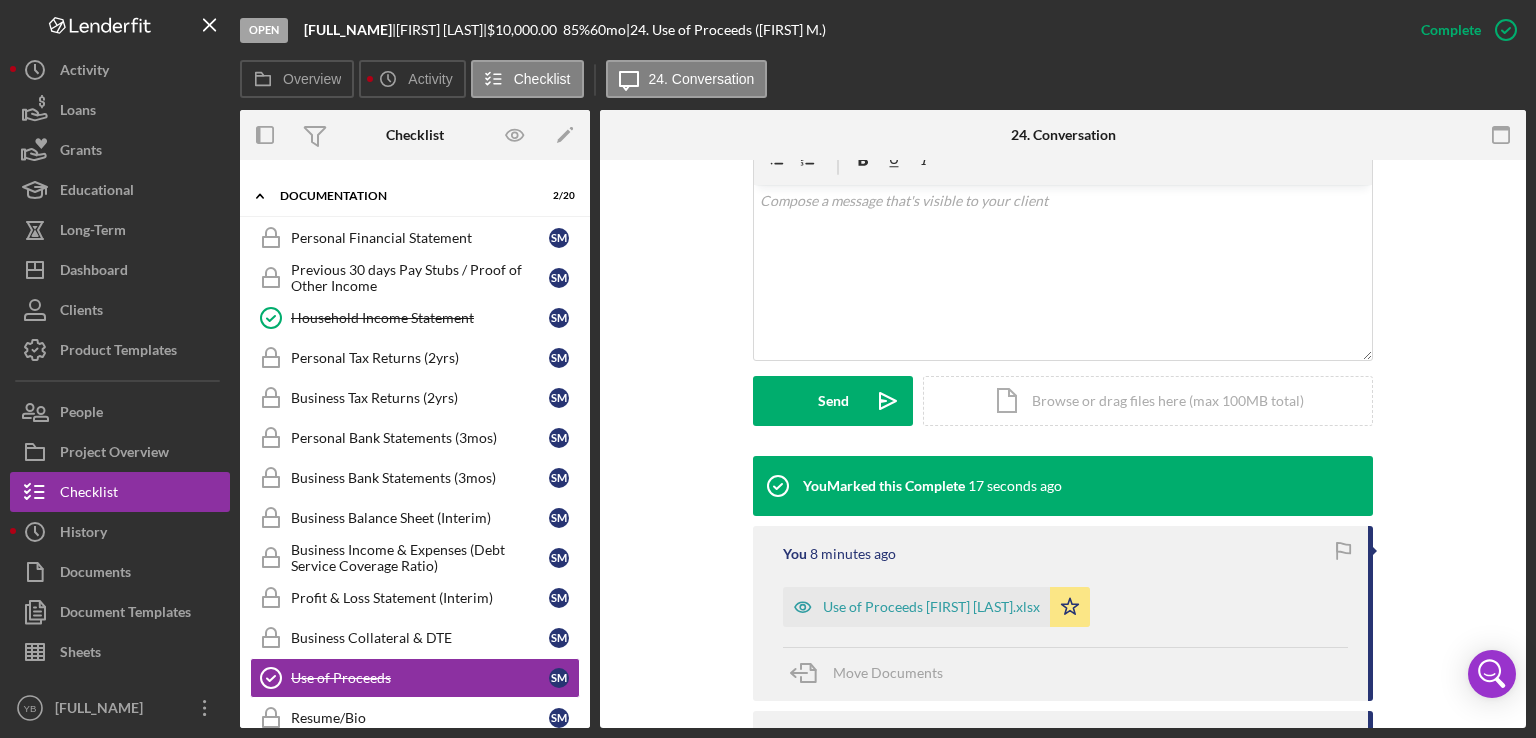 scroll, scrollTop: 456, scrollLeft: 0, axis: vertical 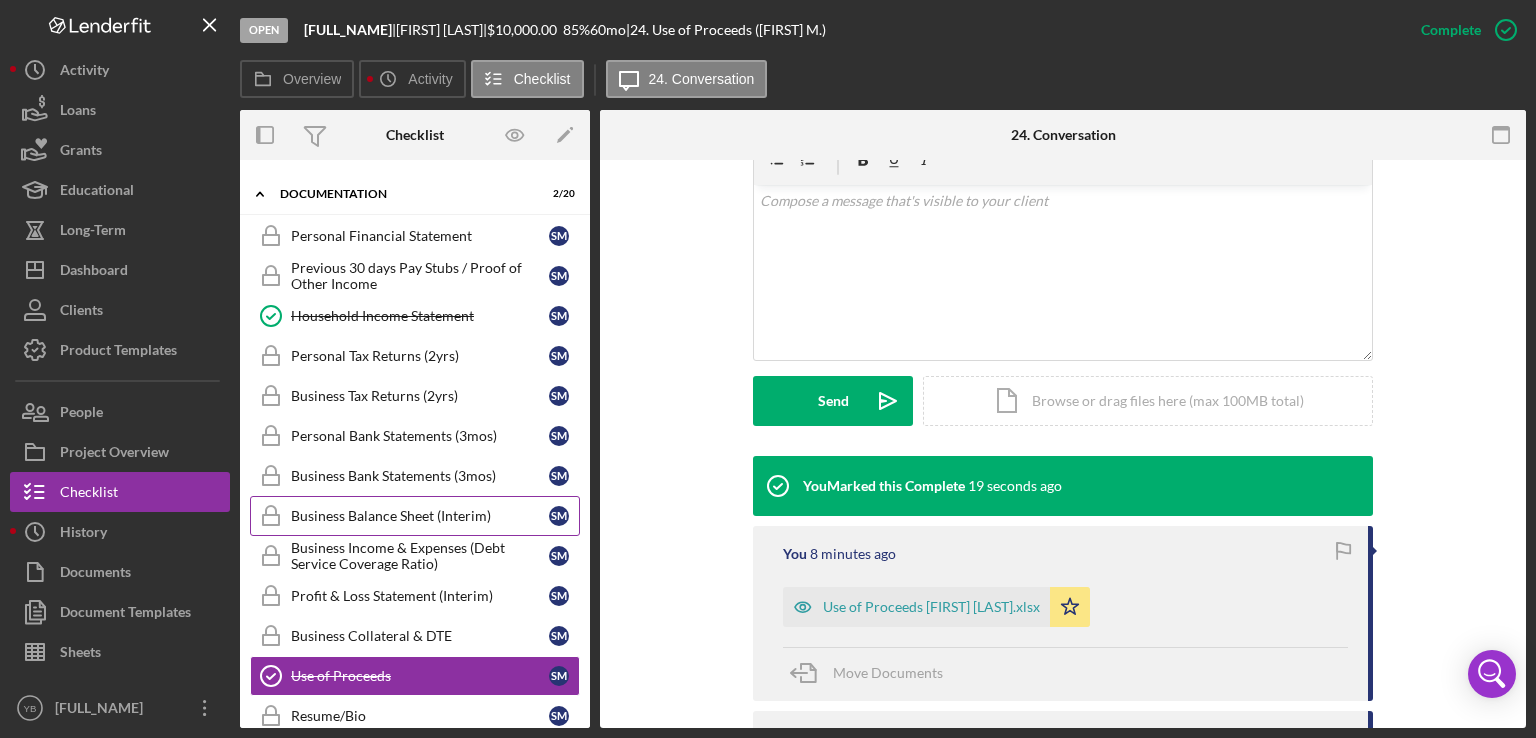 click on "Business Balance Sheet (Interim)" at bounding box center [420, 516] 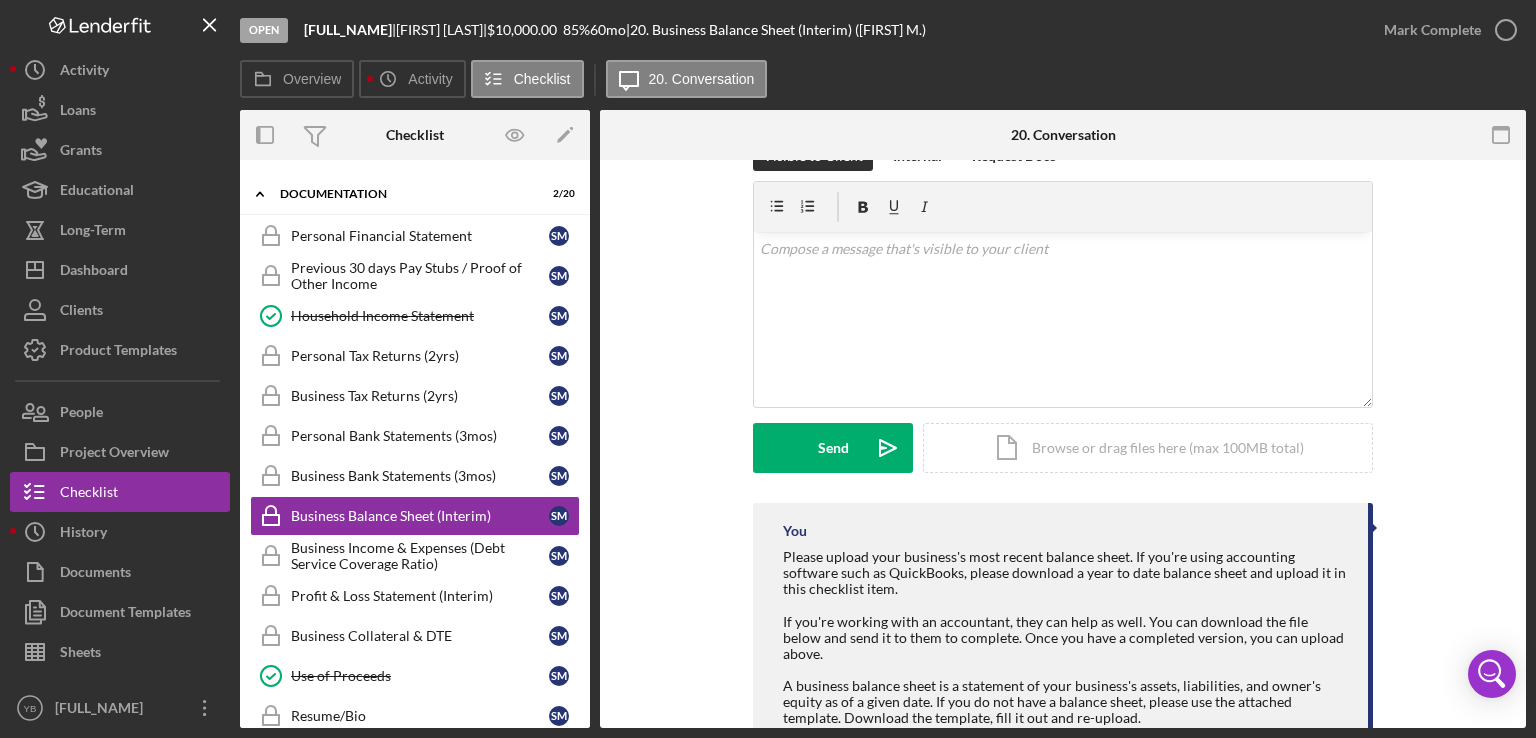 scroll, scrollTop: 307, scrollLeft: 0, axis: vertical 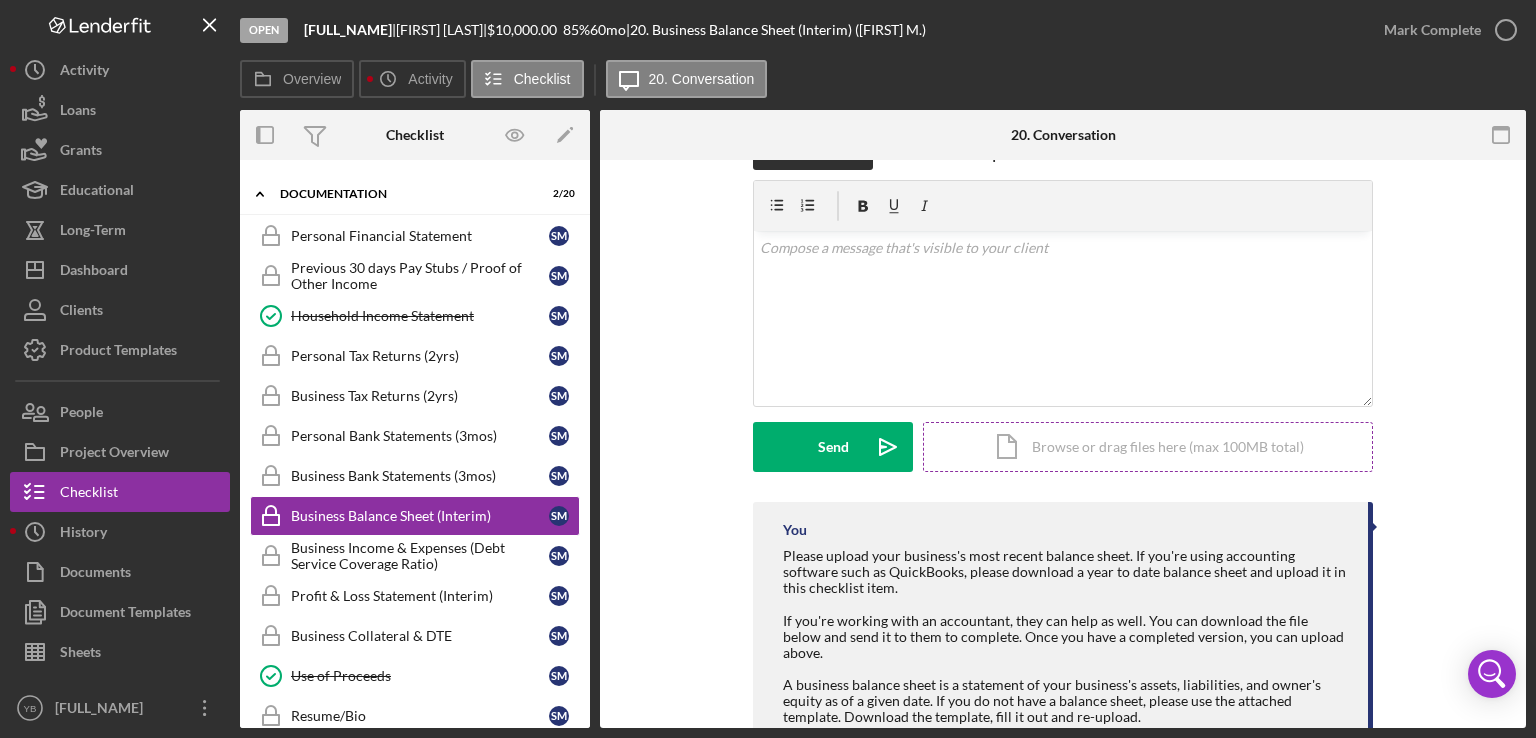 click on "Icon/Document Browse or drag files here (max 100MB total) Tap to choose files or take a photo" at bounding box center [1148, 447] 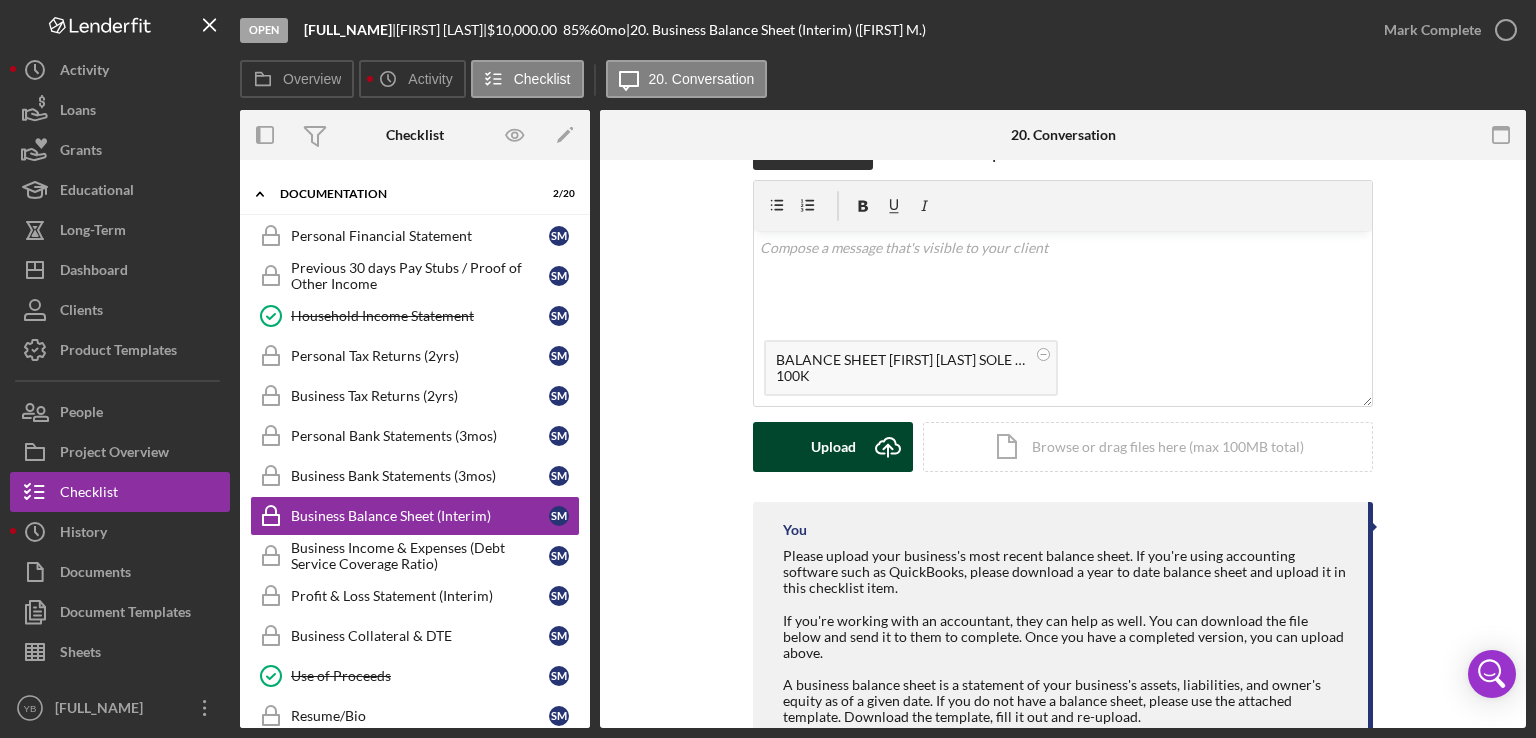 click on "Upload" at bounding box center [833, 447] 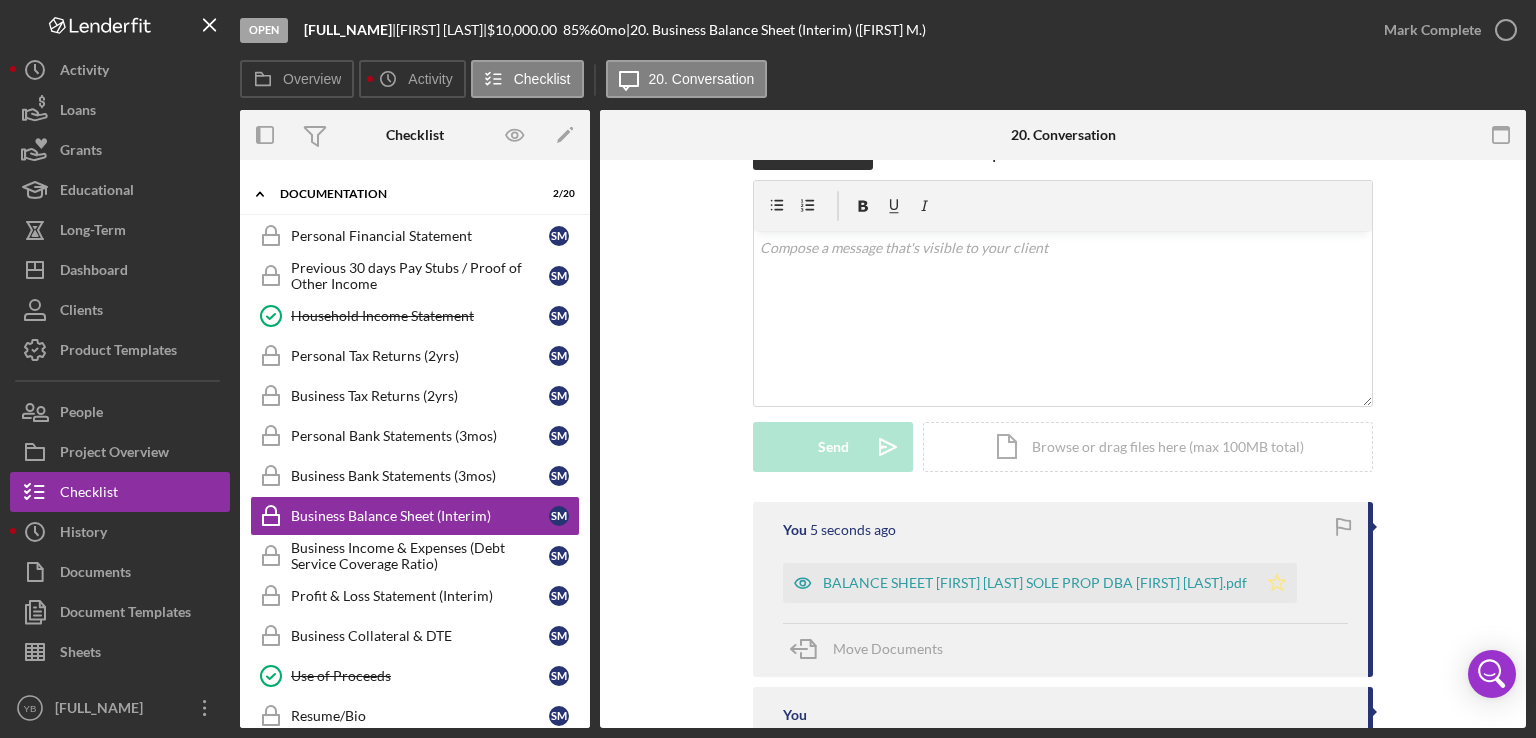 click on "Icon/Star" 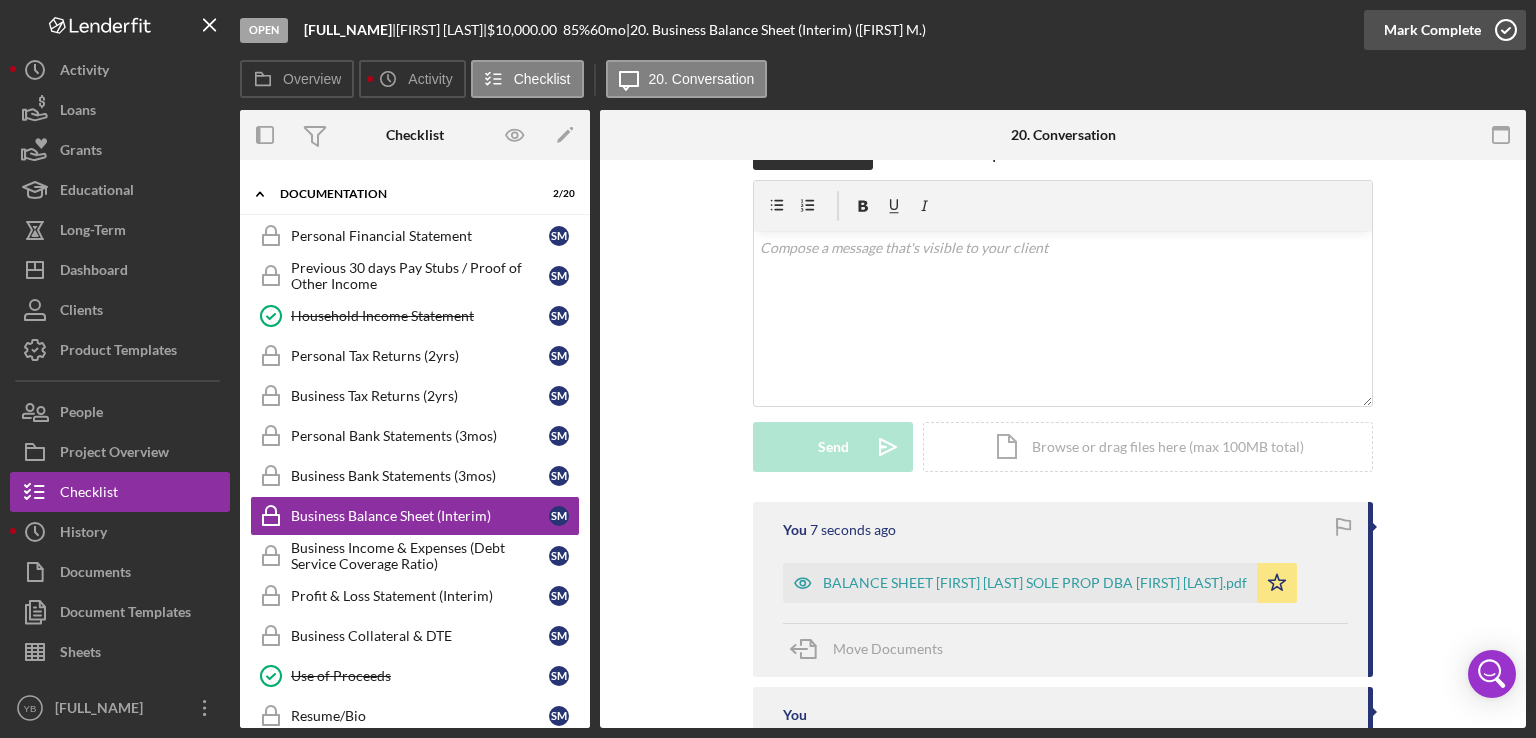 click on "Mark Complete" at bounding box center [1432, 30] 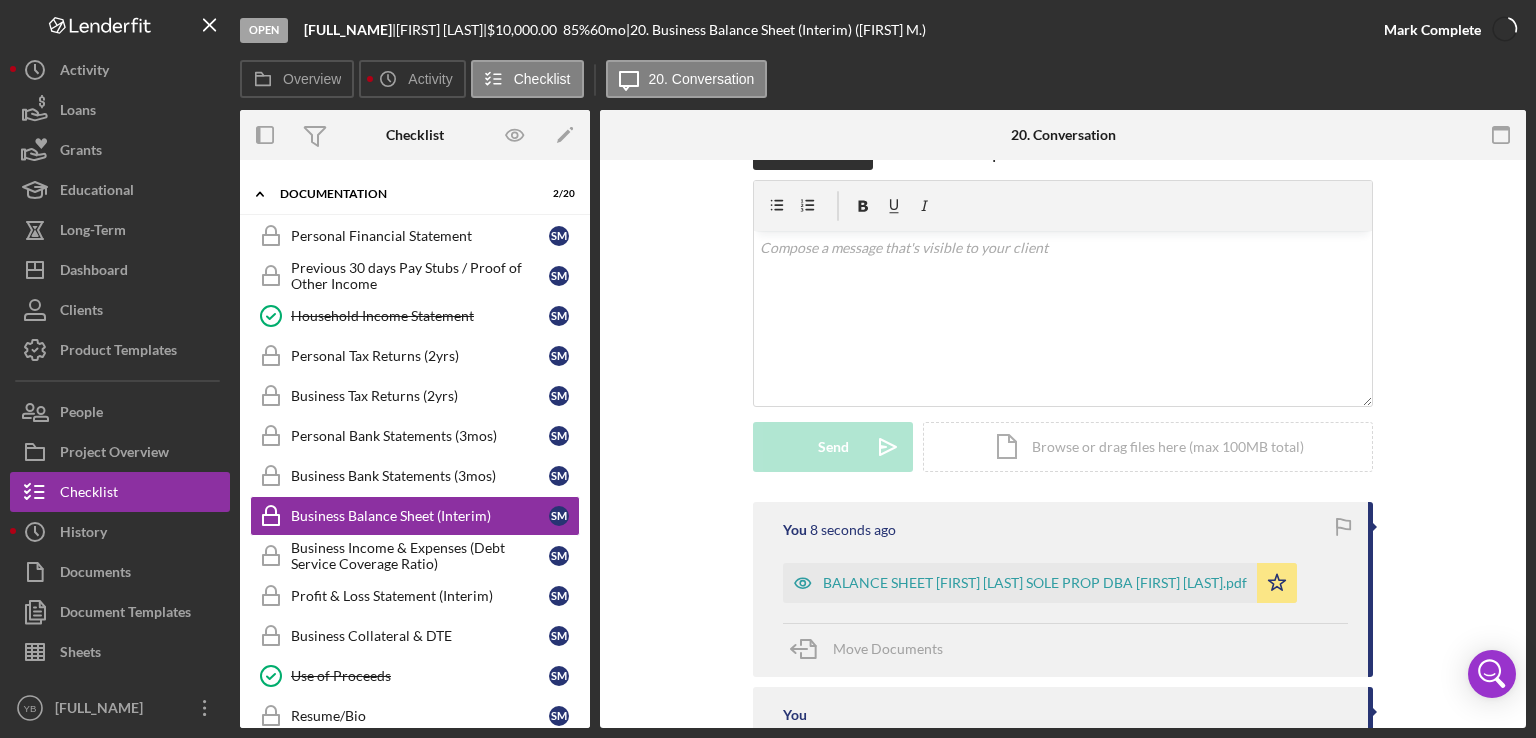scroll, scrollTop: 324, scrollLeft: 0, axis: vertical 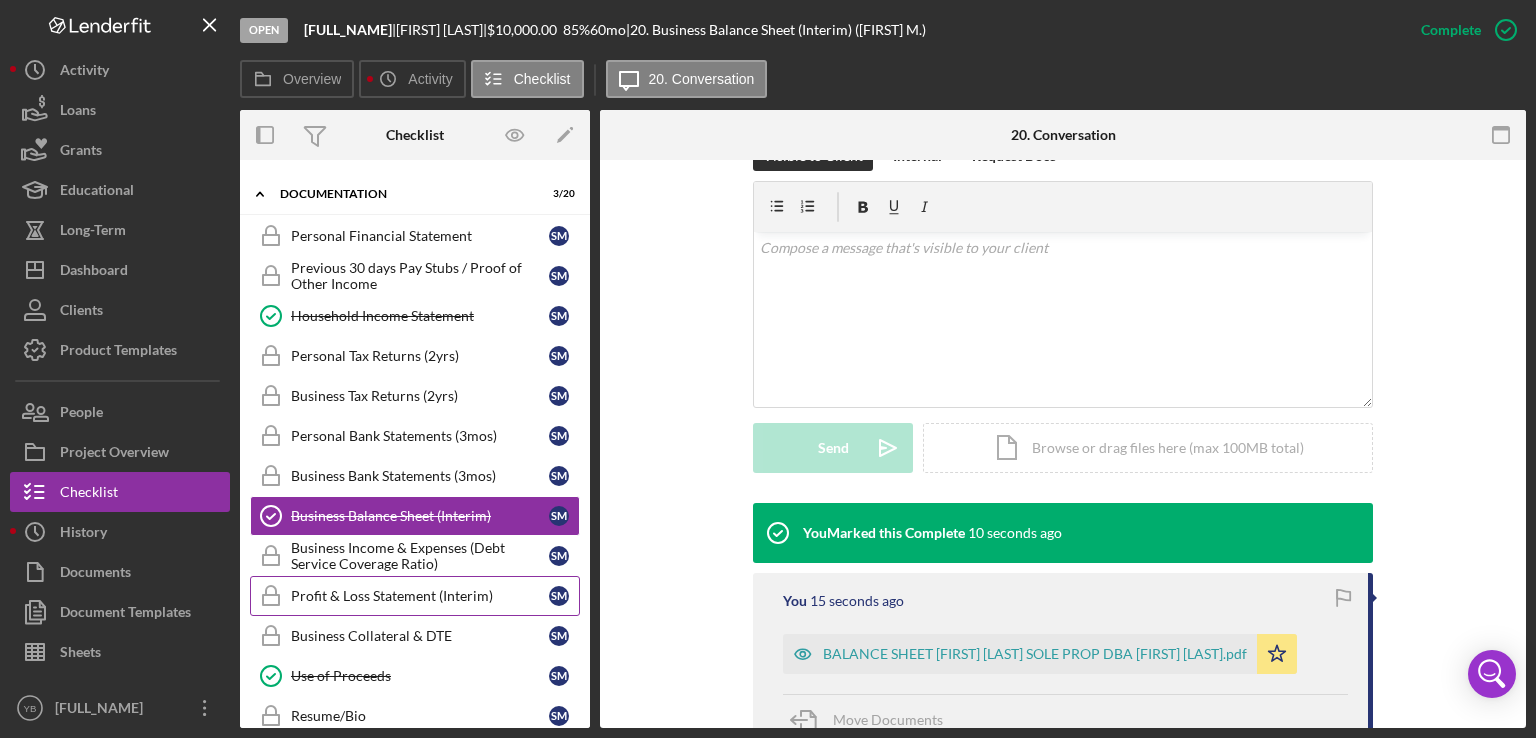 click on "Profit & Loss Statement (Interim)" at bounding box center (420, 596) 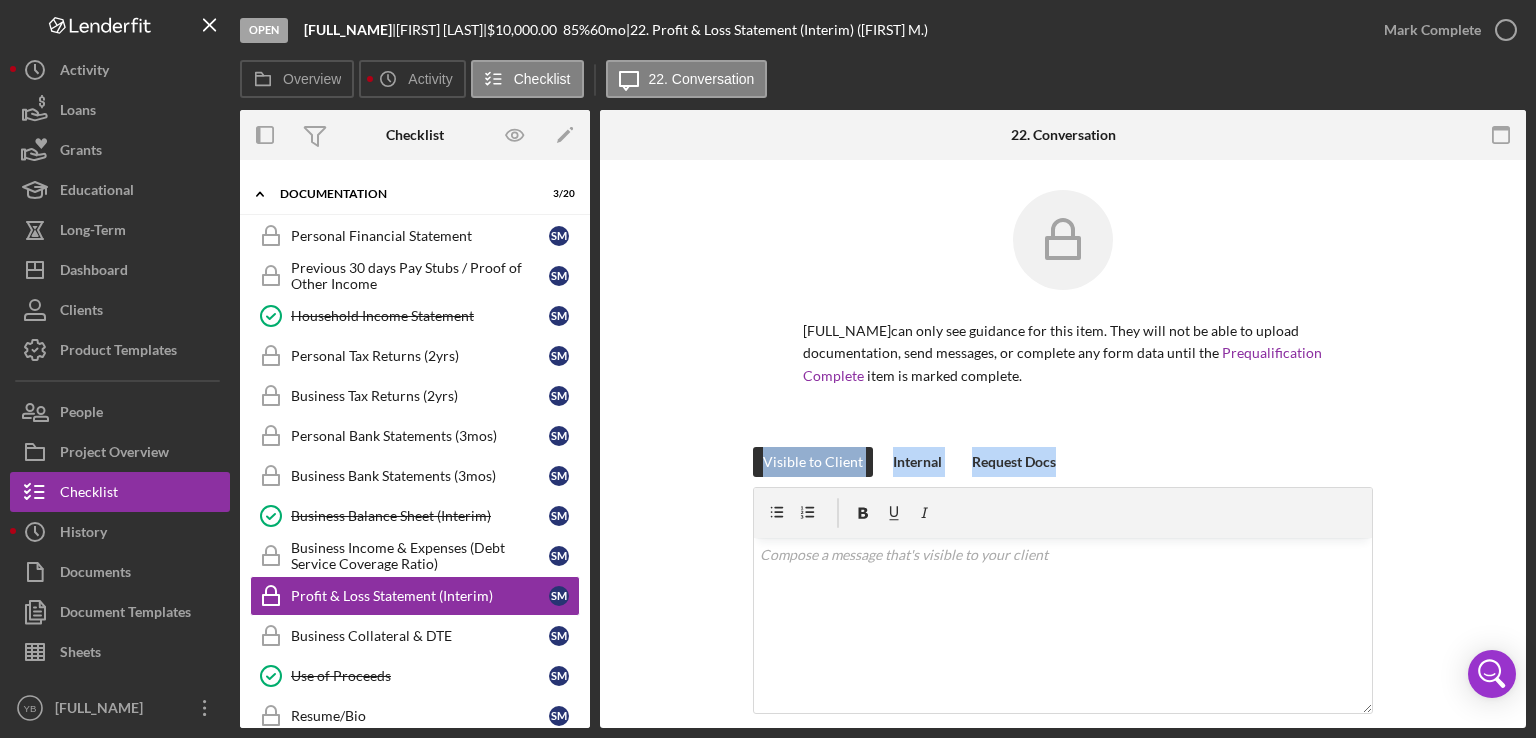 drag, startPoint x: 1528, startPoint y: 408, endPoint x: 1473, endPoint y: 506, distance: 112.37882 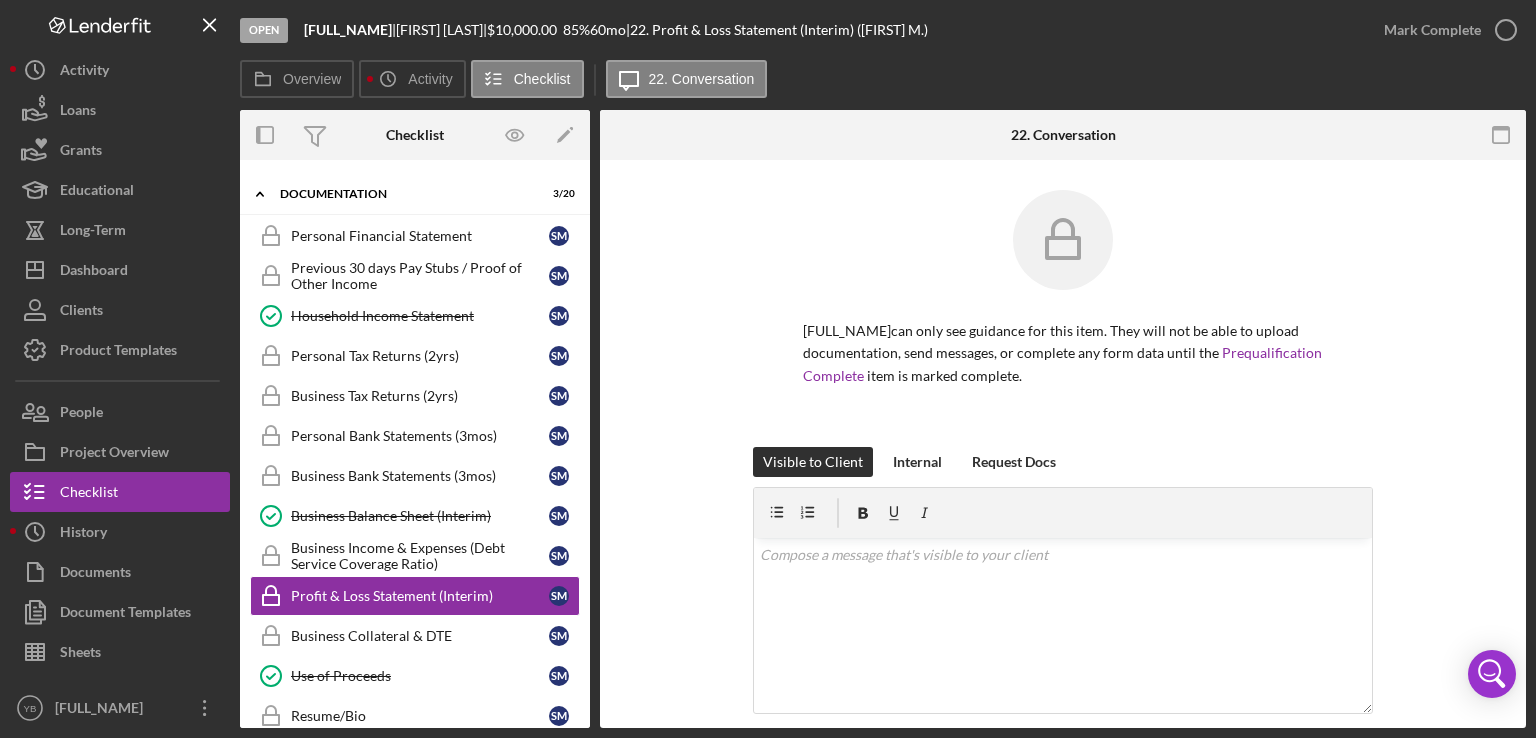 click on "Visible to Client Internal Request Docs v Color teal Color pink Remove color Add row above Add row below Add column before Add column after Merge cells Split cells Remove column Remove row Remove table Send Icon/icon-invite-send Icon/Document Browse or drag files here (max 100MB total) Tap to choose files or take a photo Cancel Send Icon/icon-invite-send" at bounding box center (1063, 628) 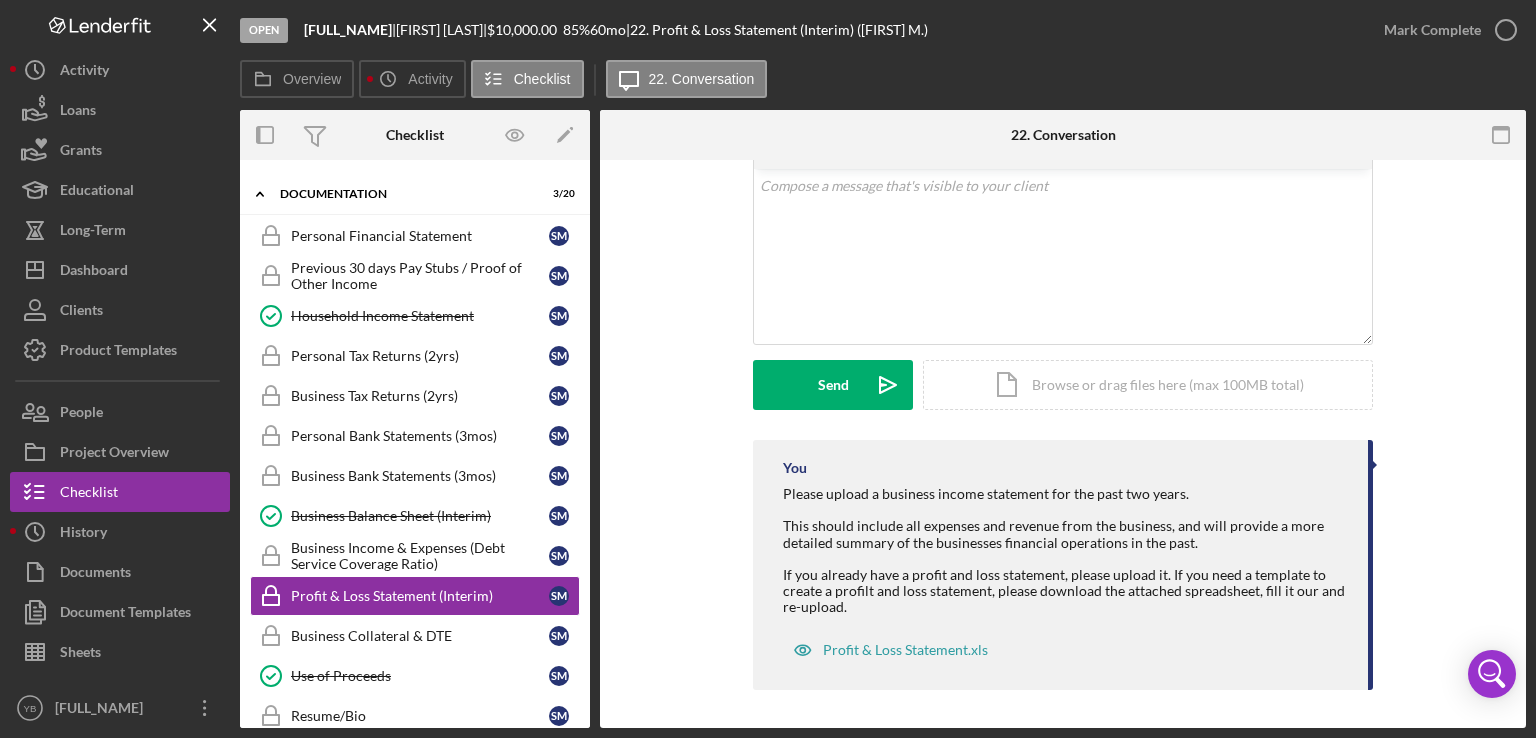 scroll, scrollTop: 370, scrollLeft: 0, axis: vertical 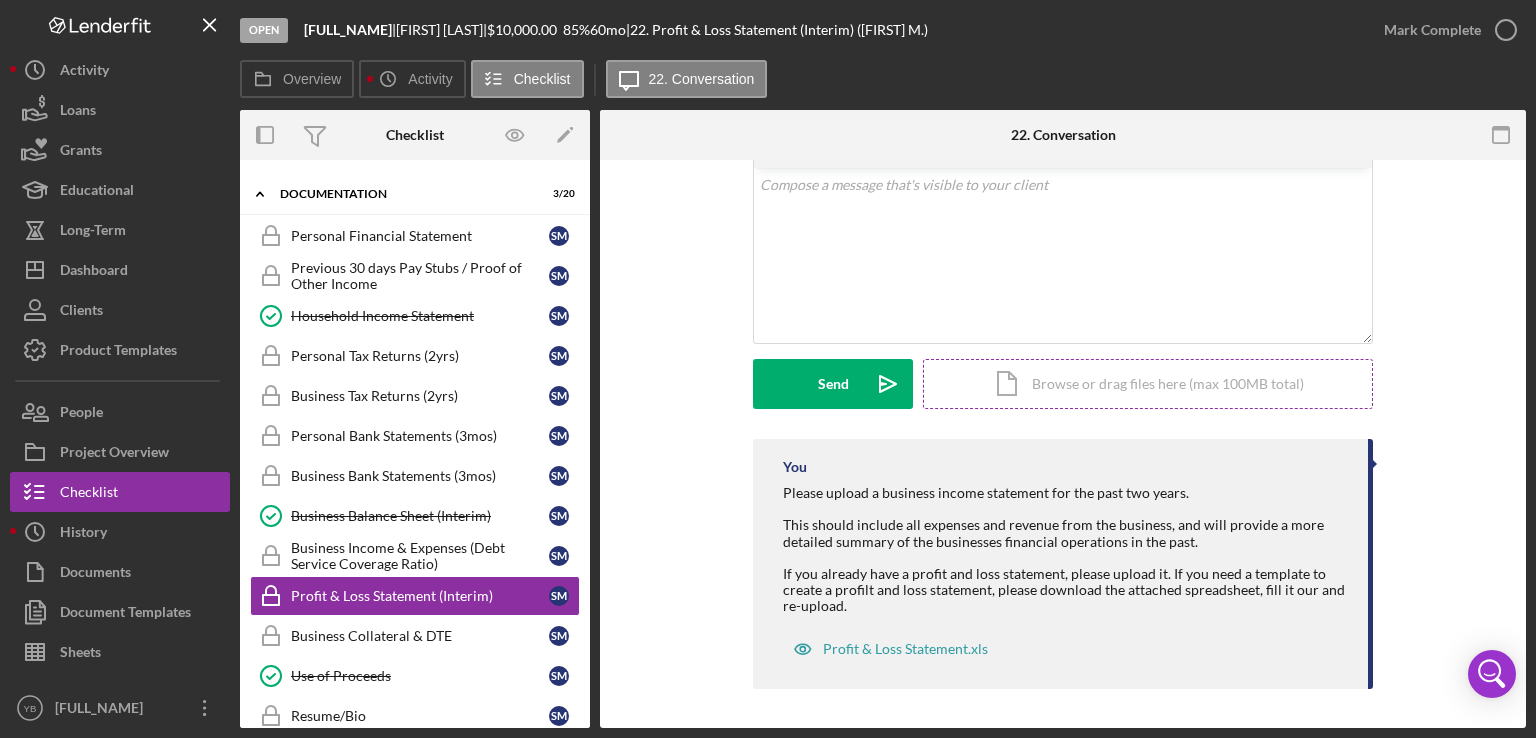 click on "Icon/Document Browse or drag files here (max 100MB total) Tap to choose files or take a photo" at bounding box center [1148, 384] 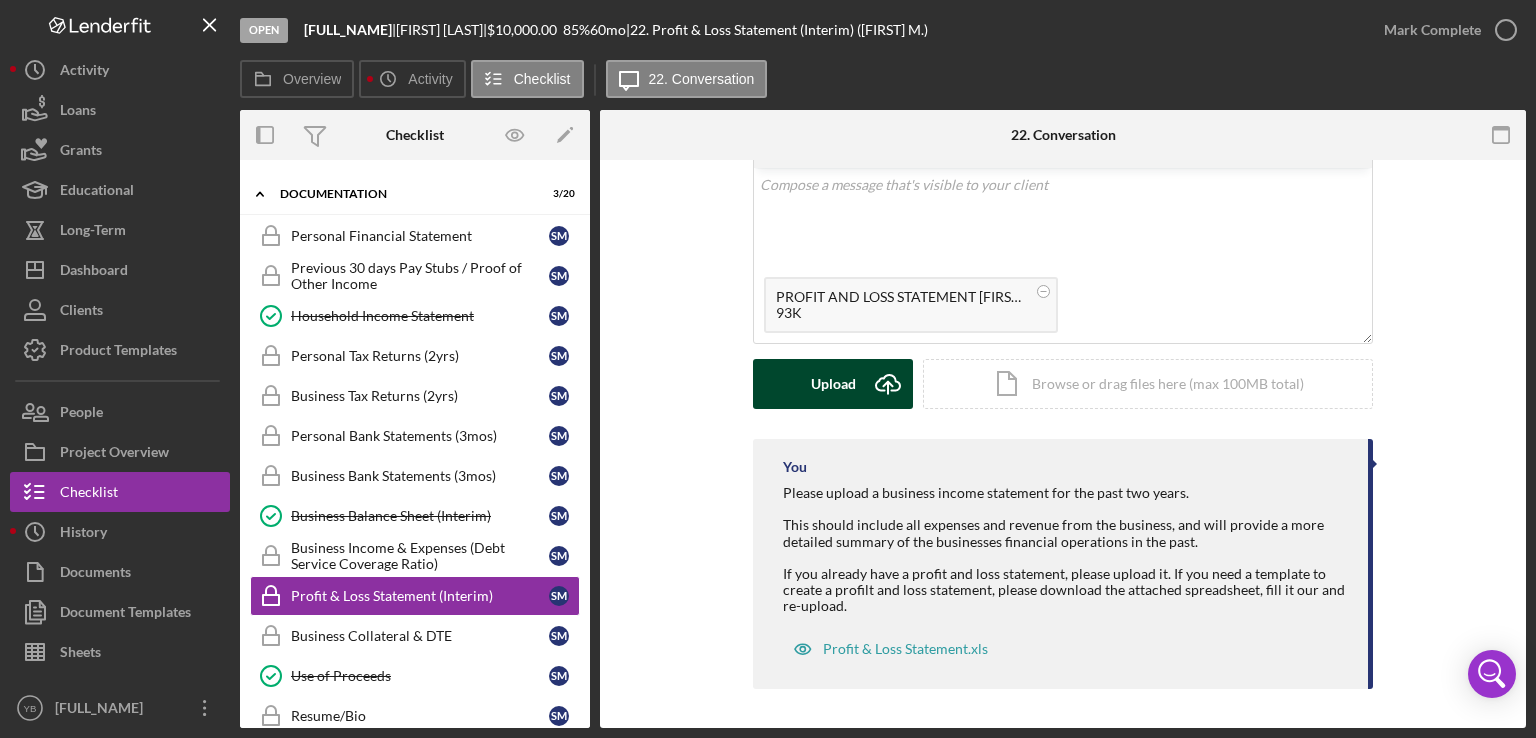 click on "Upload" at bounding box center [833, 384] 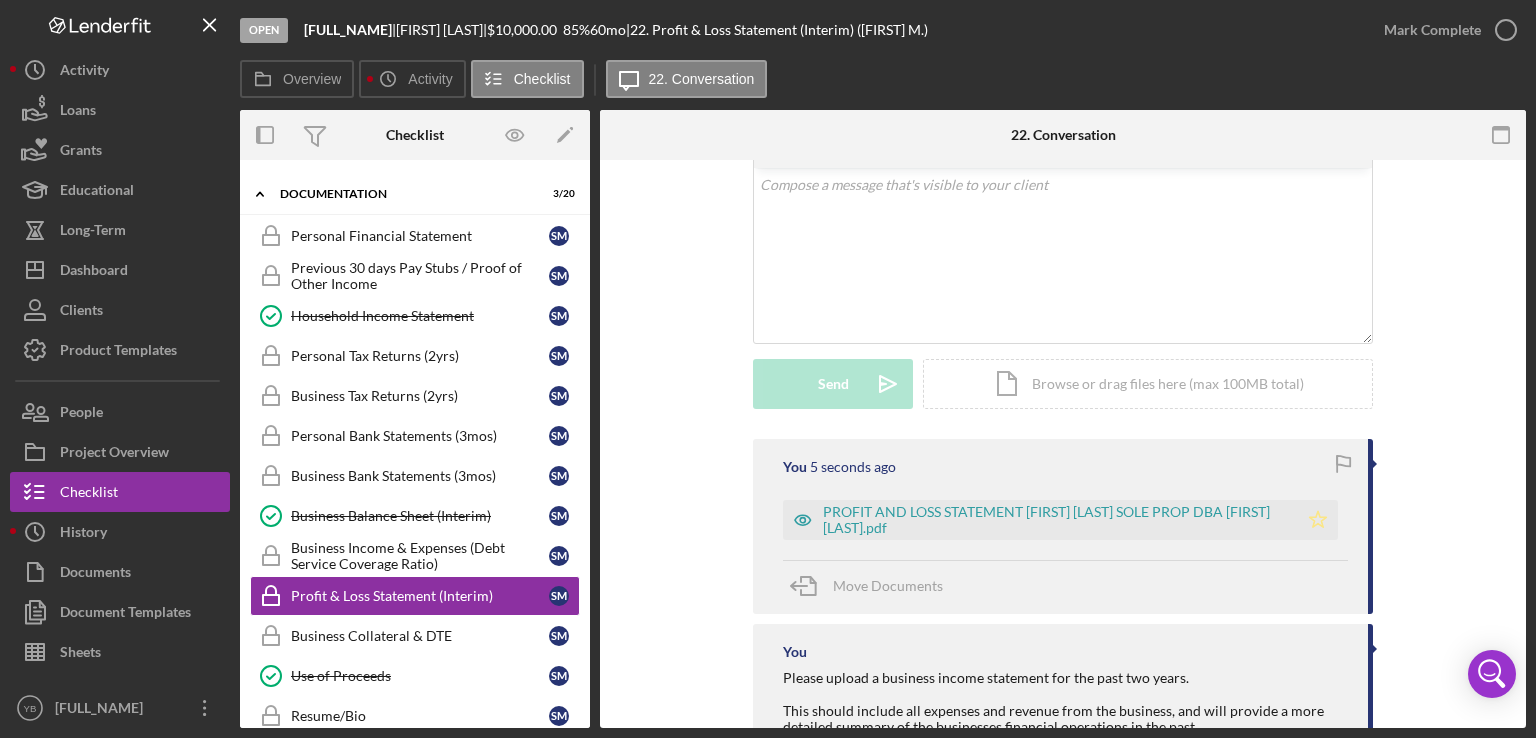 click on "Icon/Star" 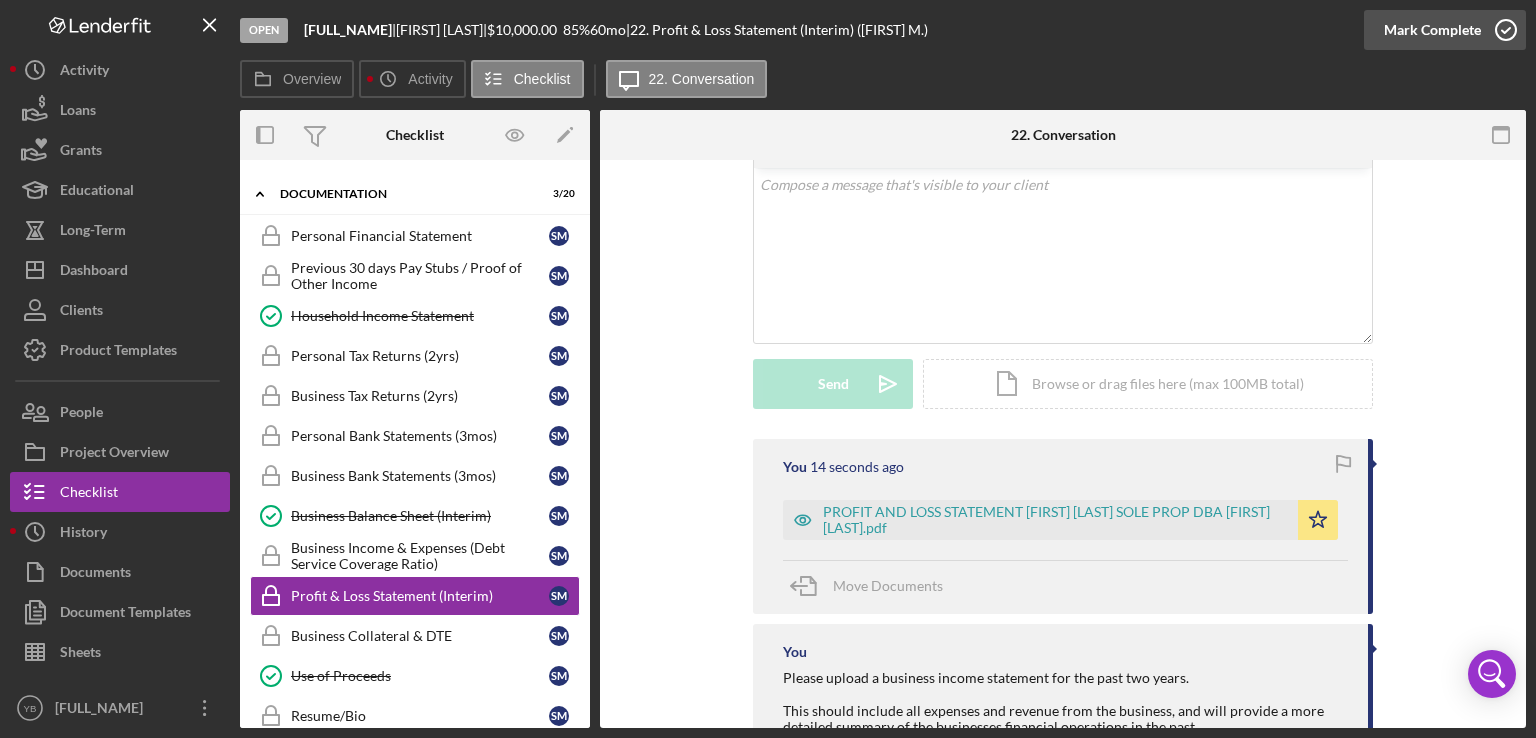 click on "Mark Complete" at bounding box center [1432, 30] 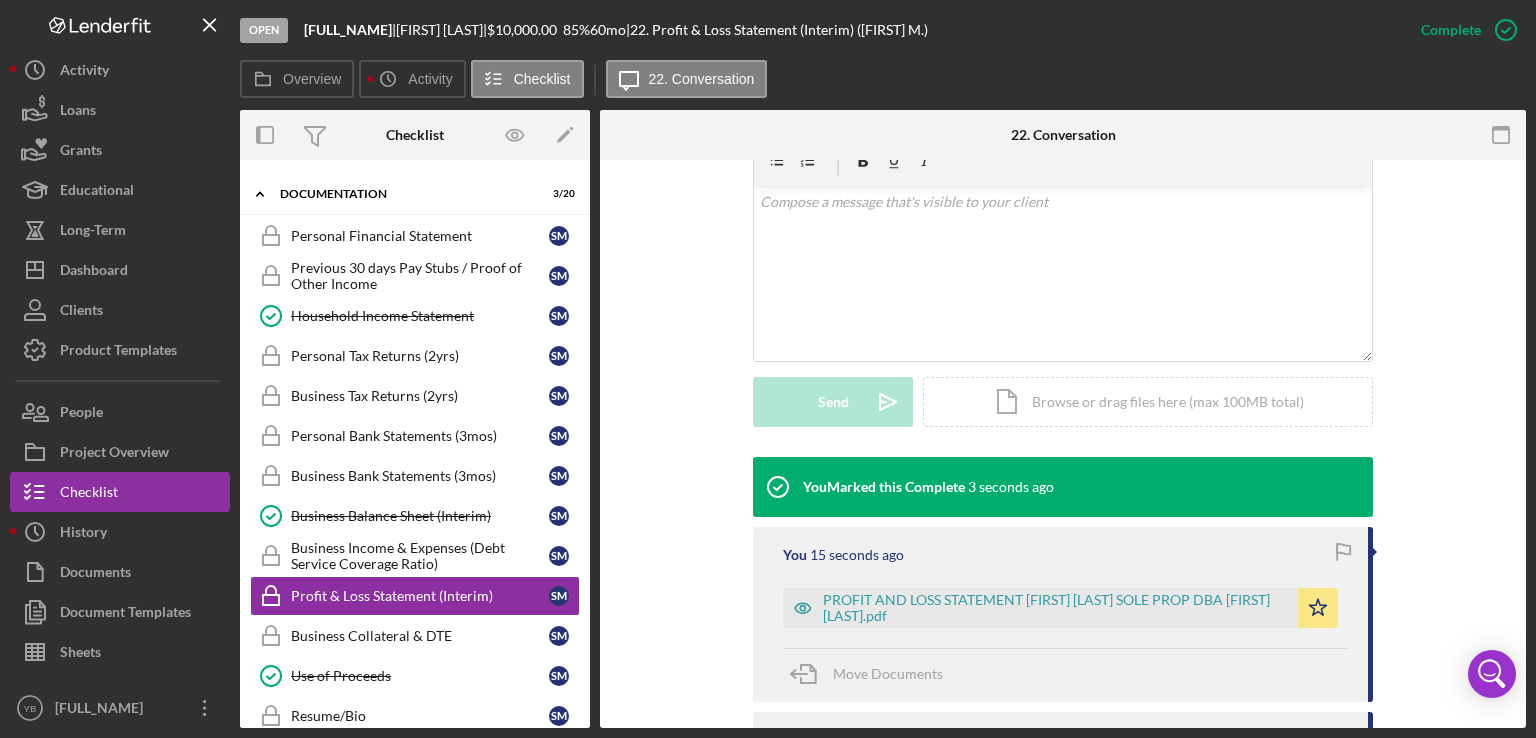 scroll, scrollTop: 388, scrollLeft: 0, axis: vertical 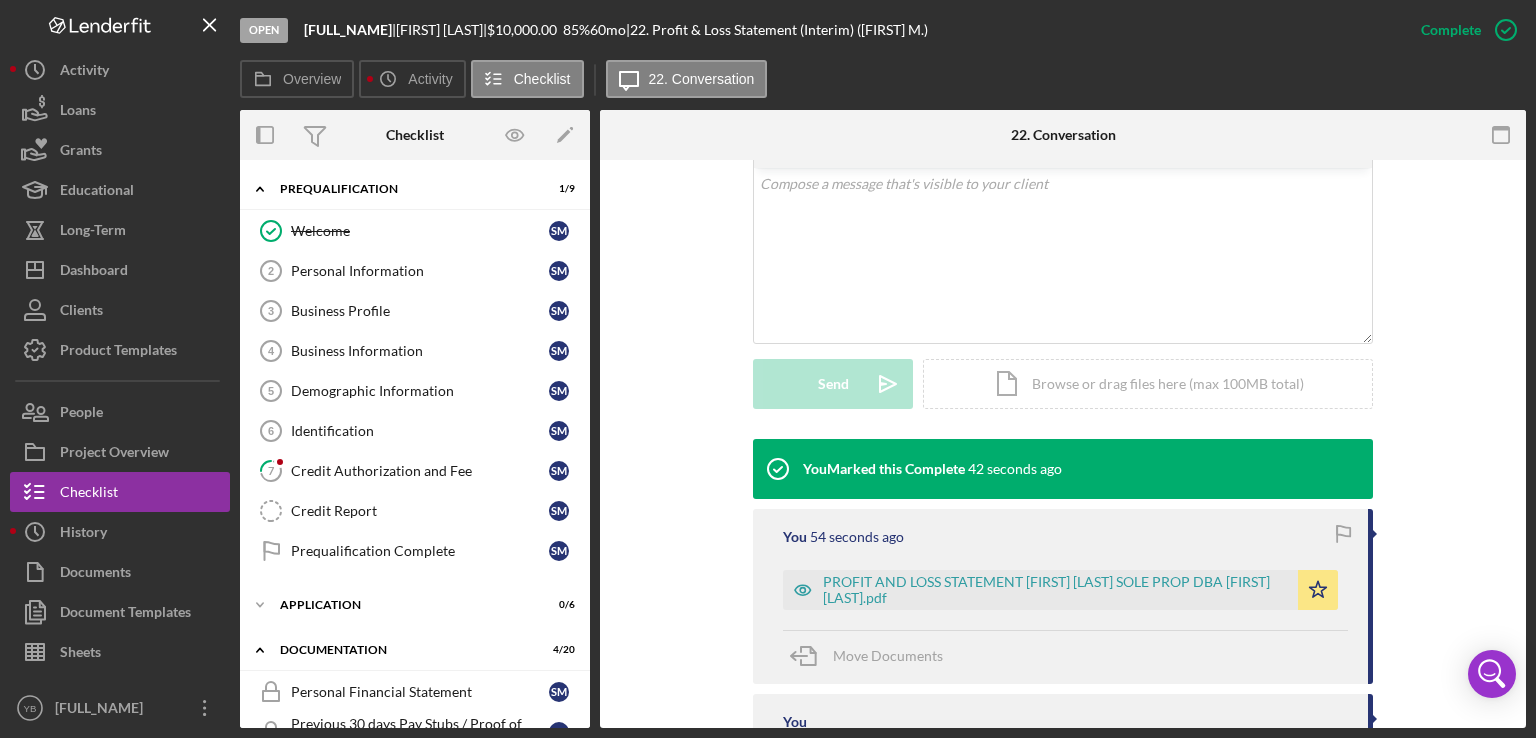 drag, startPoint x: 584, startPoint y: 219, endPoint x: 590, endPoint y: 314, distance: 95.189285 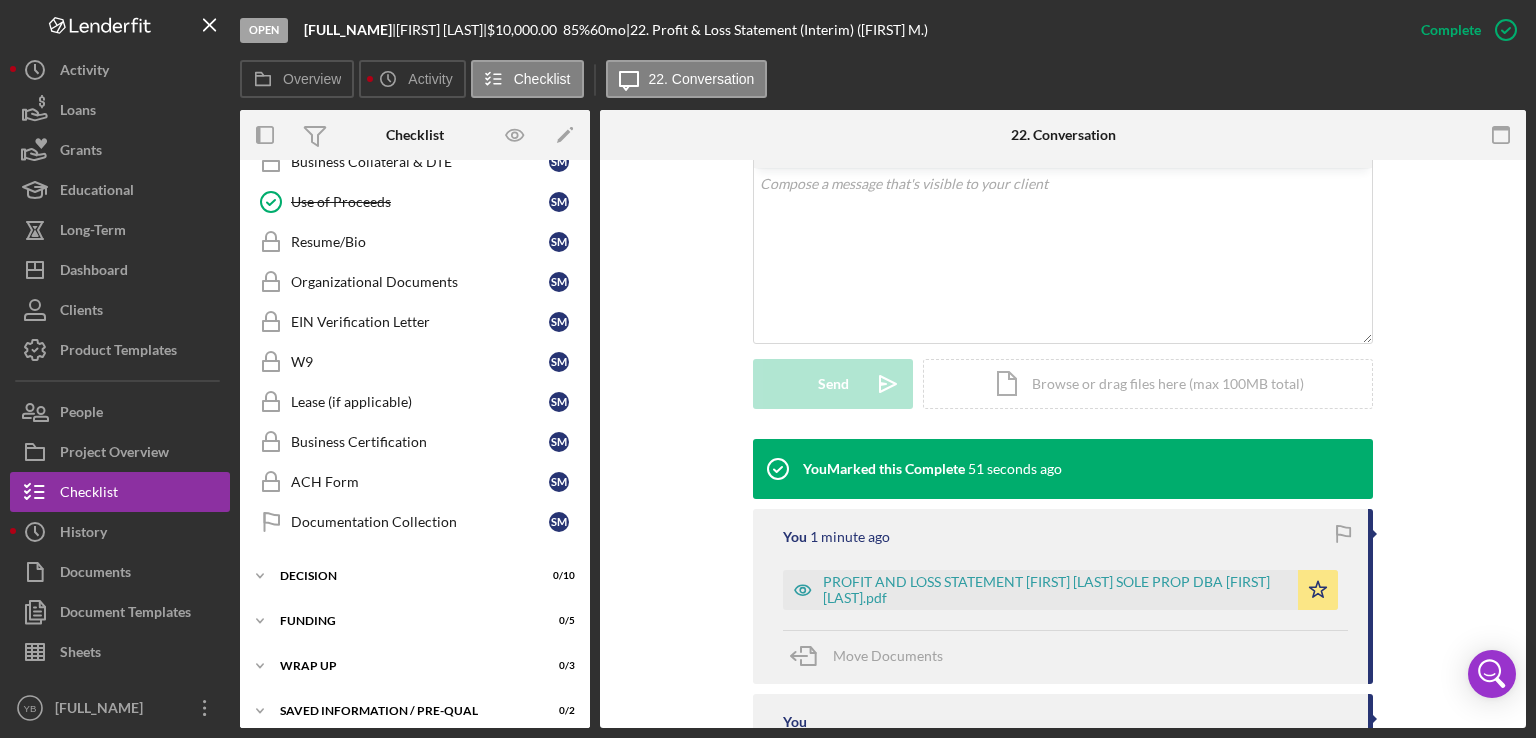scroll, scrollTop: 932, scrollLeft: 0, axis: vertical 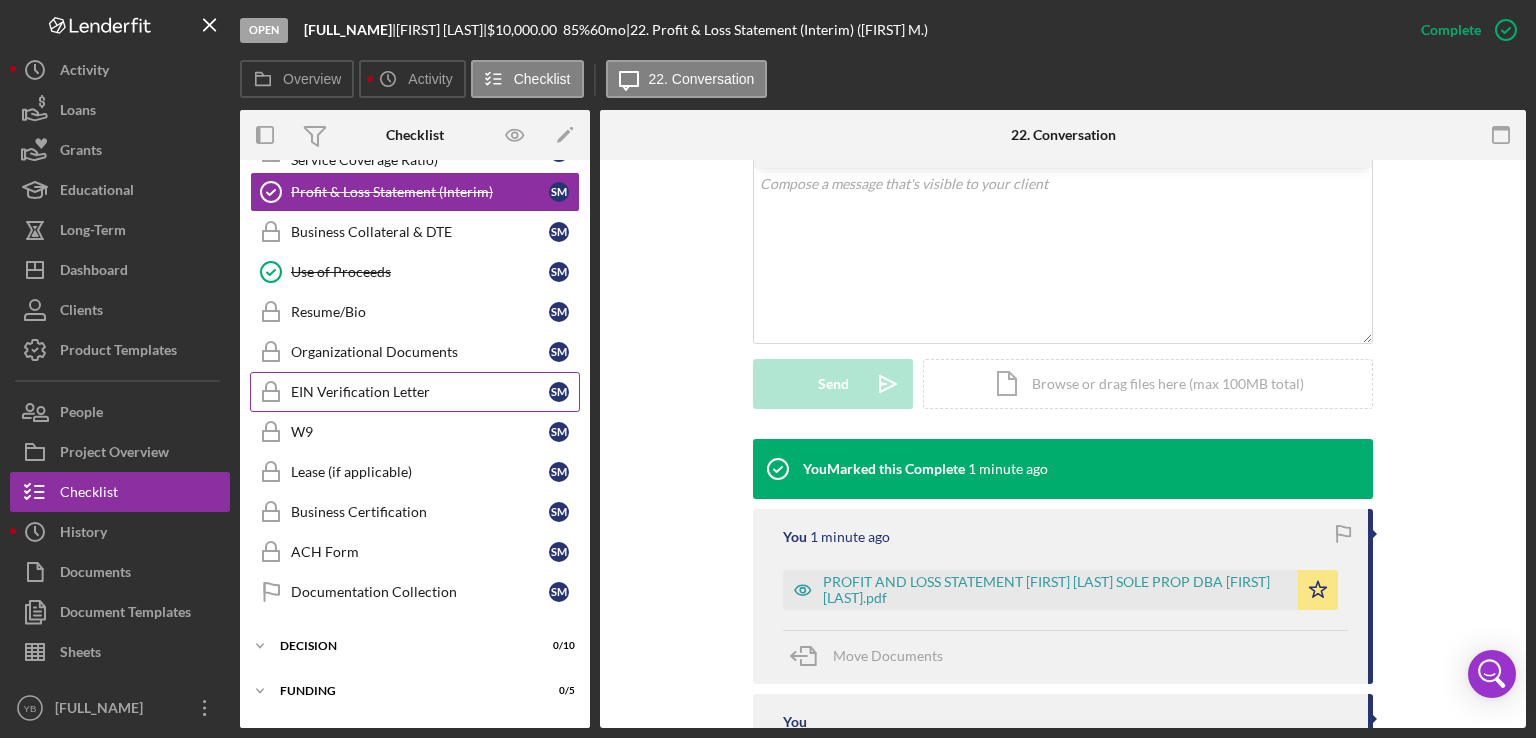 click on "EIN Verification Letter" at bounding box center [420, 392] 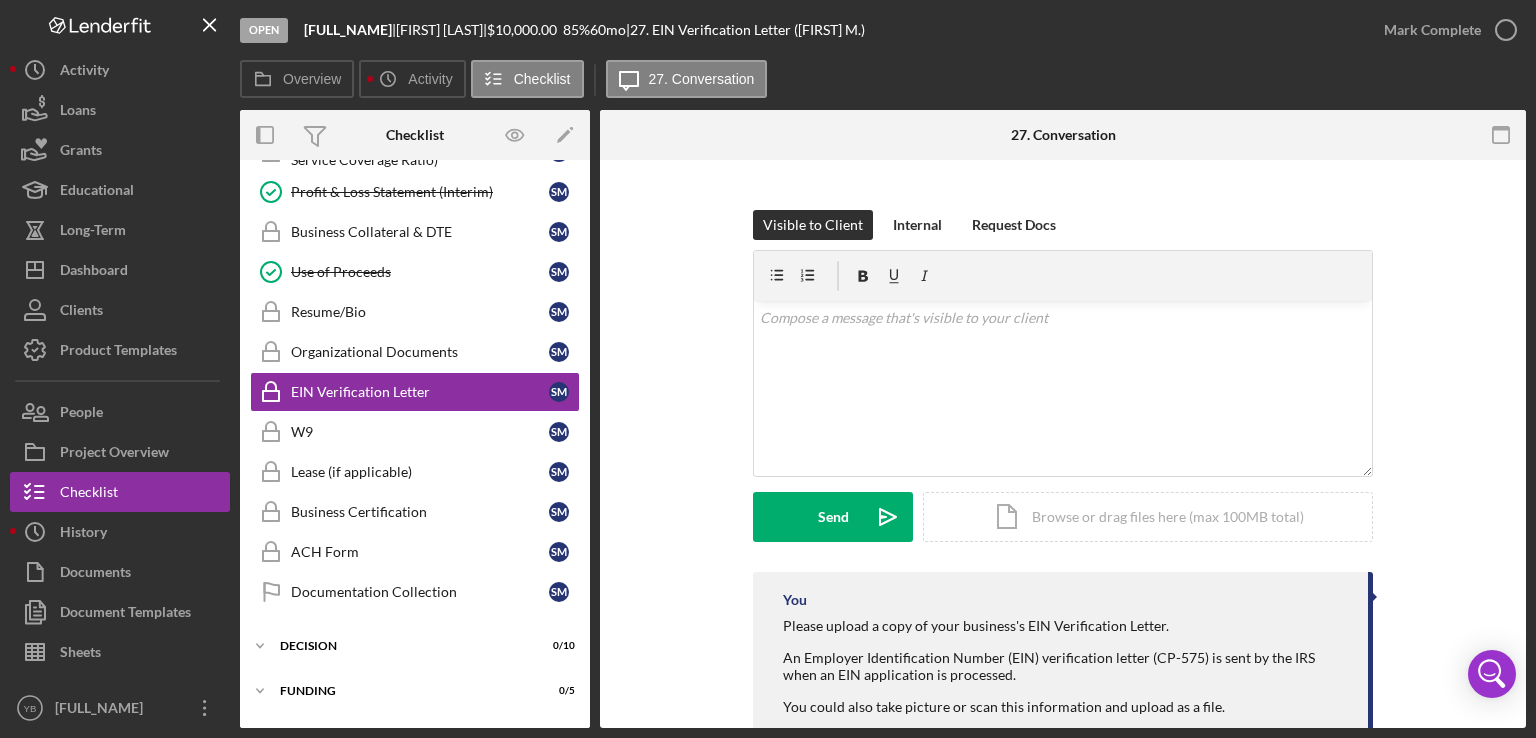 scroll, scrollTop: 238, scrollLeft: 0, axis: vertical 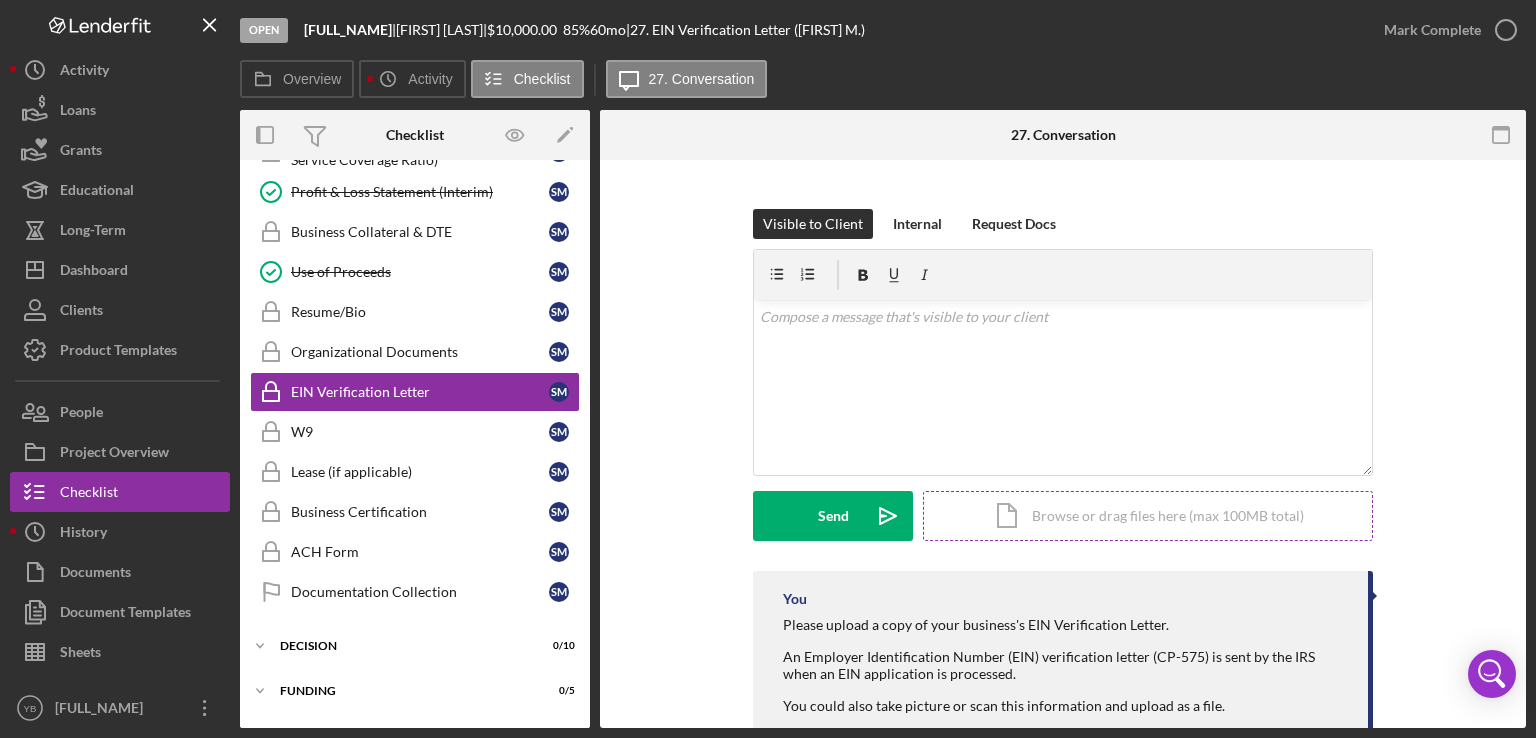 click on "Icon/Document Browse or drag files here (max 100MB total) Tap to choose files or take a photo" at bounding box center (1148, 516) 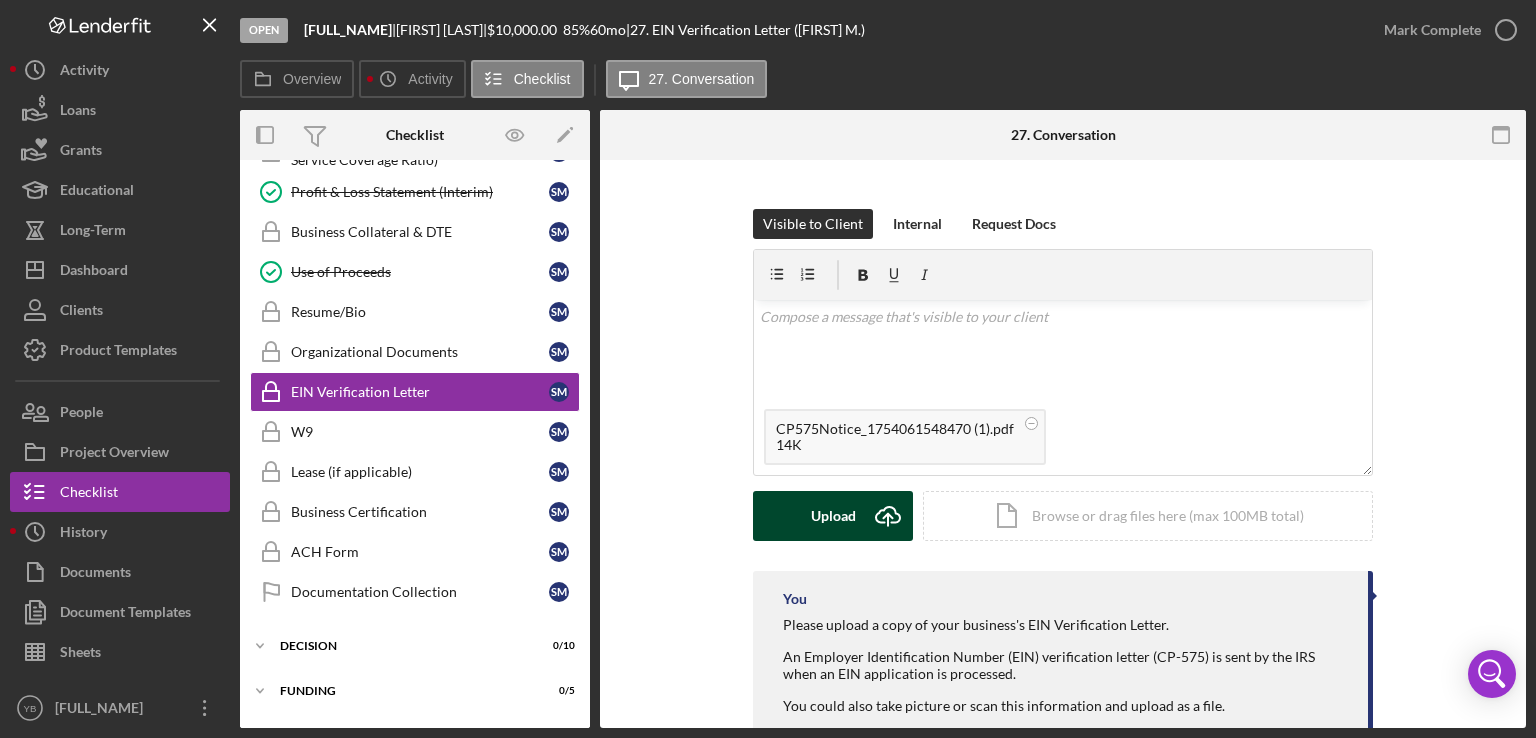 click on "Upload Icon/Upload" at bounding box center (833, 516) 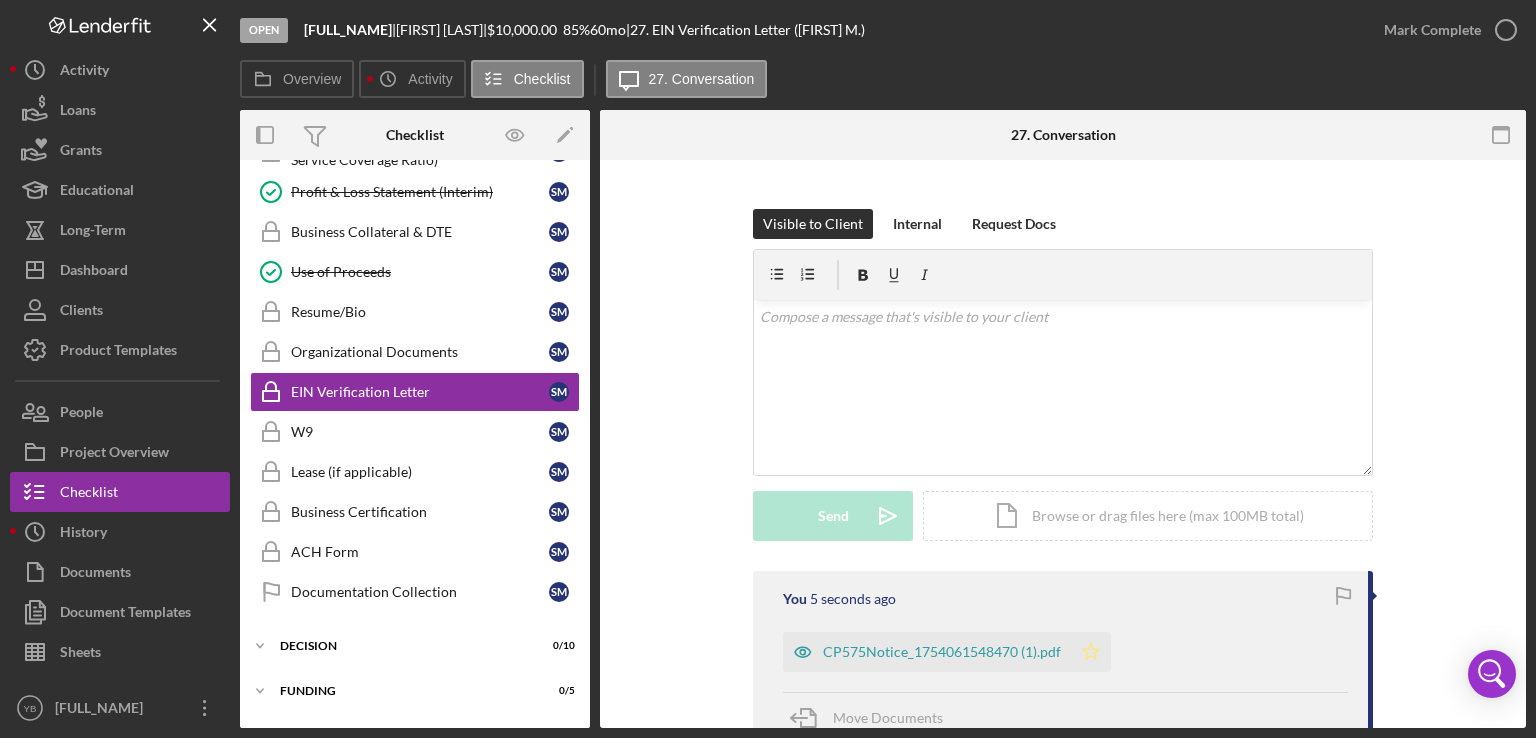 click 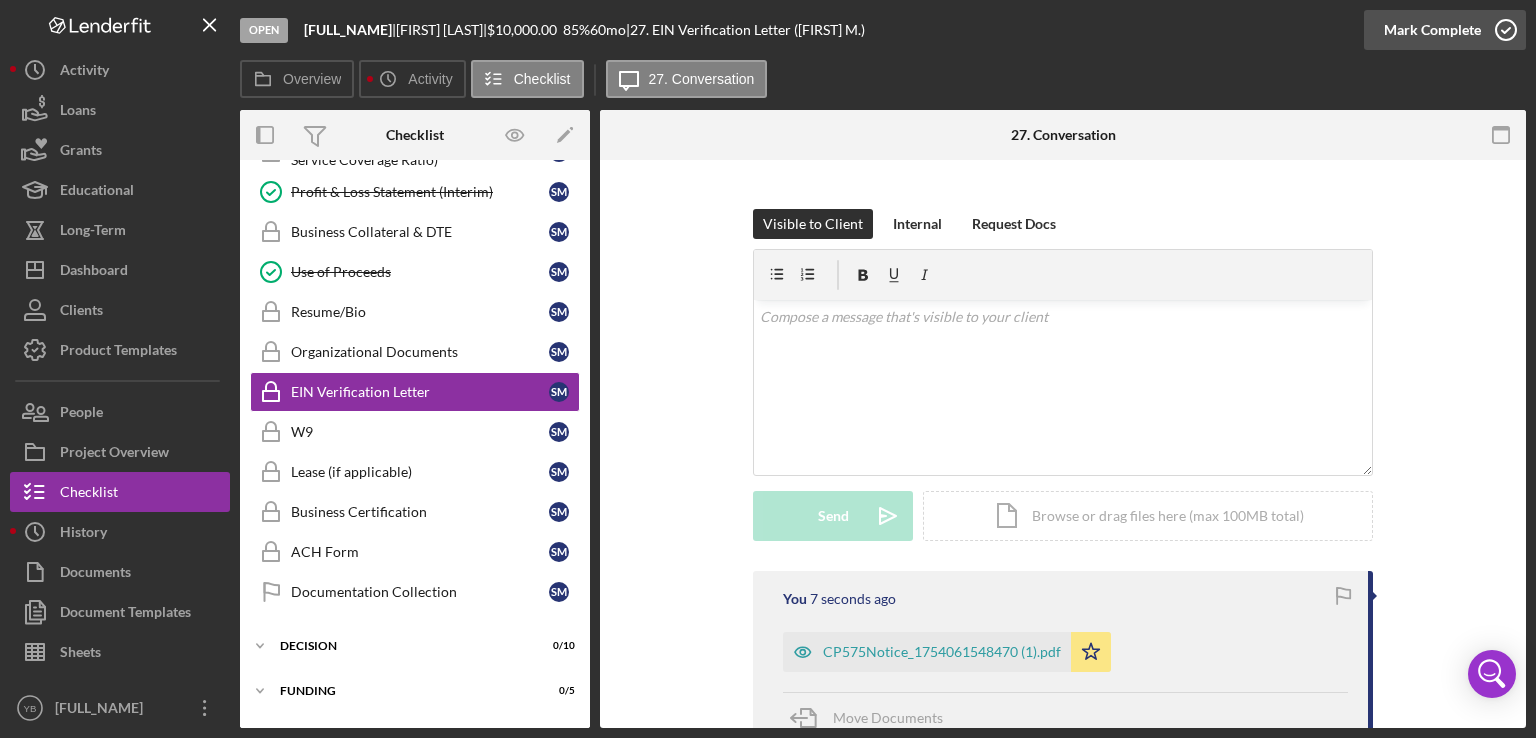 click on "Mark Complete" at bounding box center [1432, 30] 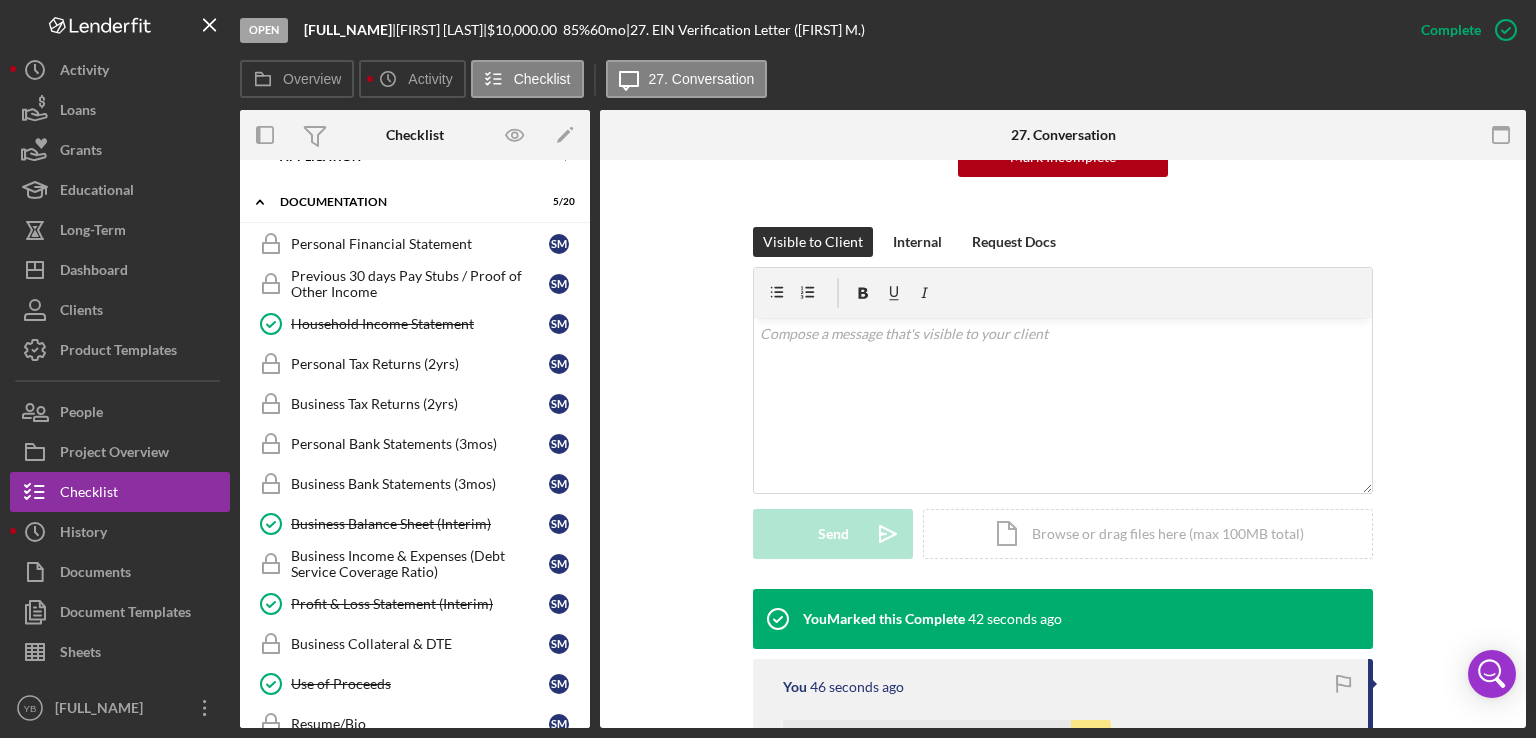 scroll, scrollTop: 416, scrollLeft: 0, axis: vertical 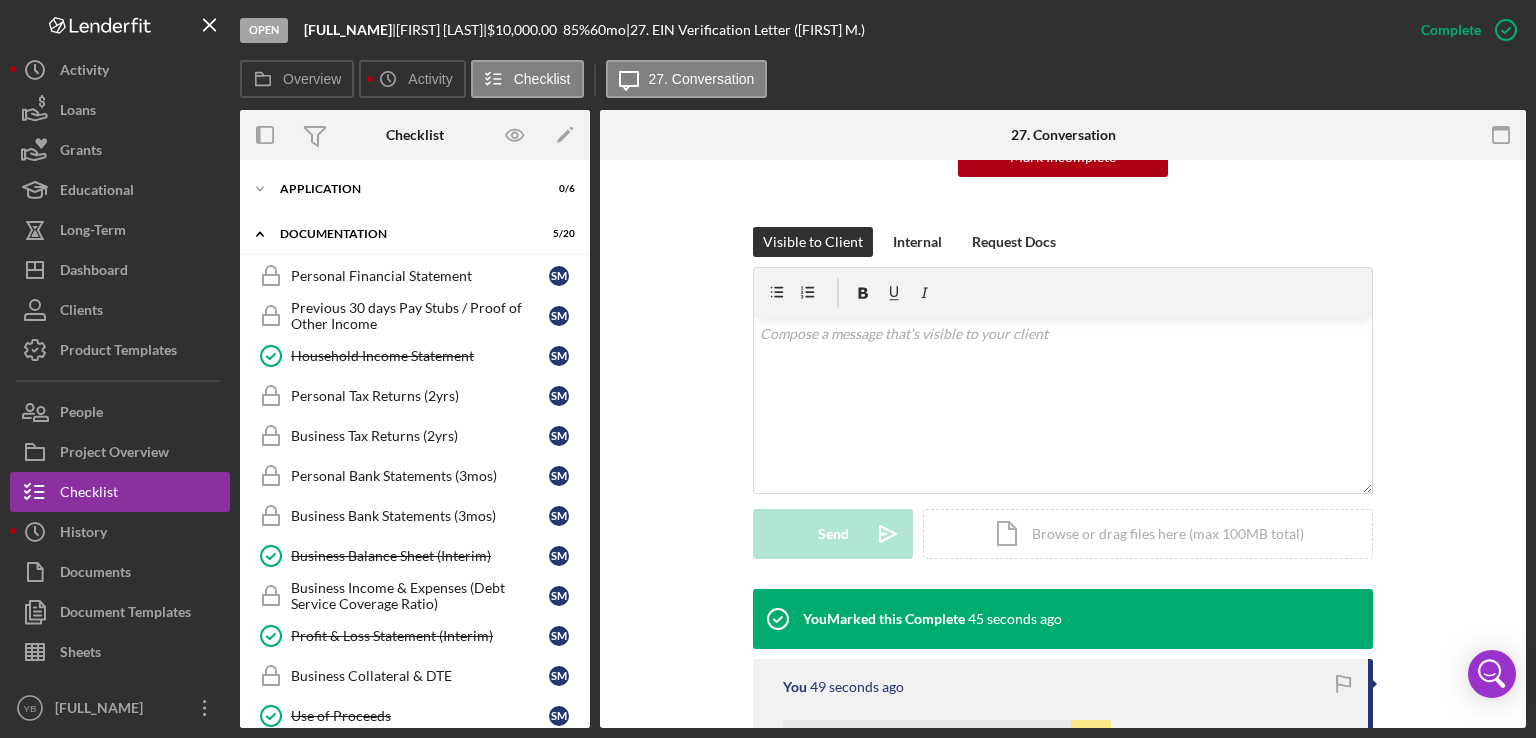 drag, startPoint x: 590, startPoint y: 395, endPoint x: 591, endPoint y: 373, distance: 22.022715 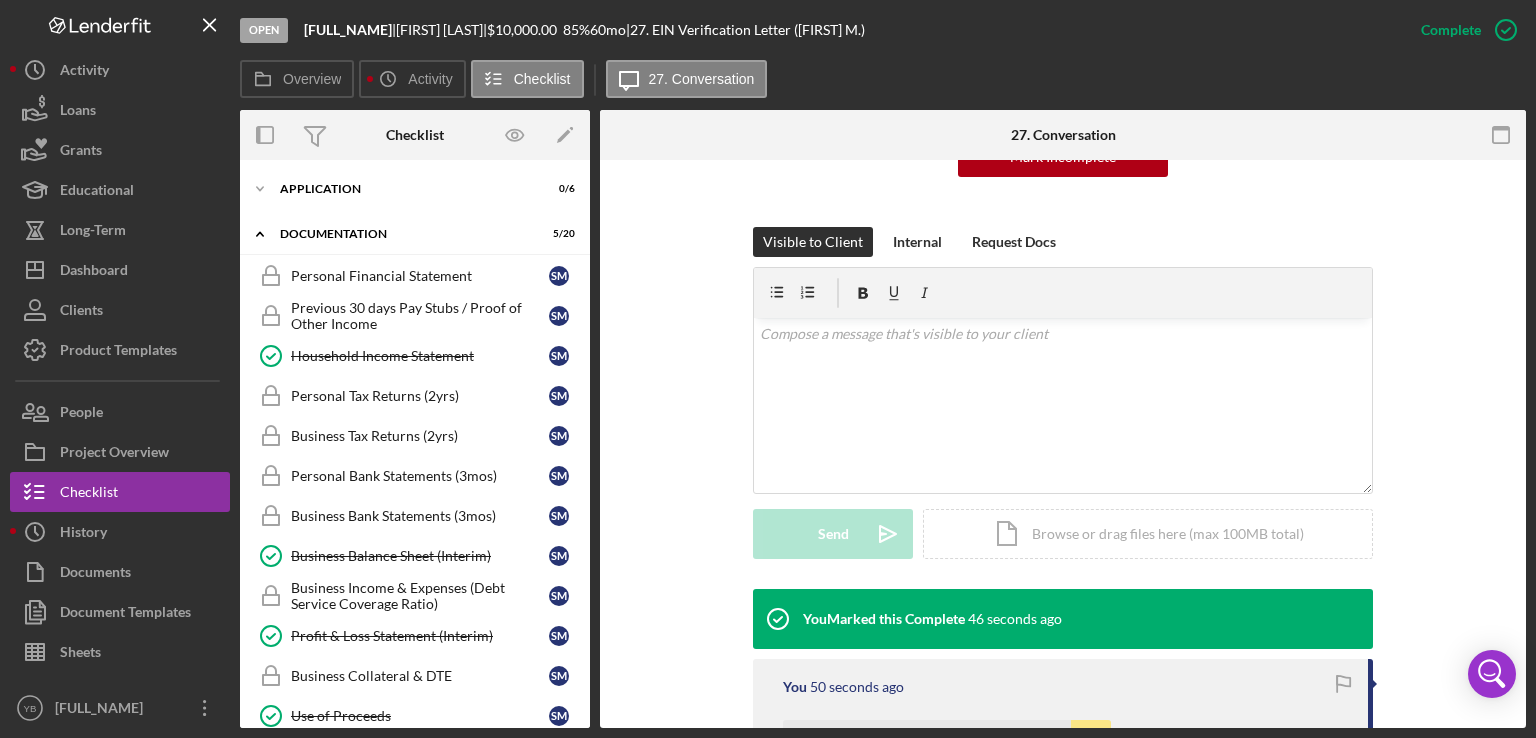 drag, startPoint x: 591, startPoint y: 373, endPoint x: 588, endPoint y: 325, distance: 48.09366 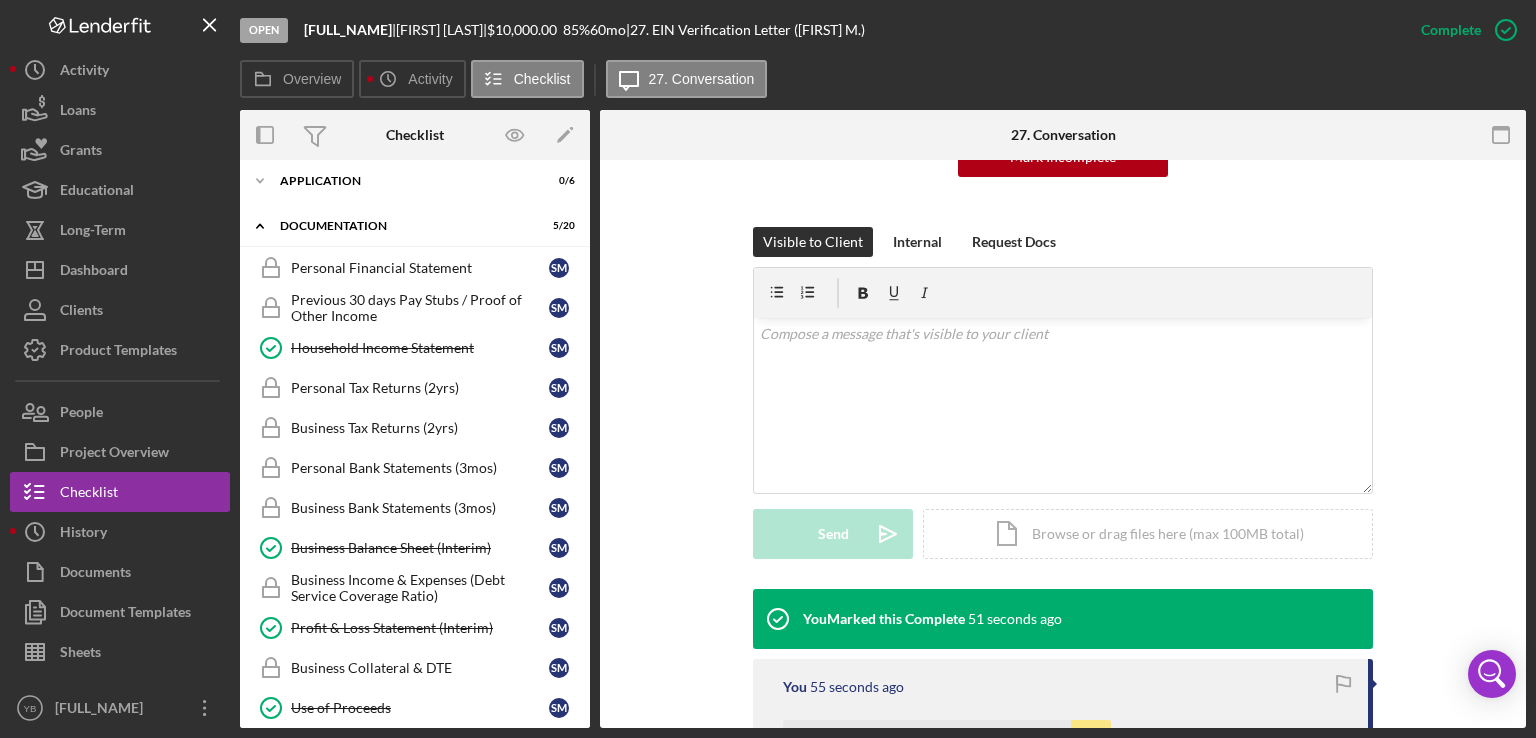 scroll, scrollTop: 431, scrollLeft: 0, axis: vertical 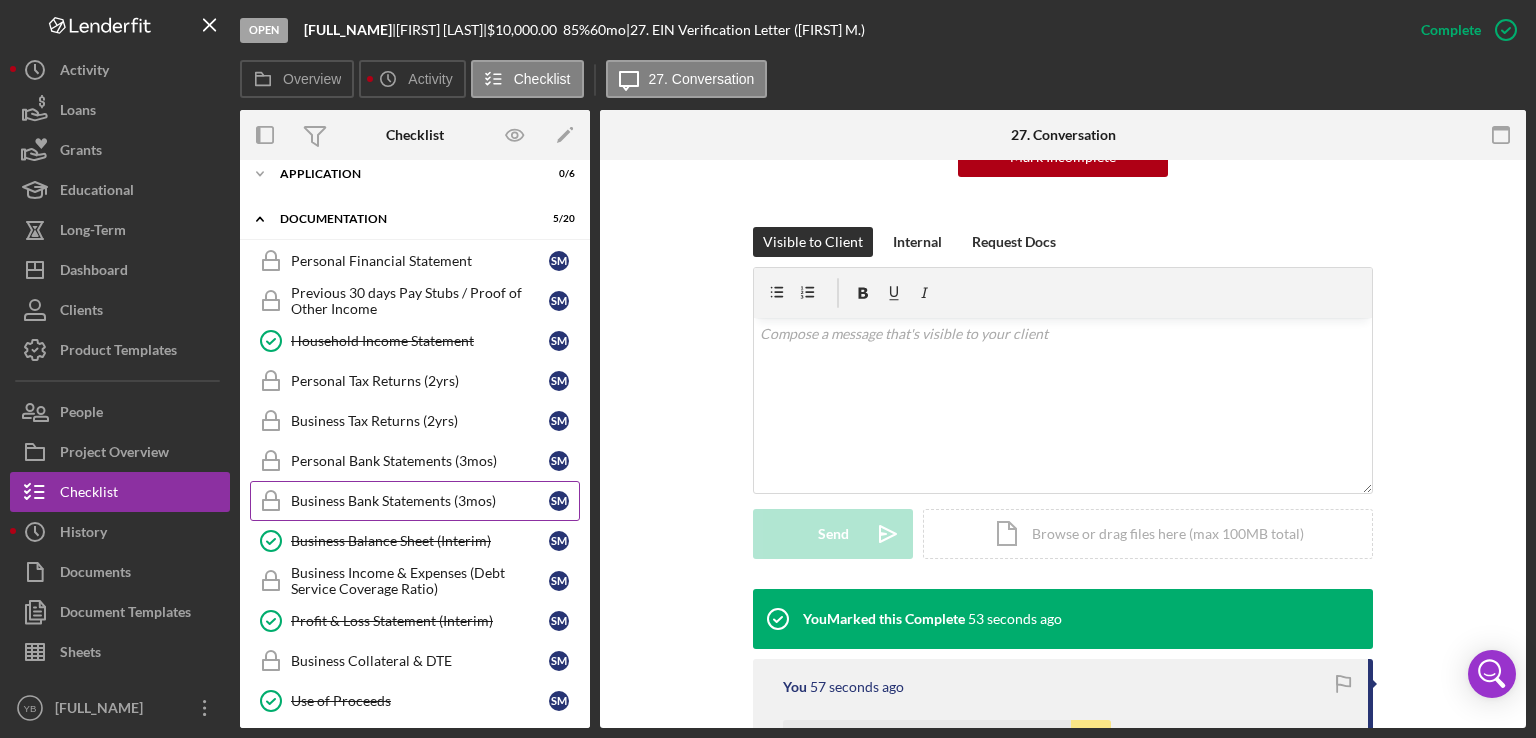 click on "Business Bank Statements (3mos)" at bounding box center [420, 501] 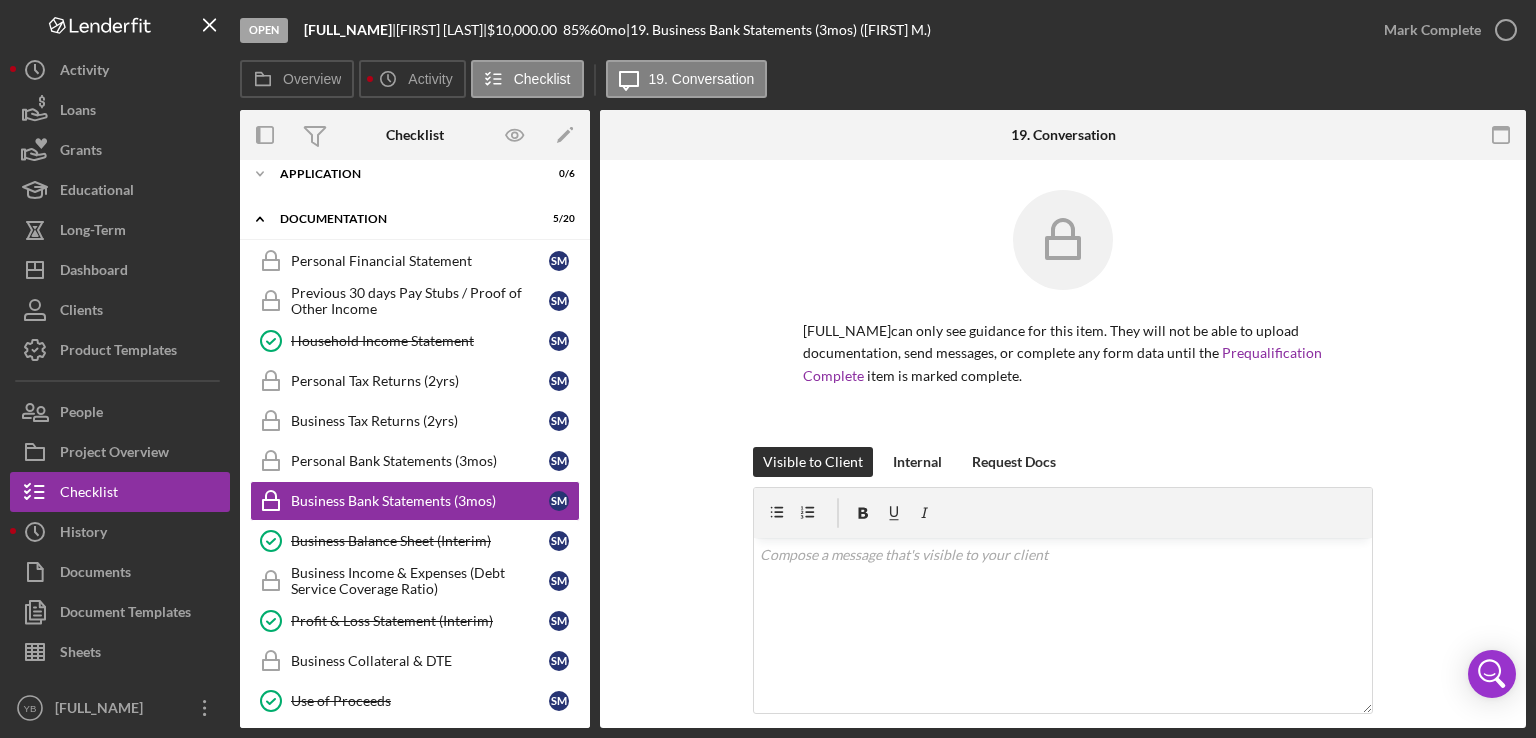 scroll, scrollTop: 316, scrollLeft: 0, axis: vertical 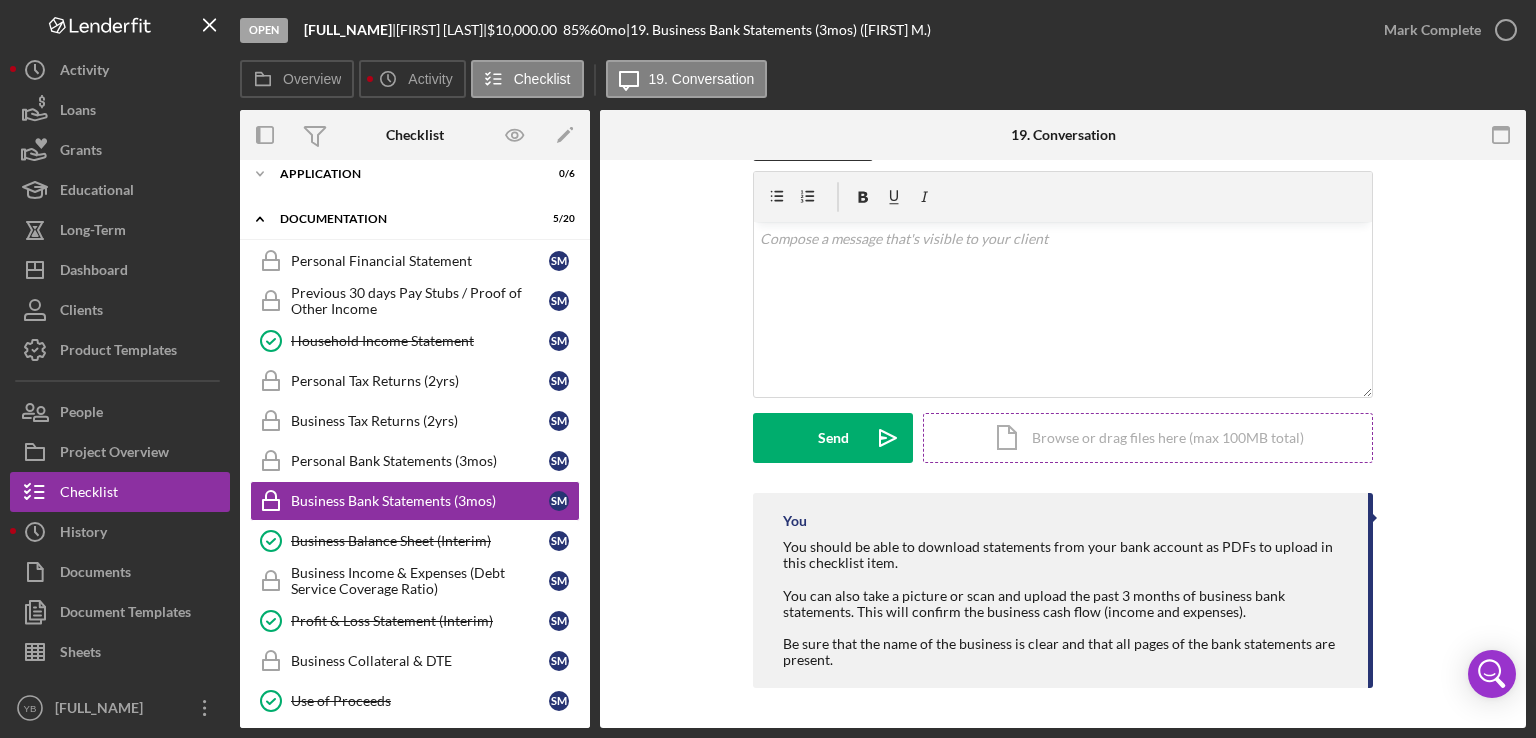 click on "Icon/Document Browse or drag files here (max 100MB total) Tap to choose files or take a photo" at bounding box center [1148, 438] 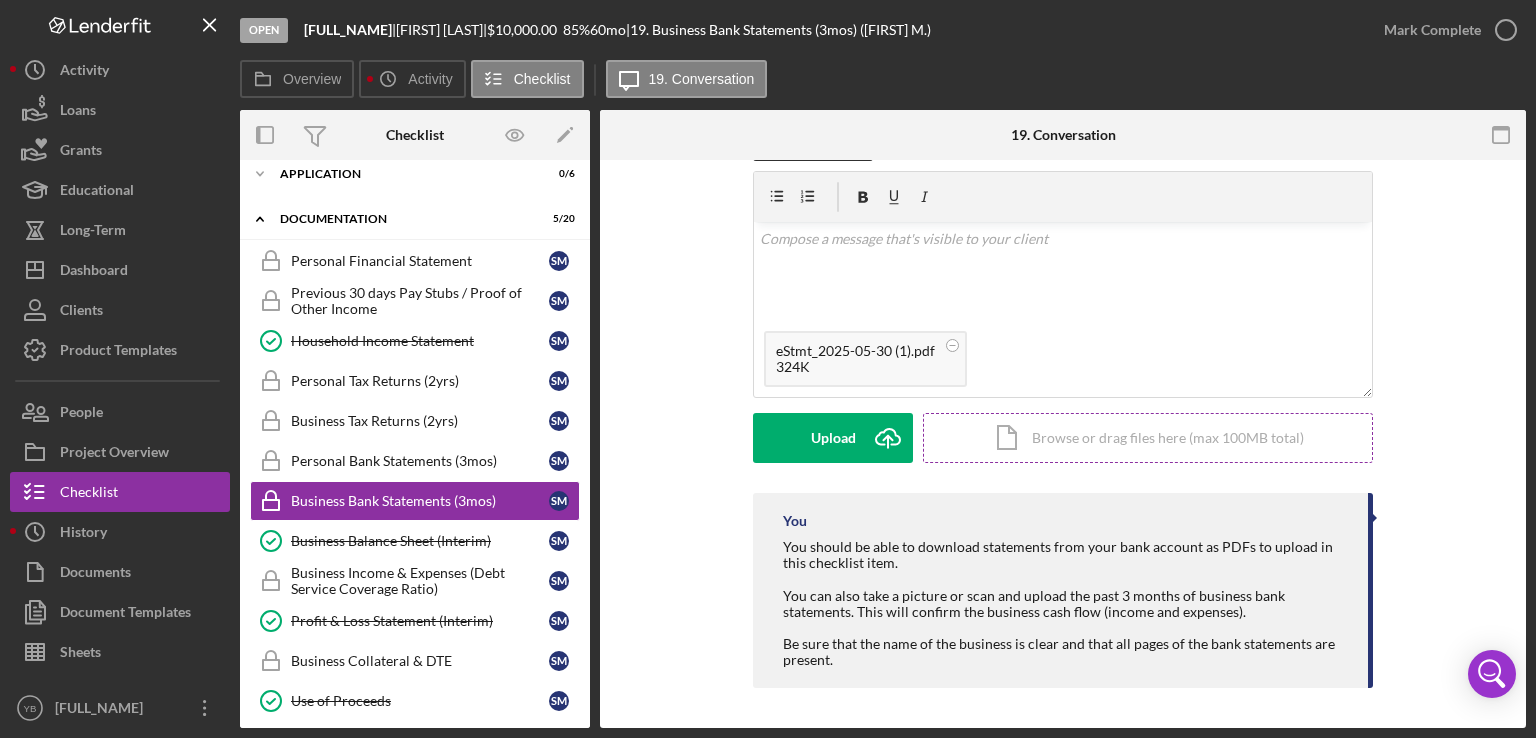 click on "Icon/Document Browse or drag files here (max 100MB total) Tap to choose files or take a photo" at bounding box center (1148, 438) 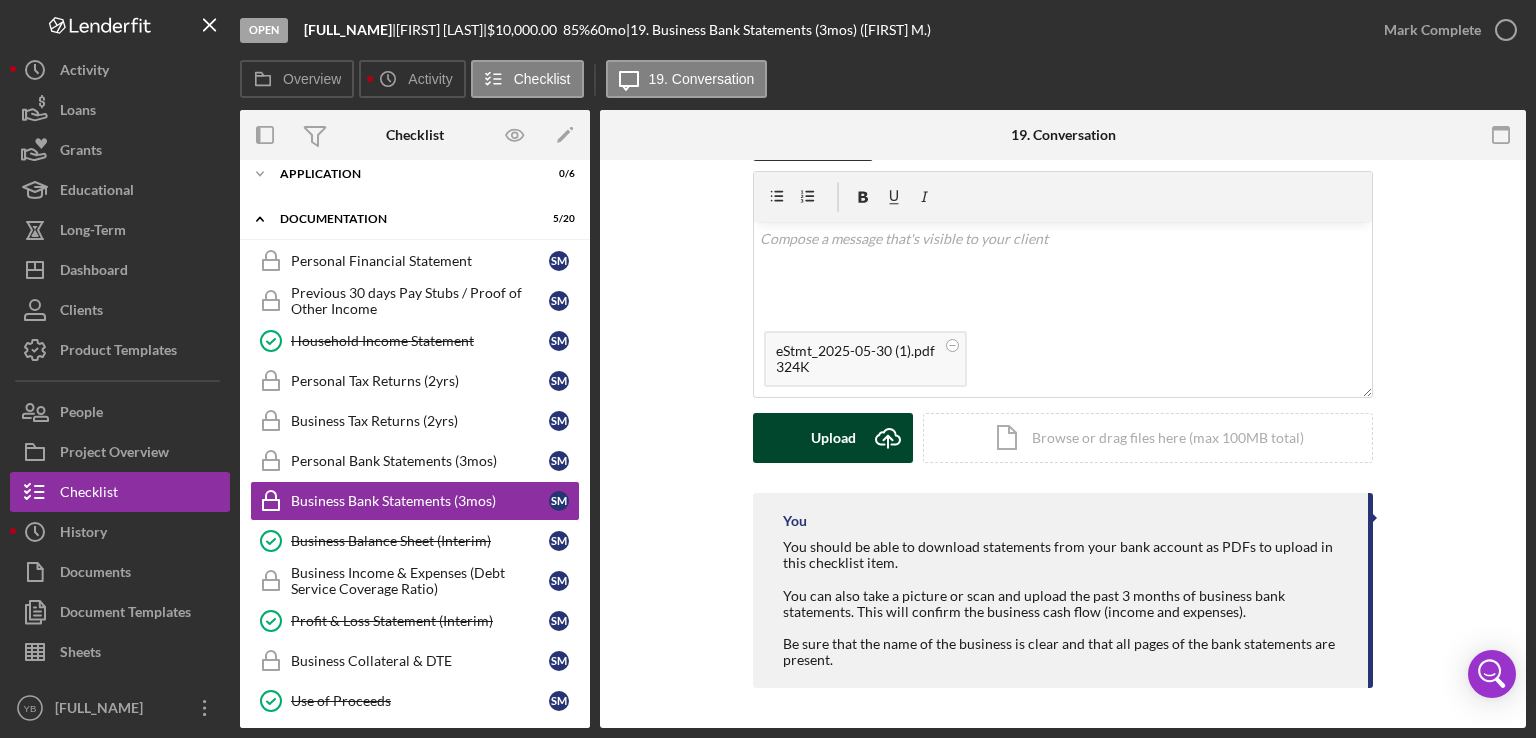 click on "Upload" at bounding box center (833, 438) 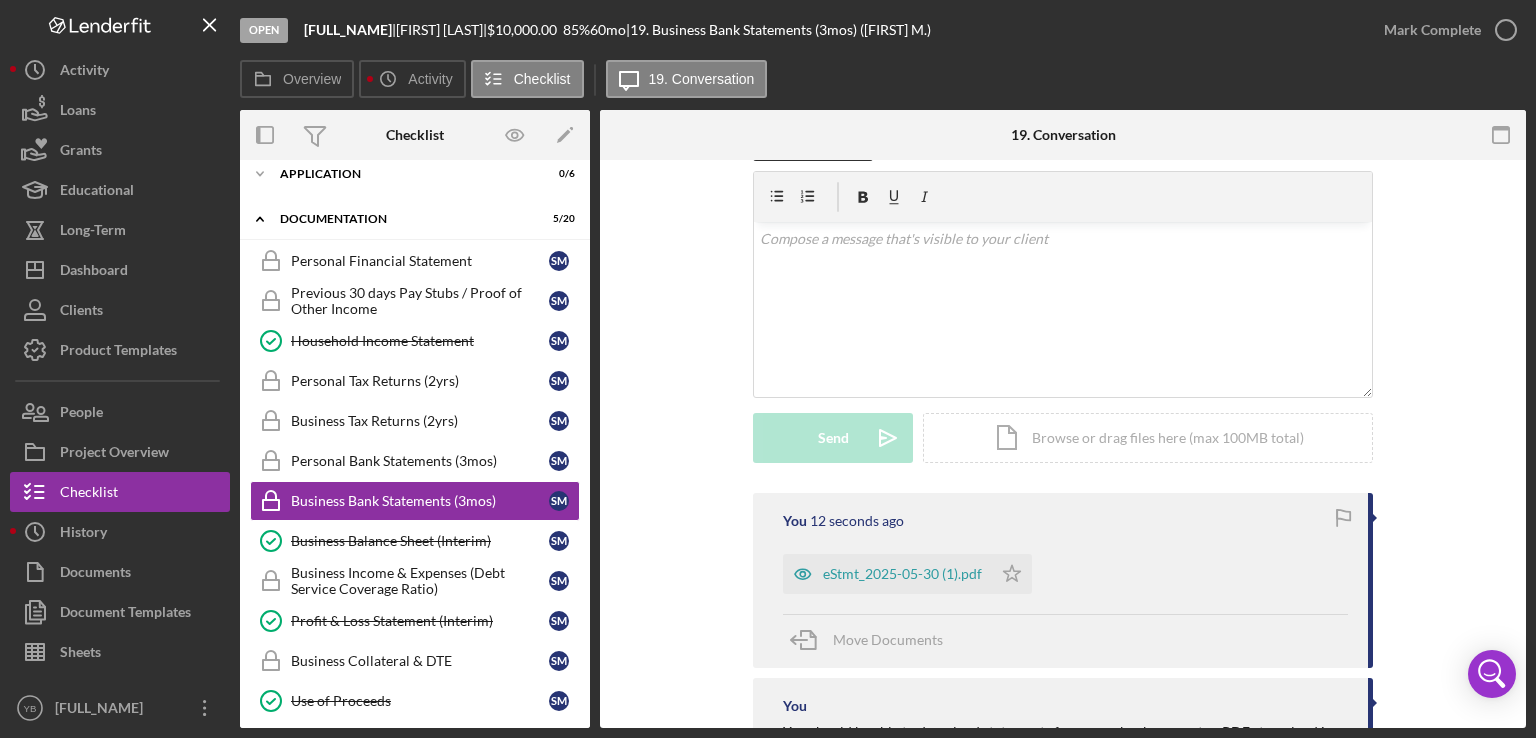 drag, startPoint x: 952, startPoint y: 573, endPoint x: 1038, endPoint y: 625, distance: 100.49876 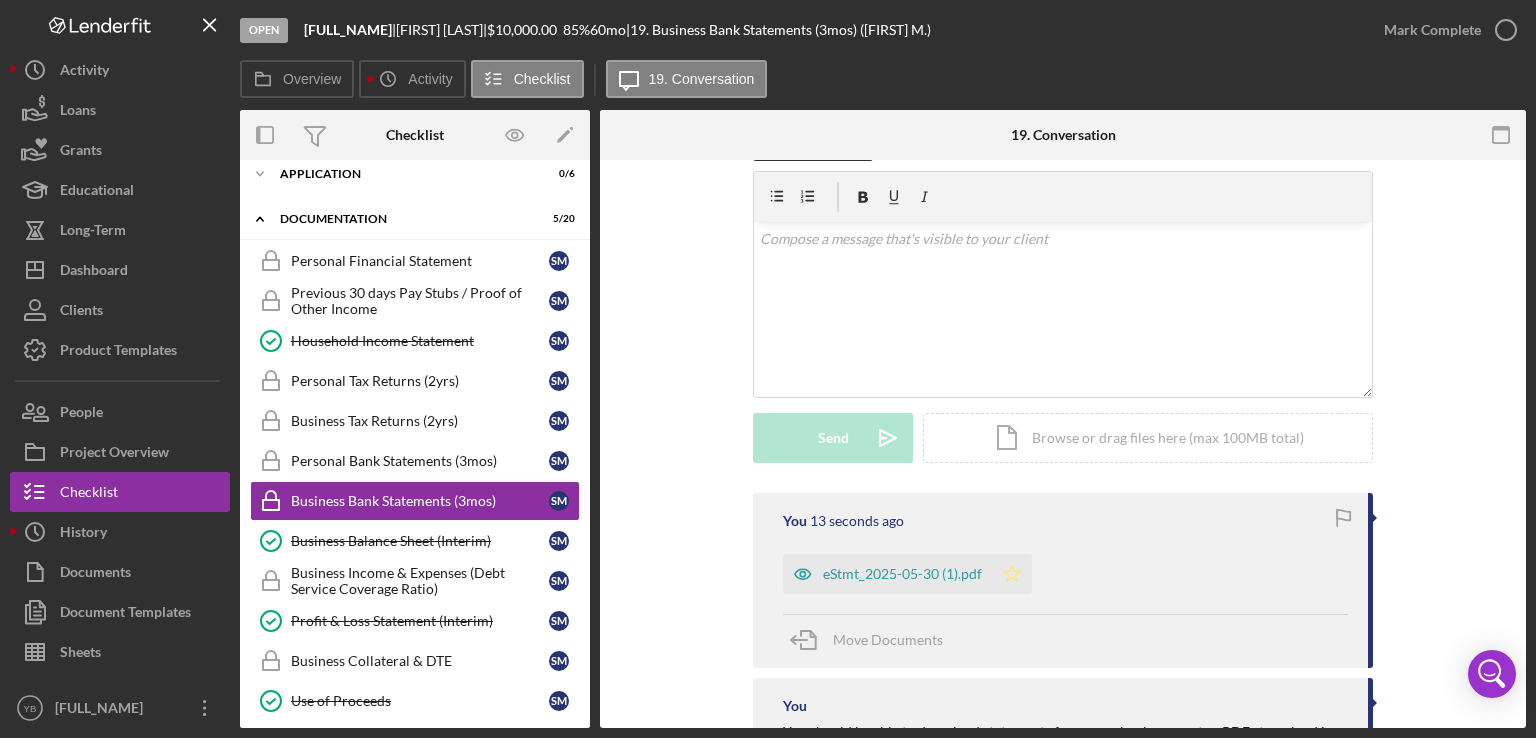 click on "Icon/Star" 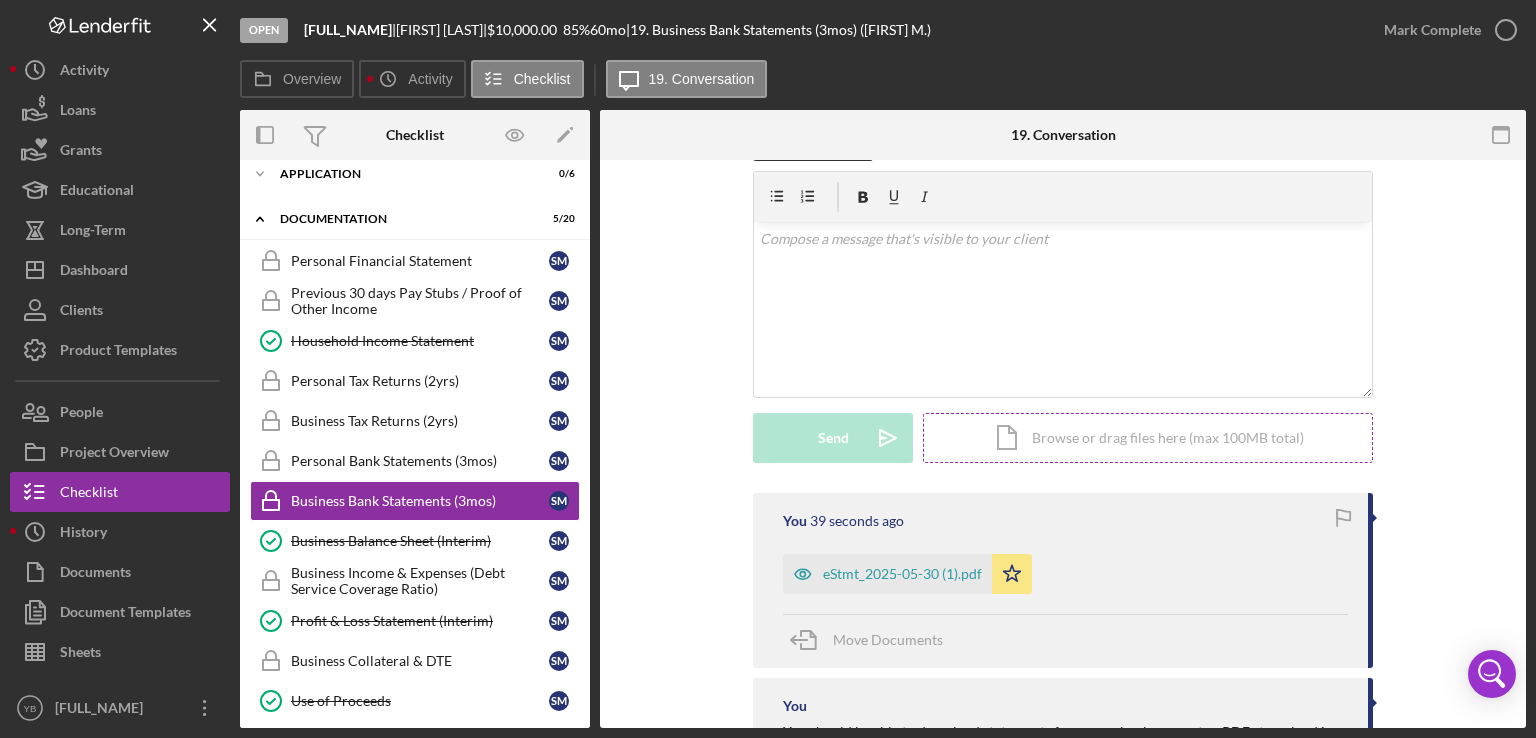click on "Icon/Document Browse or drag files here (max 100MB total) Tap to choose files or take a photo" at bounding box center [1148, 438] 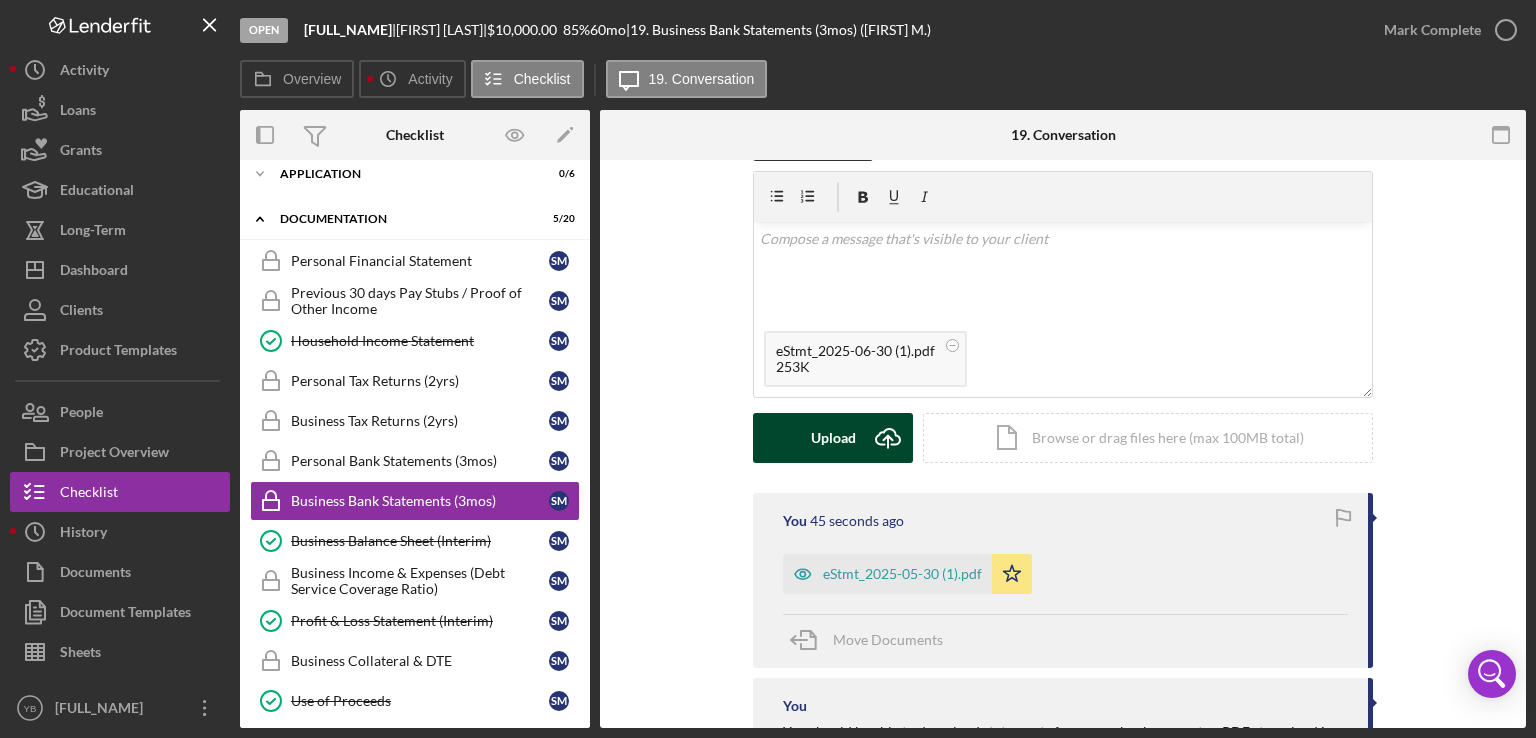 click on "Upload" at bounding box center (833, 438) 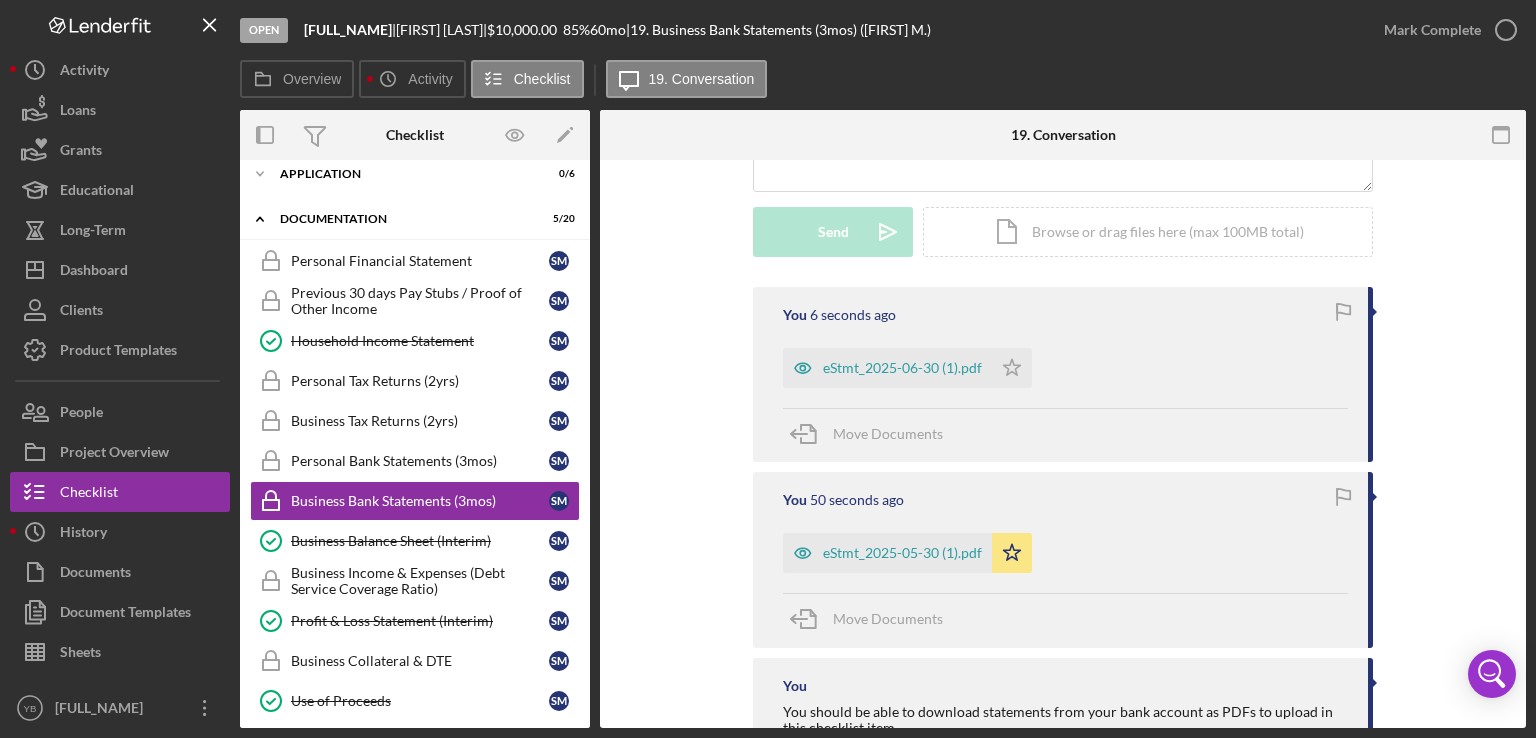 scroll, scrollTop: 564, scrollLeft: 0, axis: vertical 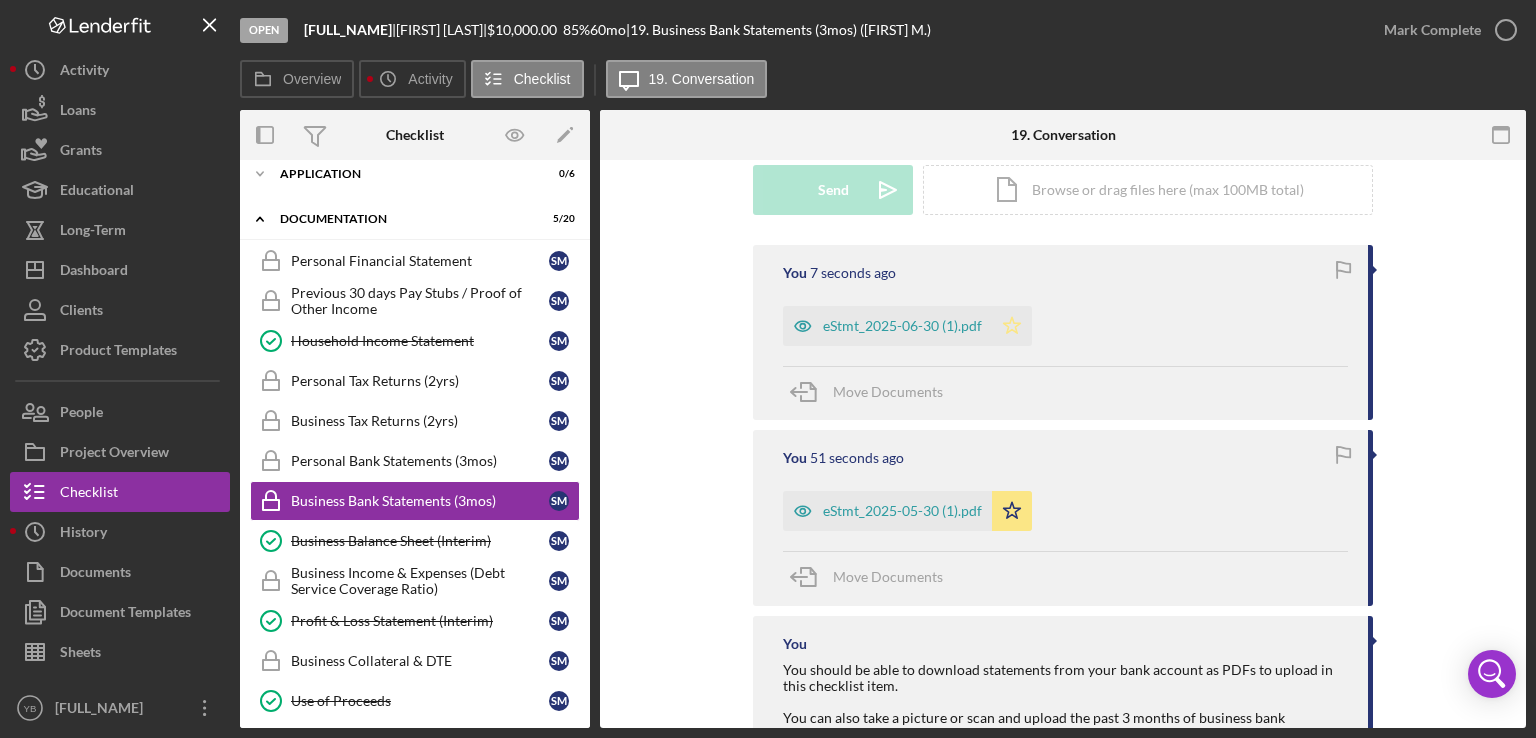 click on "Icon/Star" 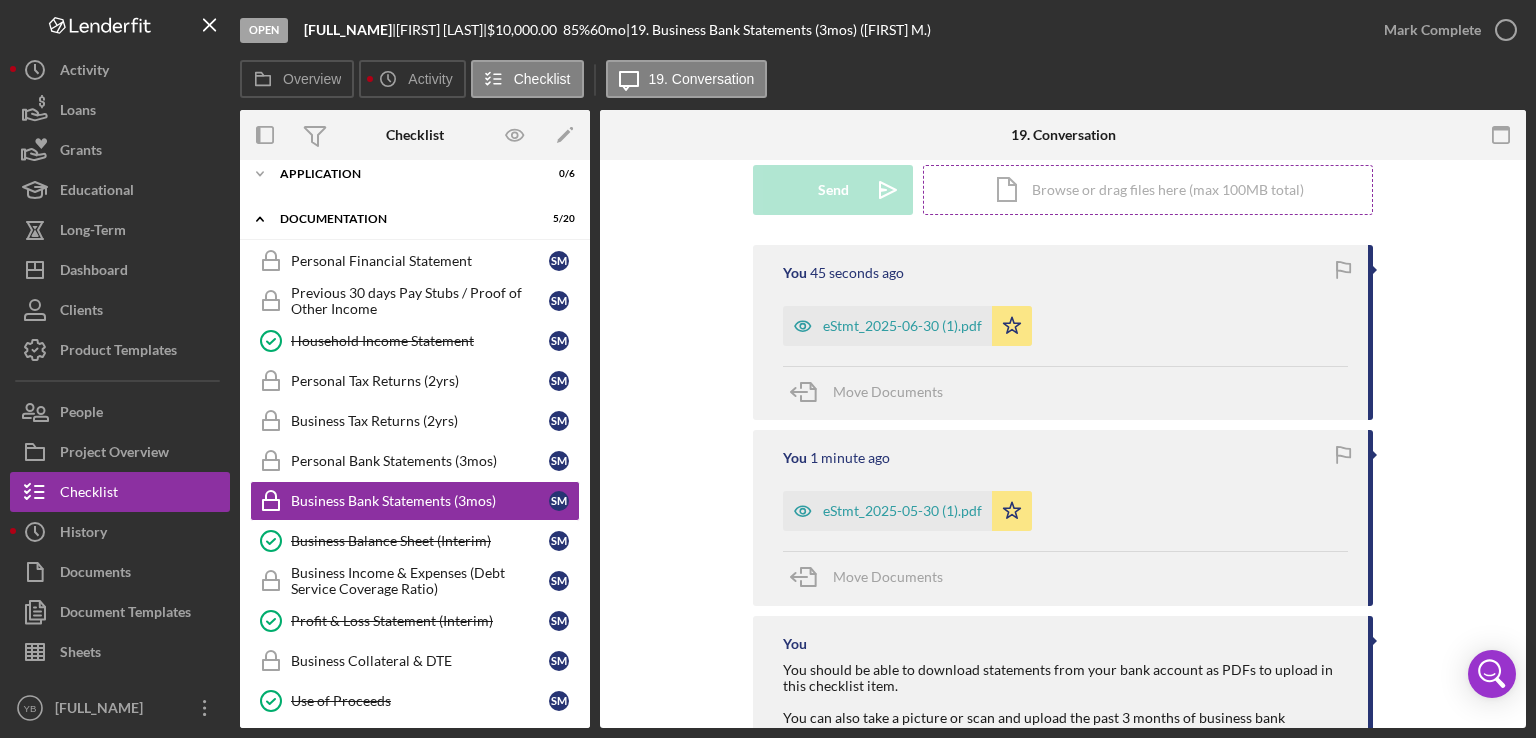 click on "Icon/Document Browse or drag files here (max 100MB total) Tap to choose files or take a photo" at bounding box center (1148, 190) 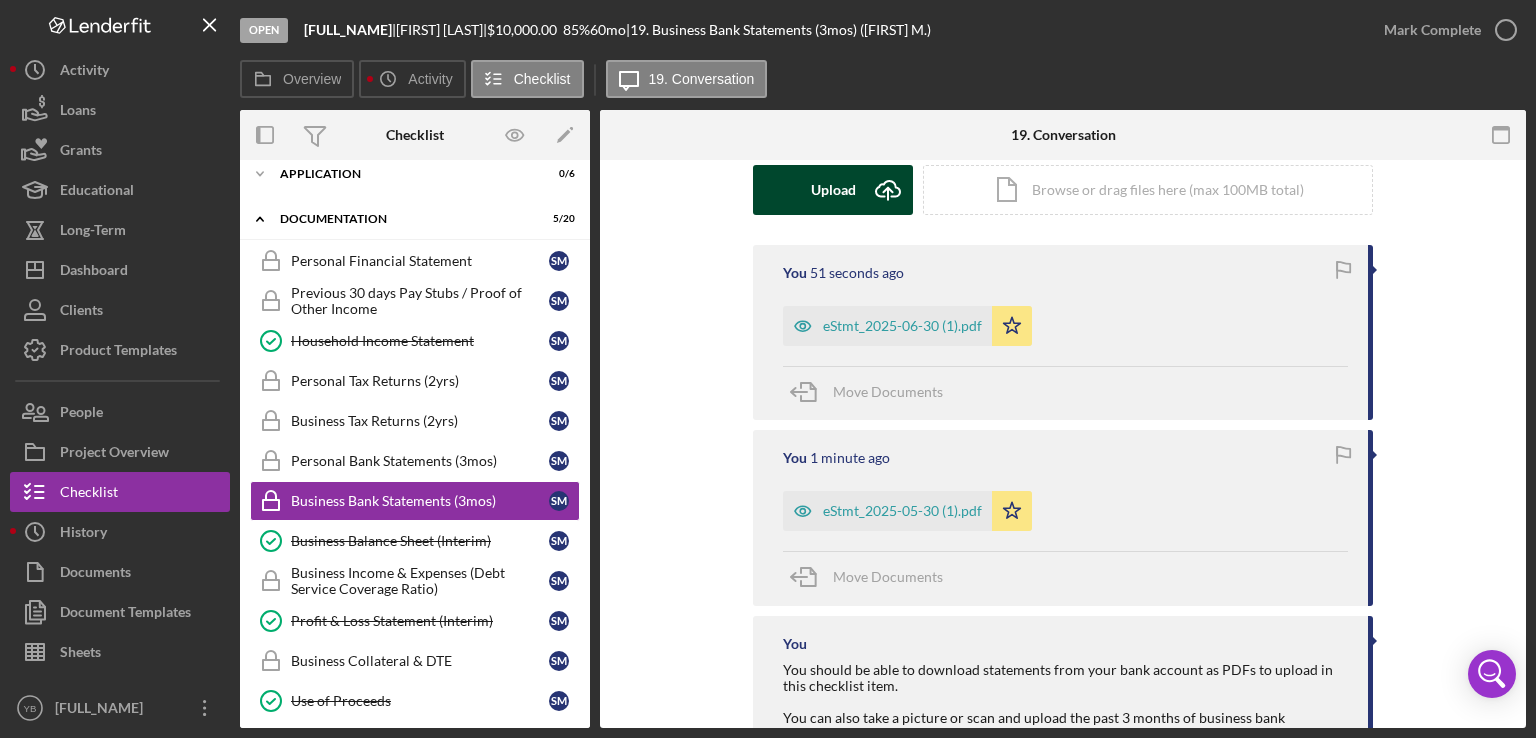 click on "Upload" at bounding box center [833, 190] 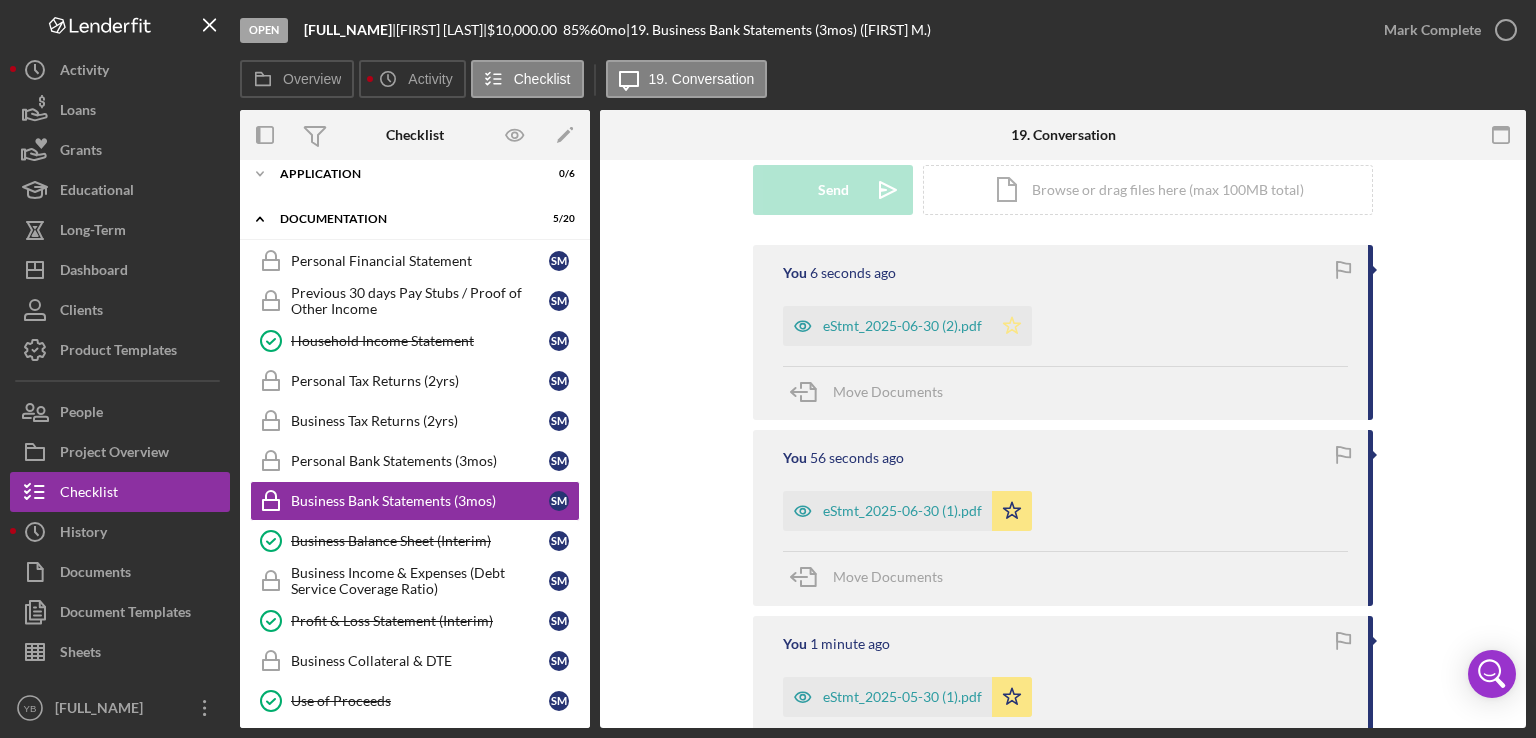 click on "Icon/Star" 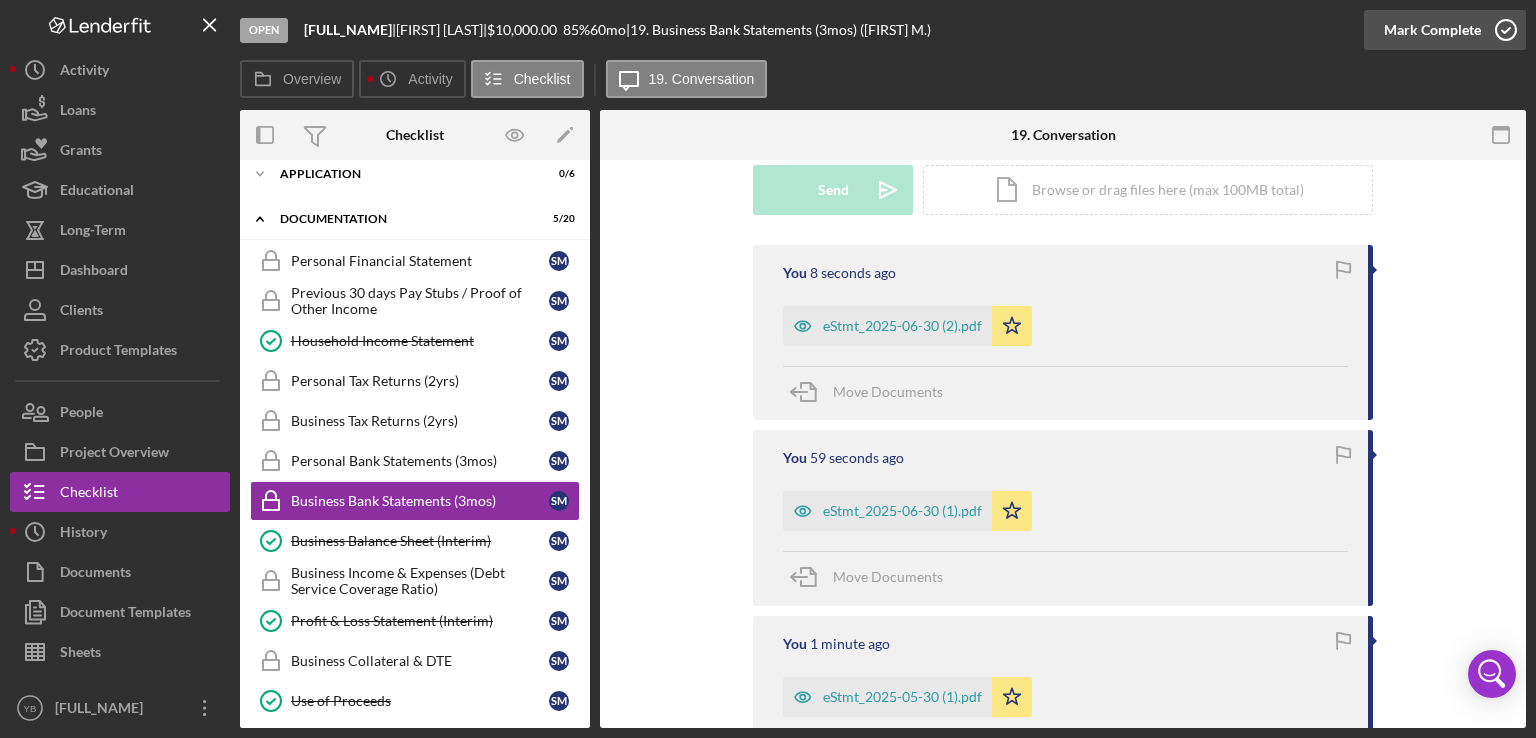 click 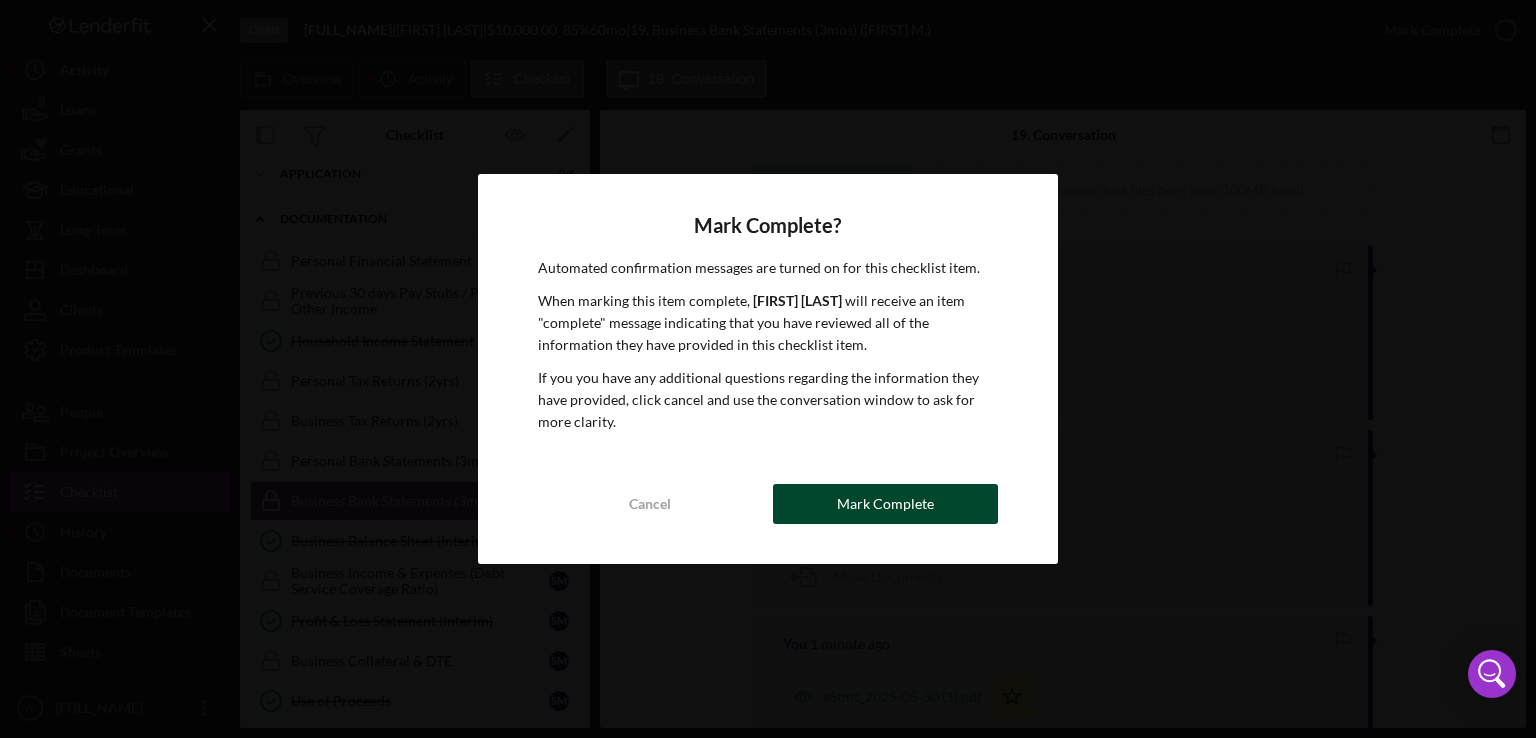 click on "Mark Complete" at bounding box center (885, 504) 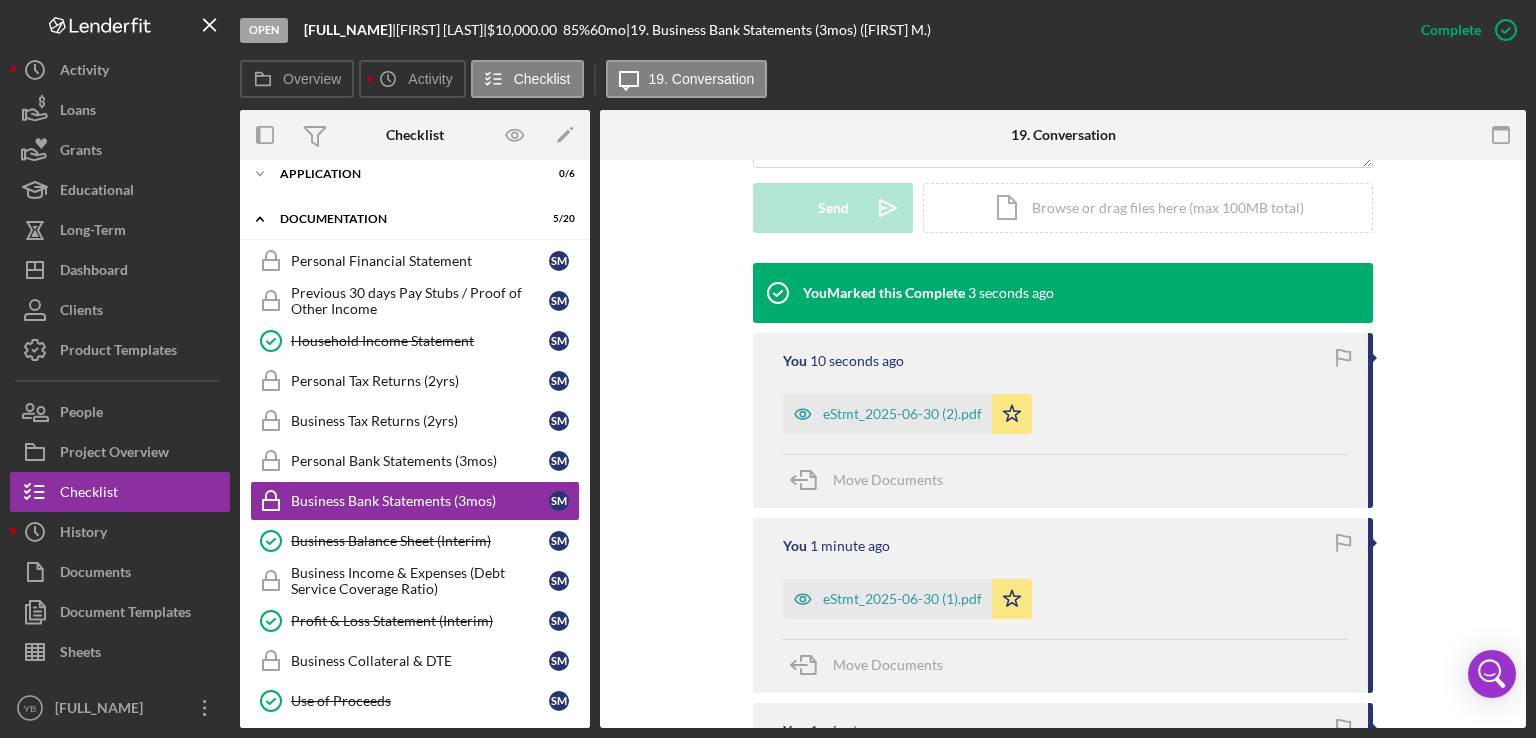 scroll, scrollTop: 582, scrollLeft: 0, axis: vertical 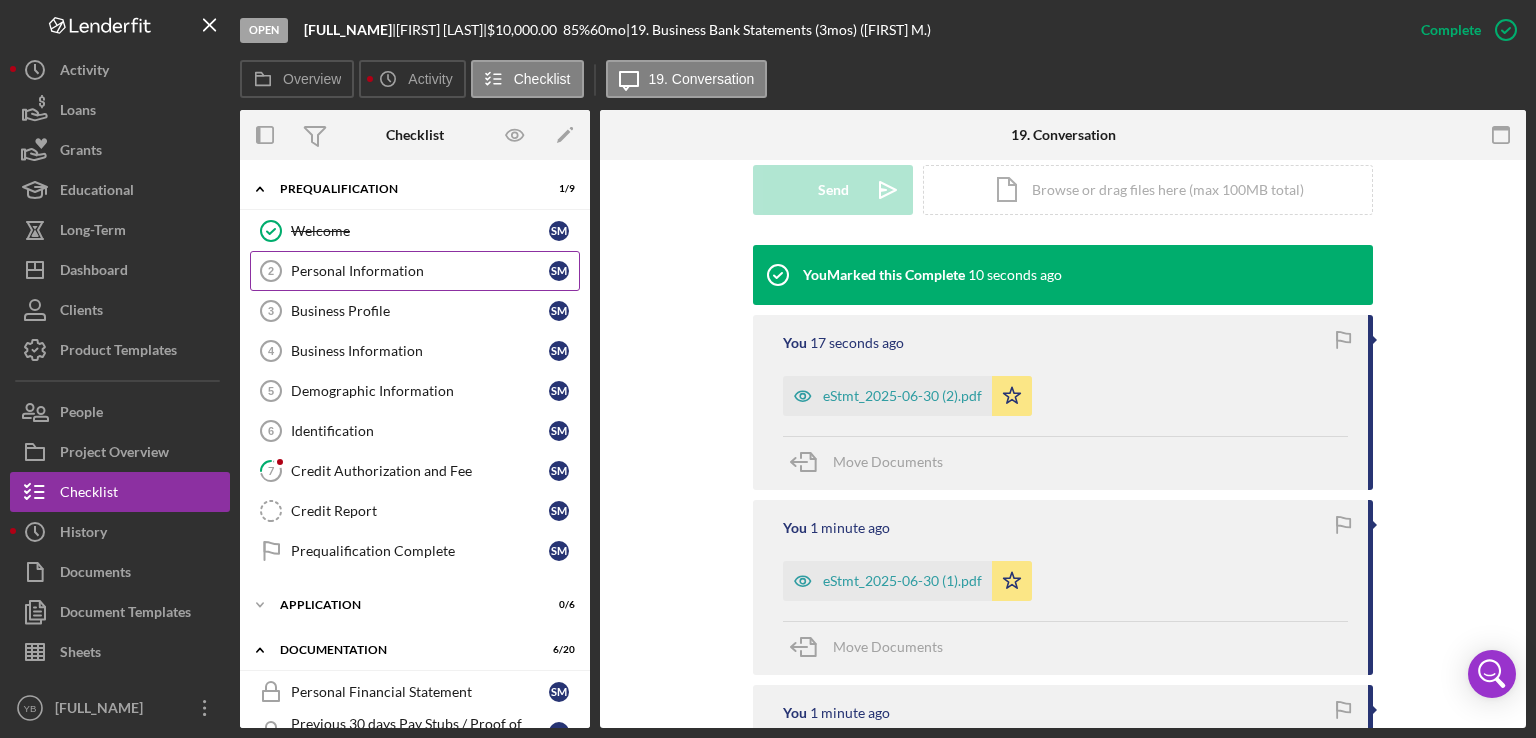 click on "Personal Information 2 Personal Information S M" at bounding box center [415, 271] 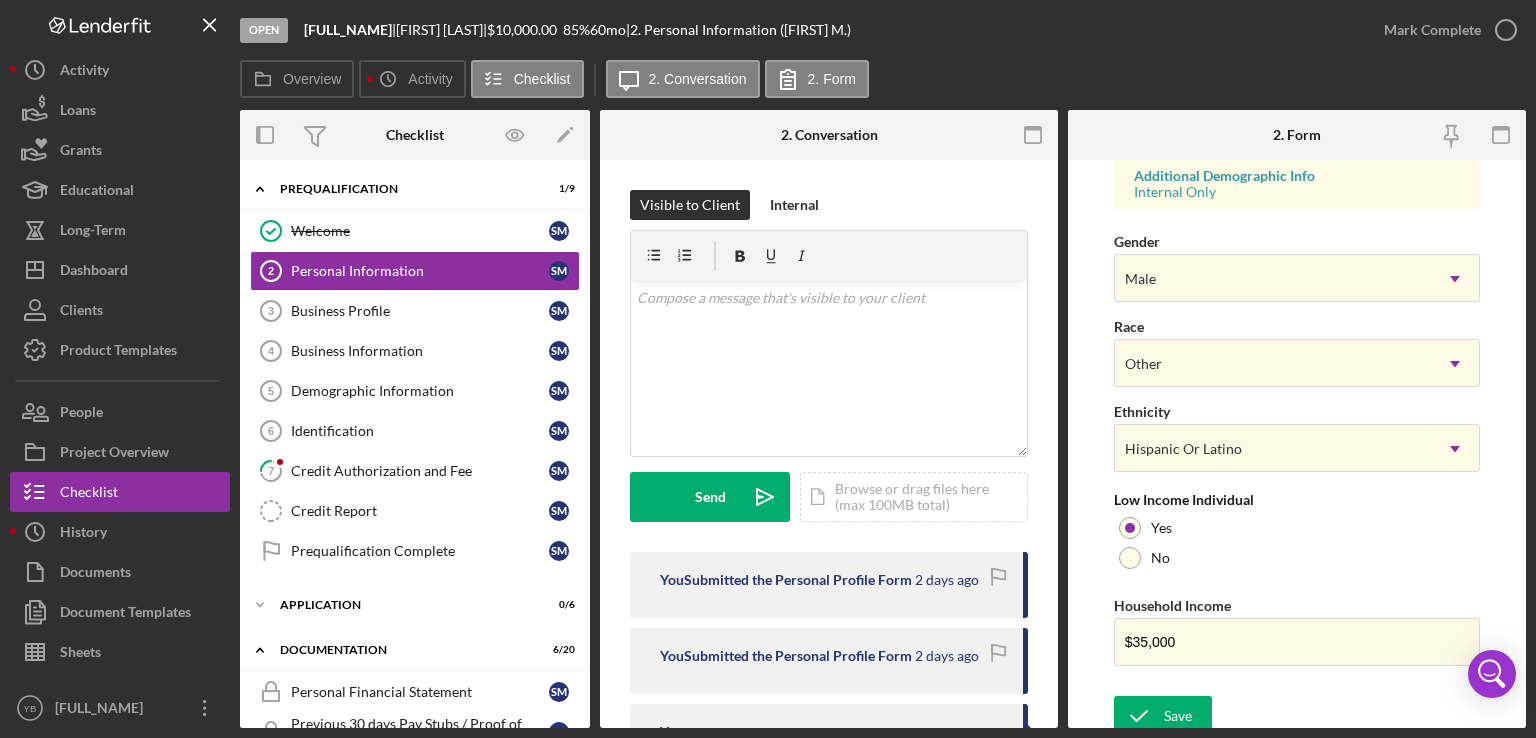 scroll, scrollTop: 764, scrollLeft: 0, axis: vertical 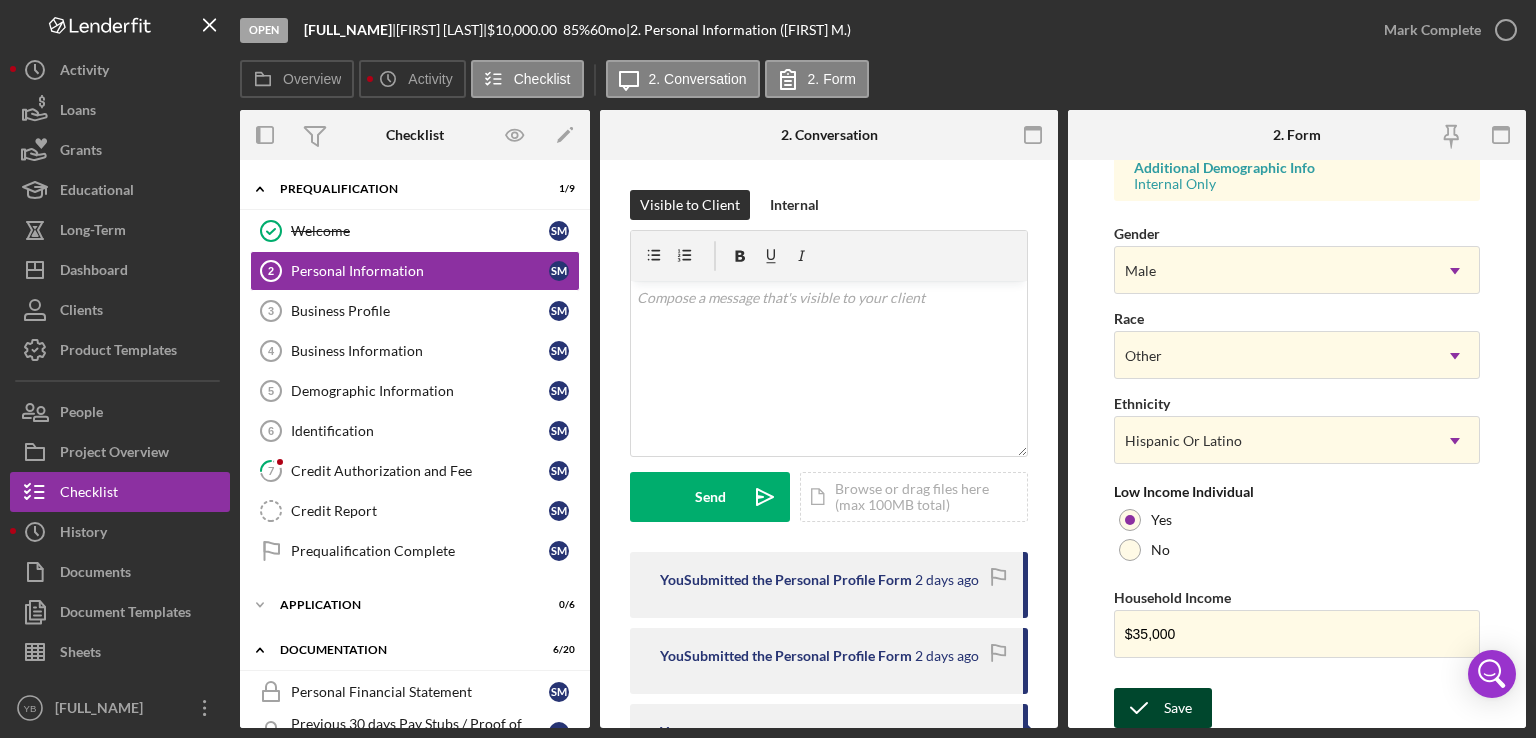 click on "Save" at bounding box center [1178, 708] 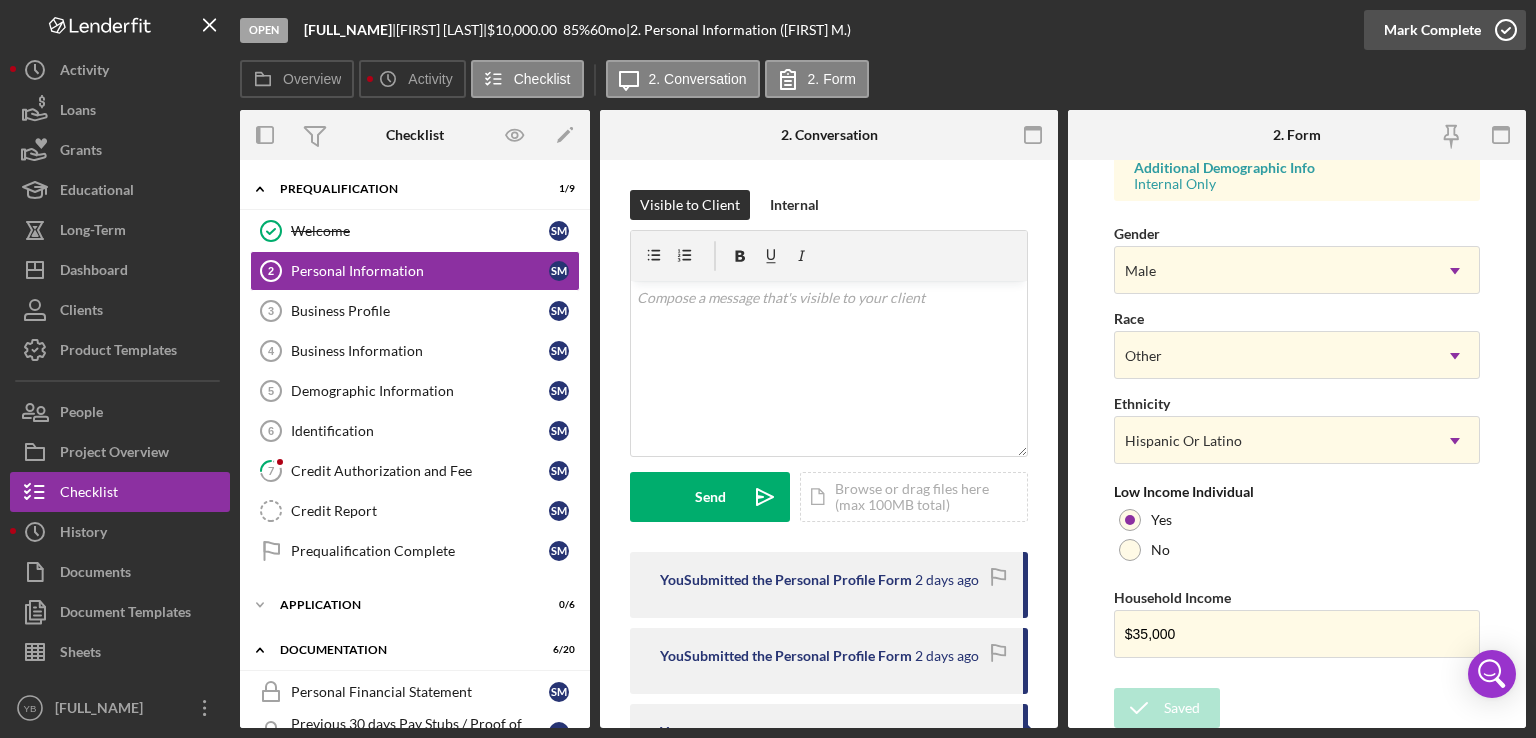click on "Mark Complete" at bounding box center [1432, 30] 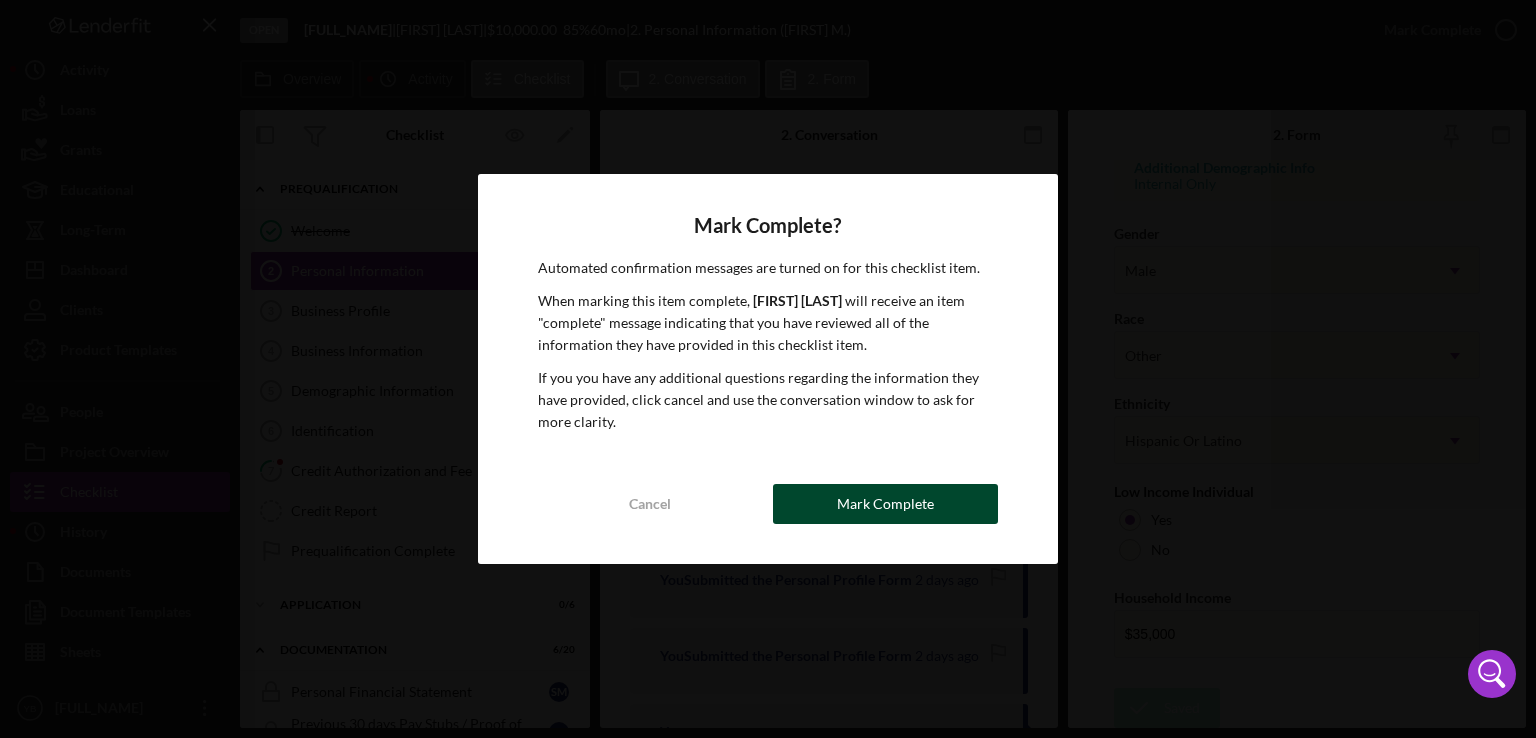 click on "Mark Complete" at bounding box center [885, 504] 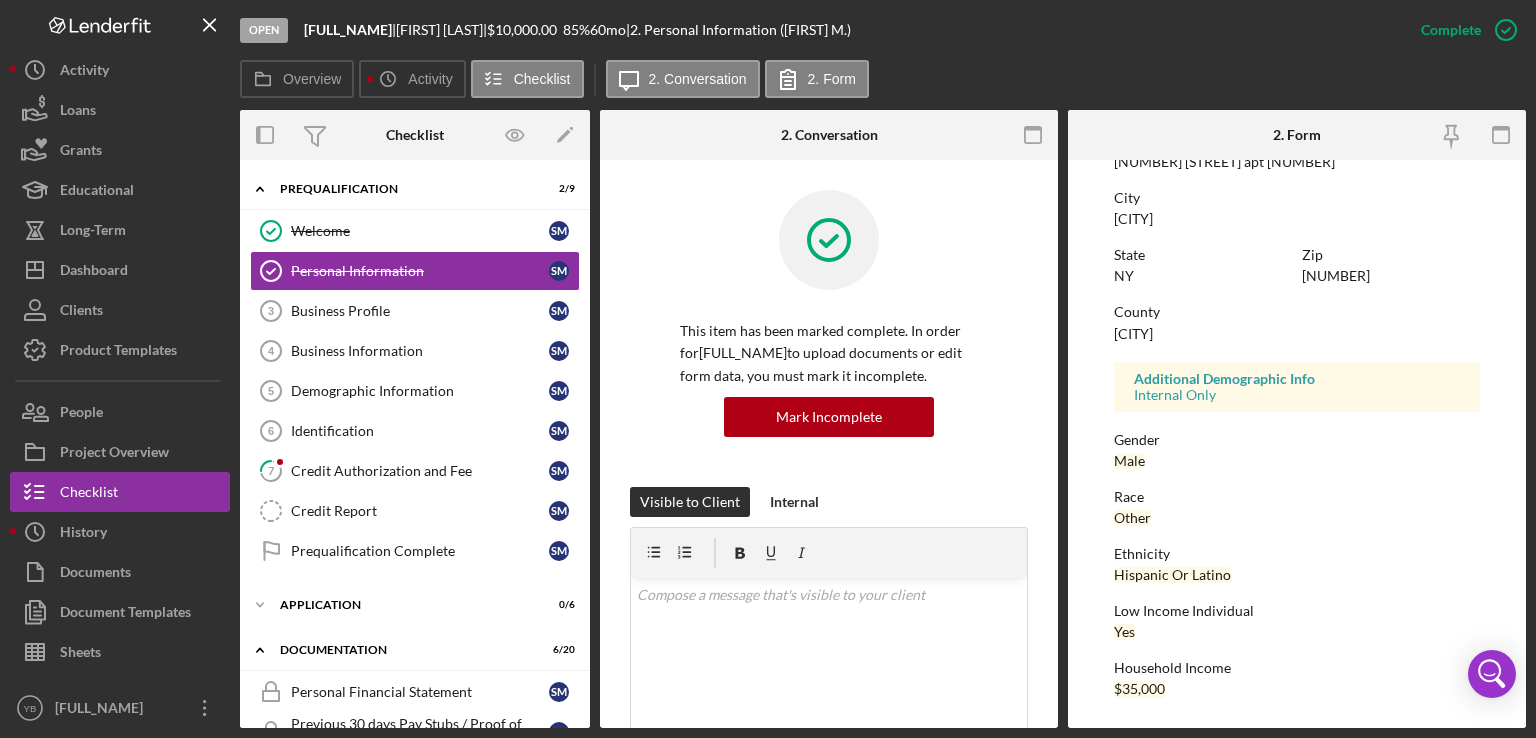 scroll, scrollTop: 381, scrollLeft: 0, axis: vertical 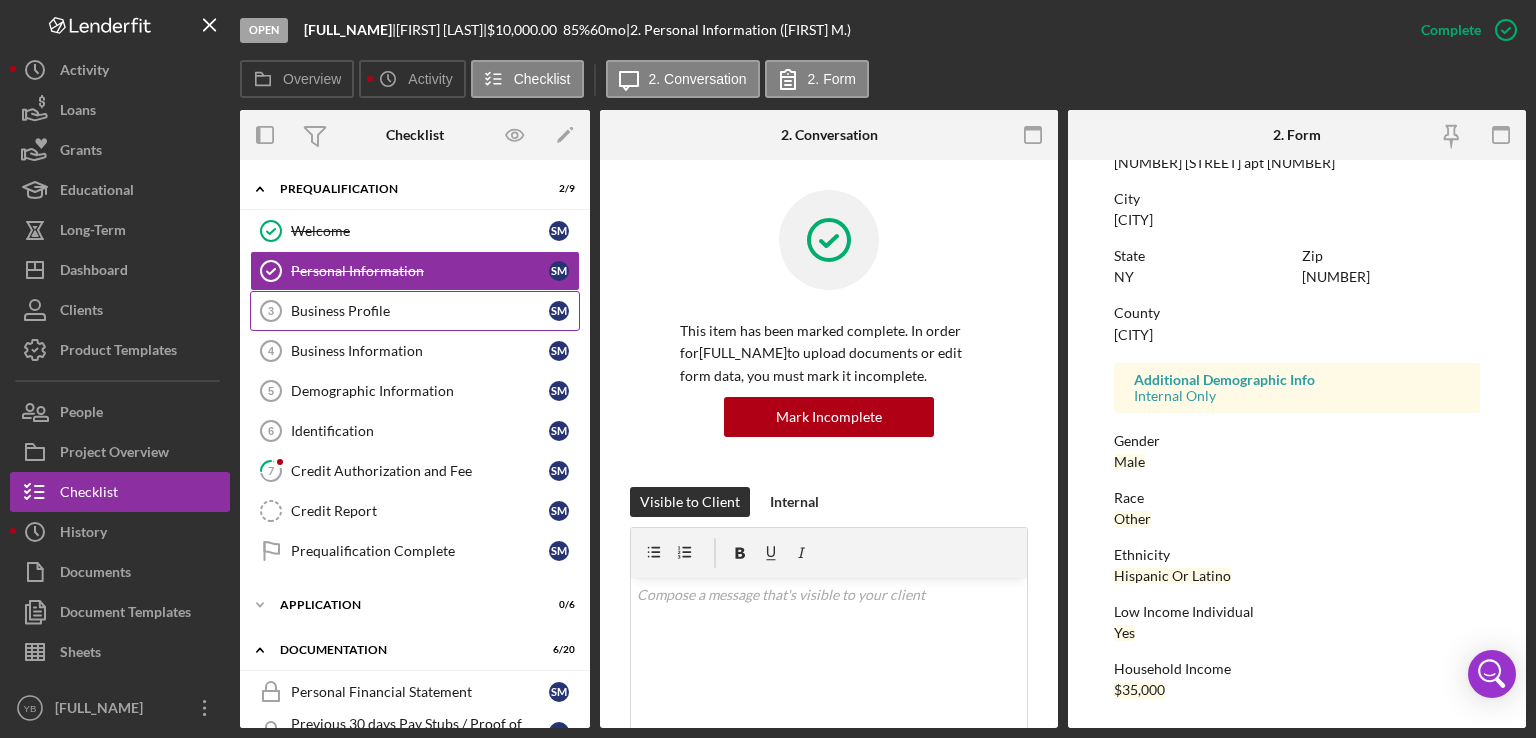 click on "Business Profile" at bounding box center (420, 311) 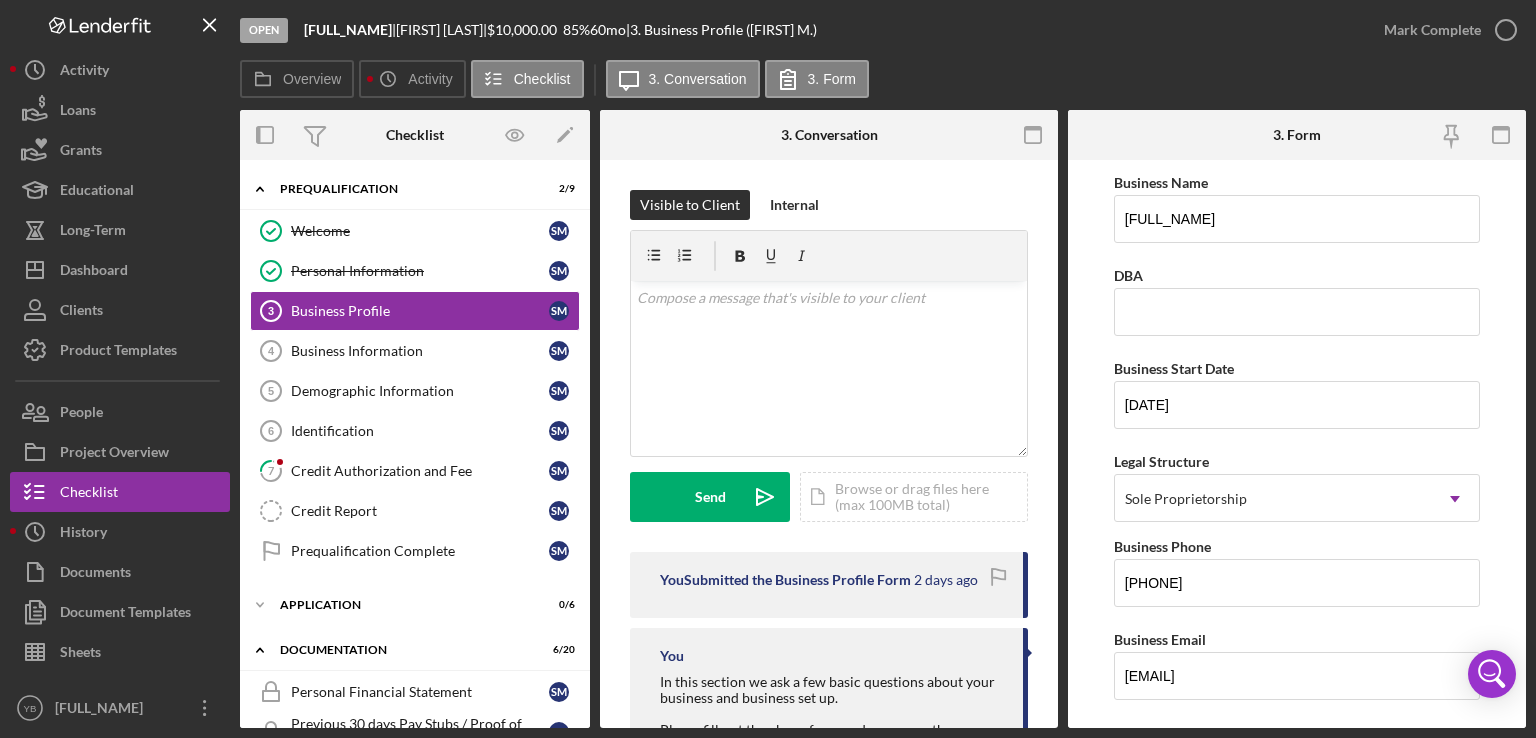 drag, startPoint x: 1528, startPoint y: 295, endPoint x: 1480, endPoint y: 297, distance: 48.04165 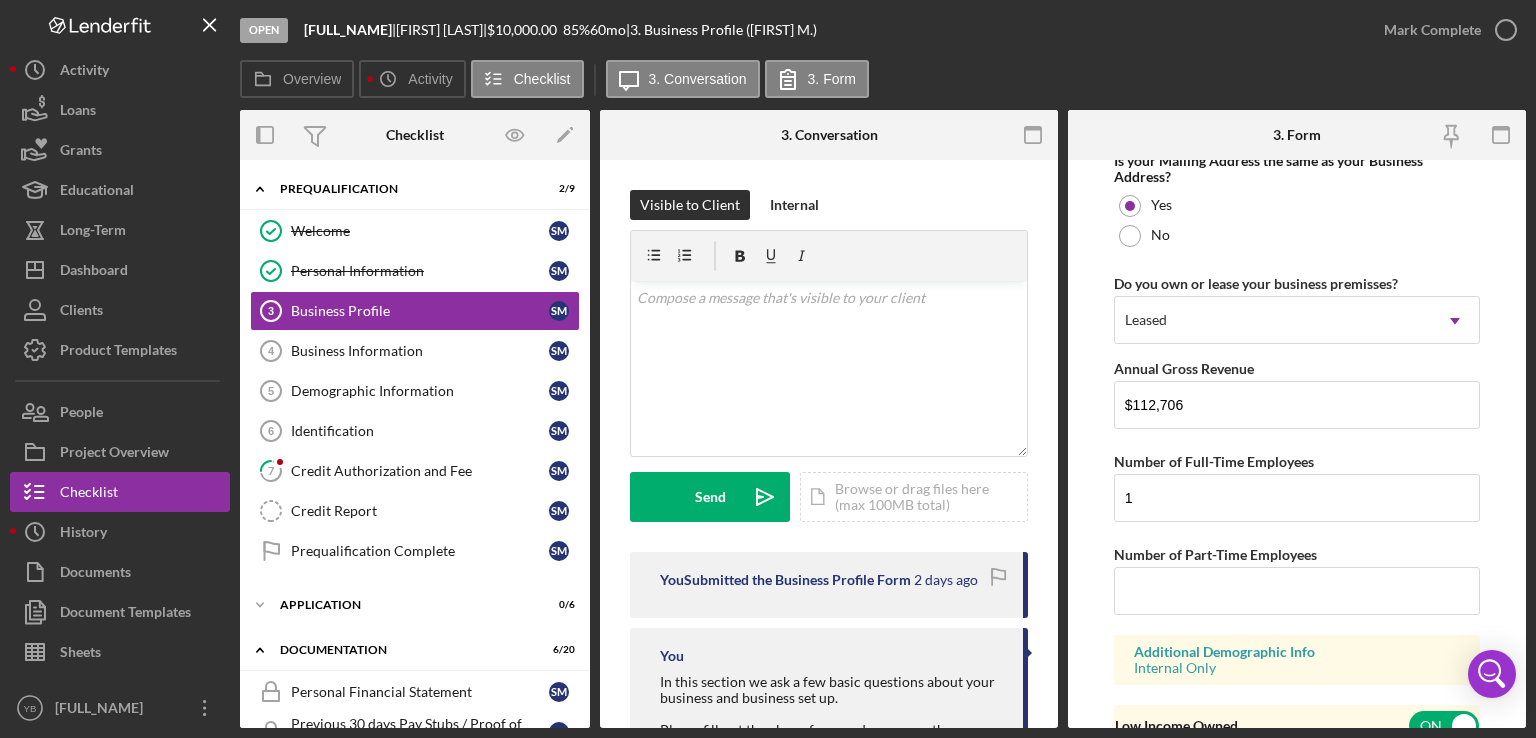scroll, scrollTop: 1661, scrollLeft: 0, axis: vertical 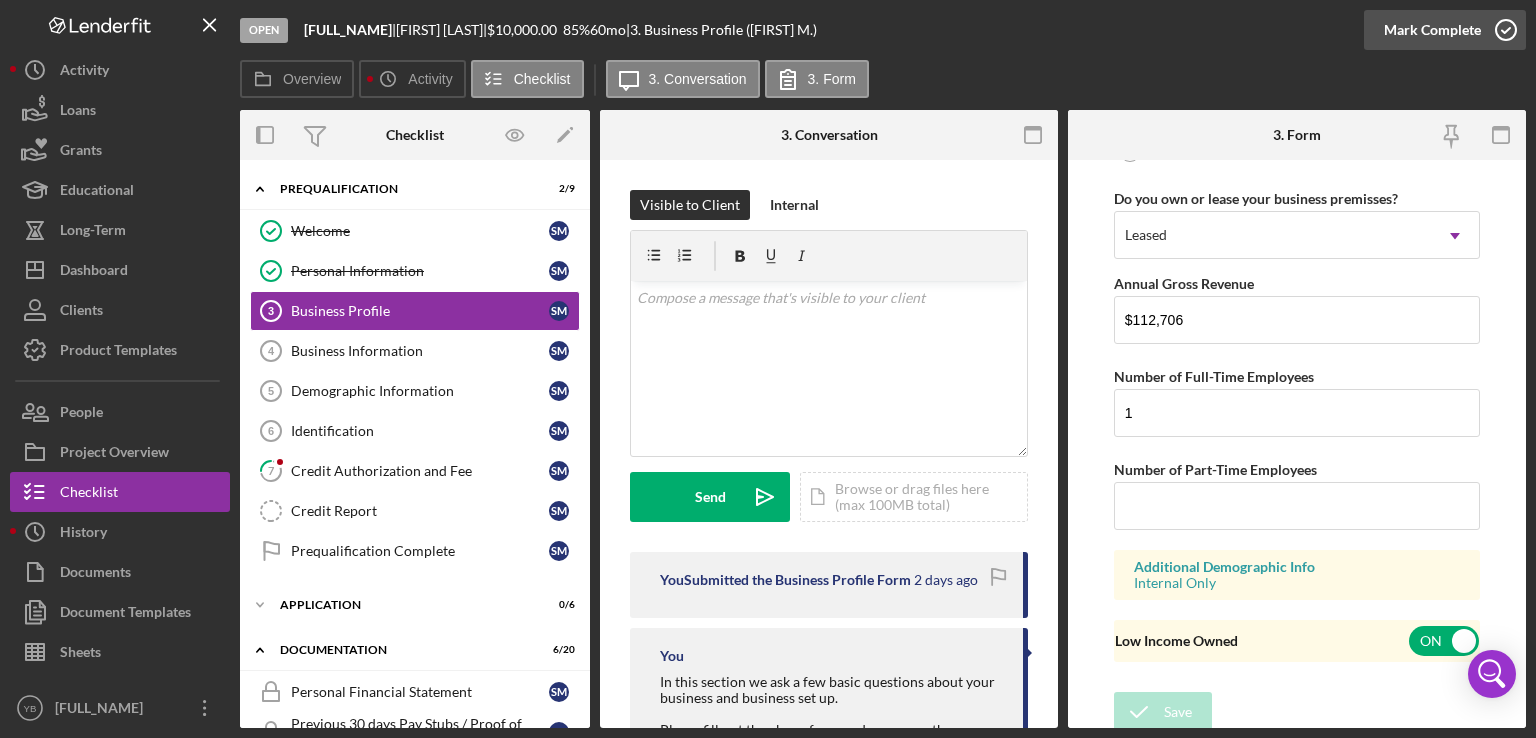 click on "Mark Complete" at bounding box center (1432, 30) 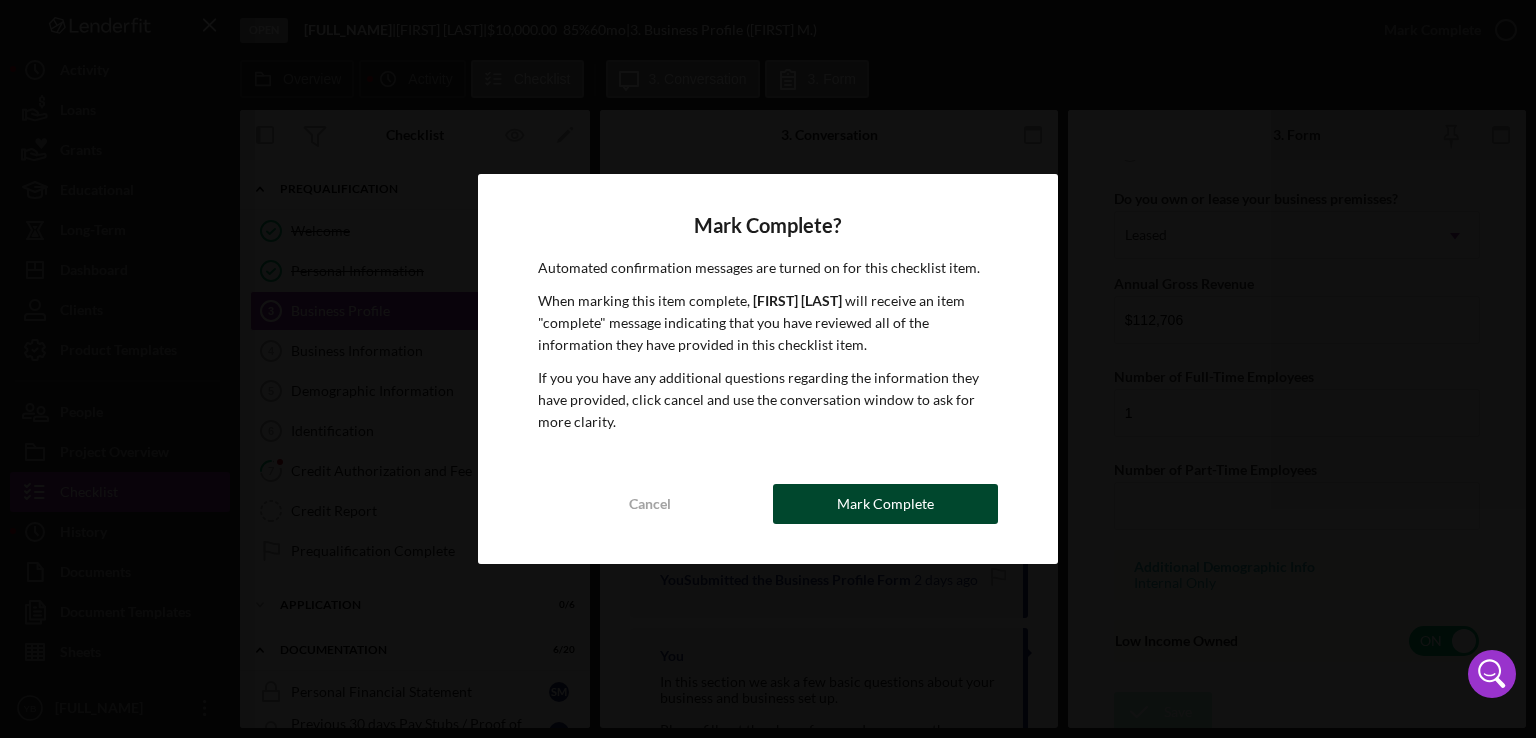 click on "Mark Complete" at bounding box center [885, 504] 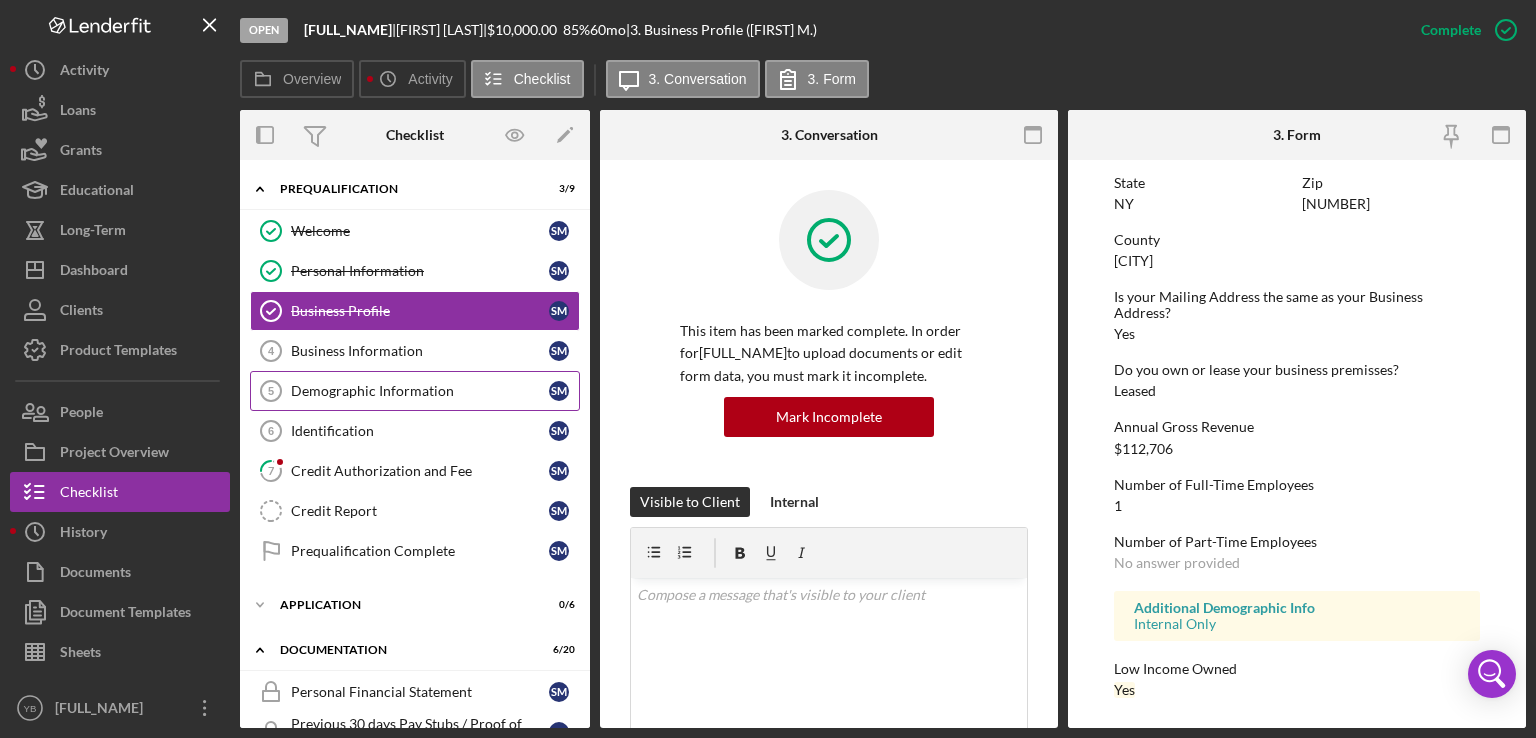 scroll, scrollTop: 956, scrollLeft: 0, axis: vertical 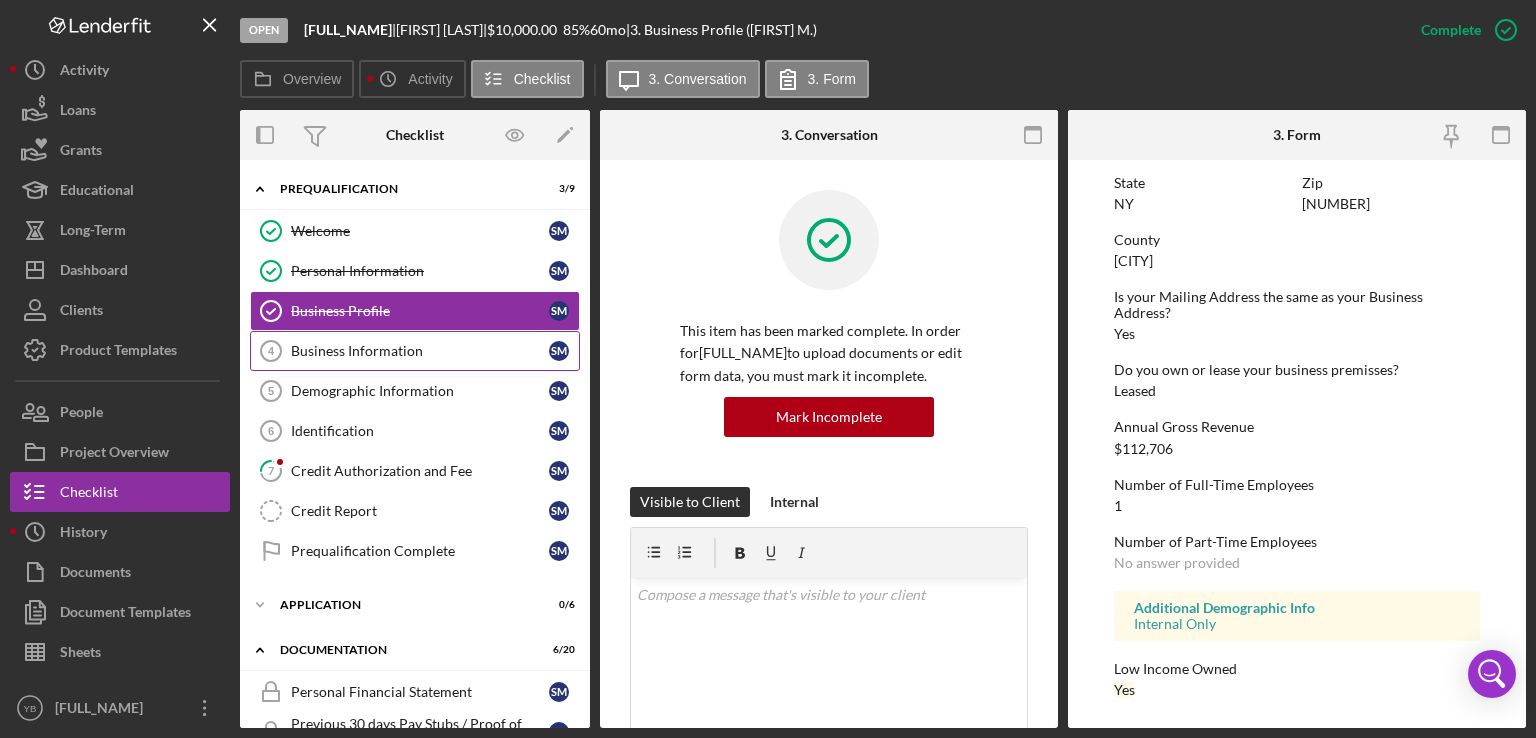 click on "Business Information" at bounding box center [420, 351] 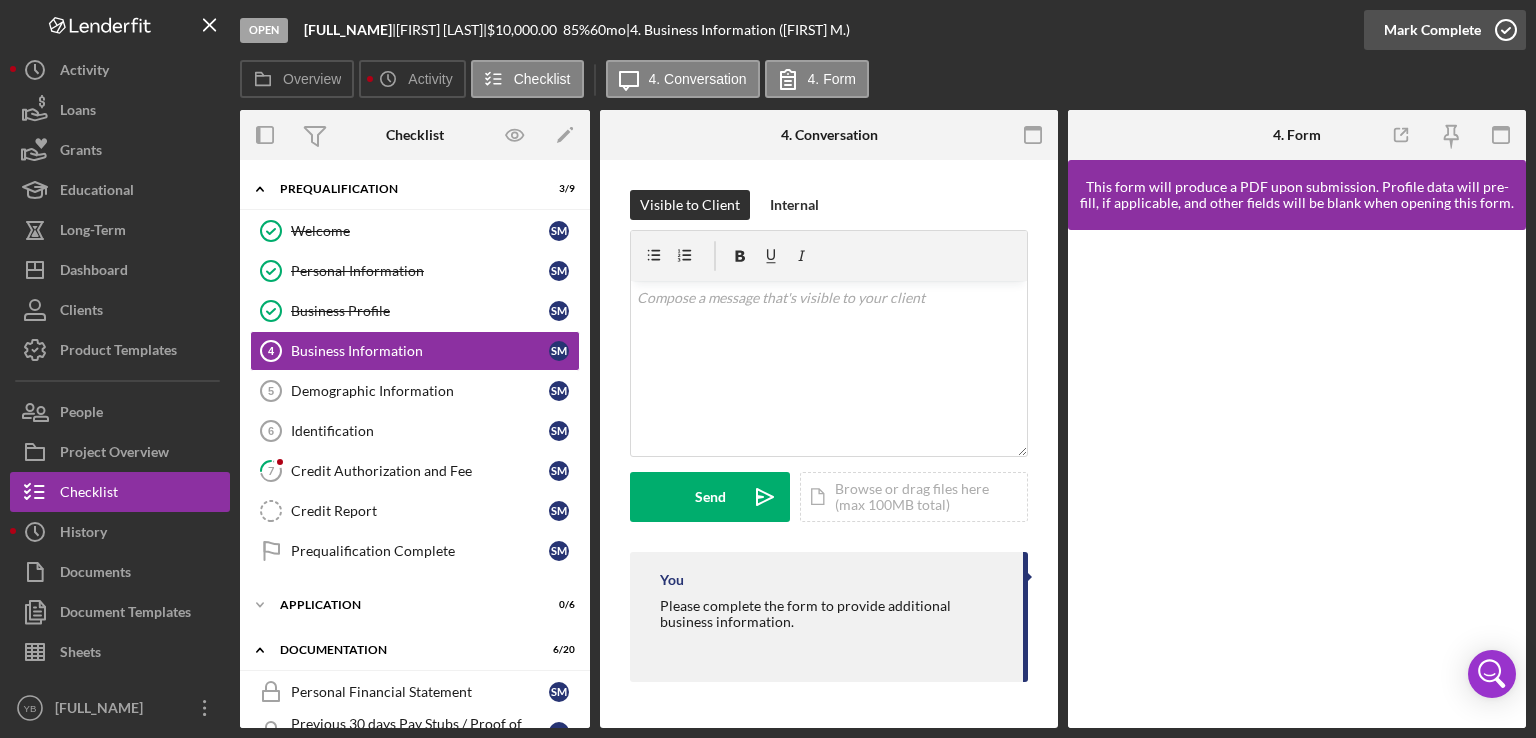 click on "Mark Complete" at bounding box center [1432, 30] 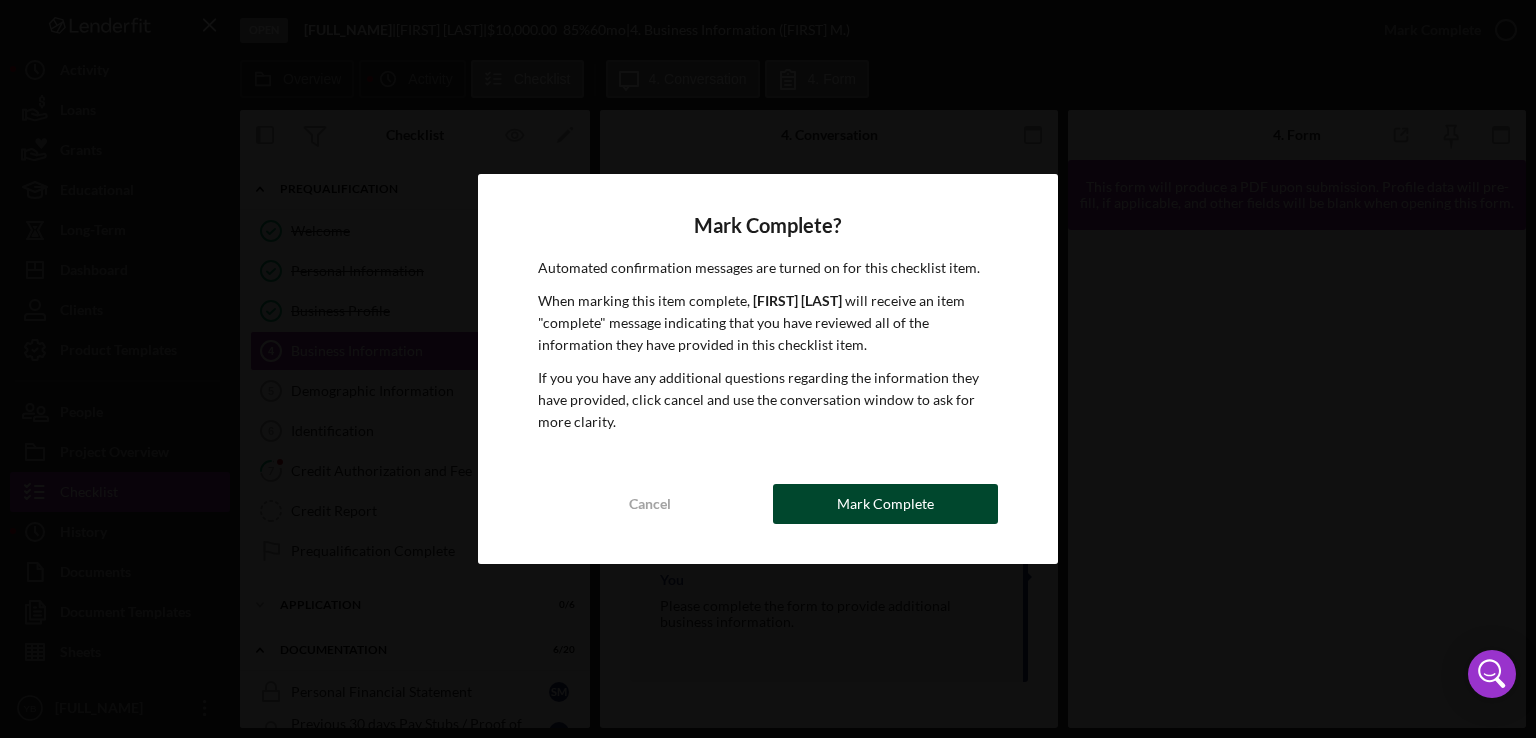 click on "Mark Complete" at bounding box center (885, 504) 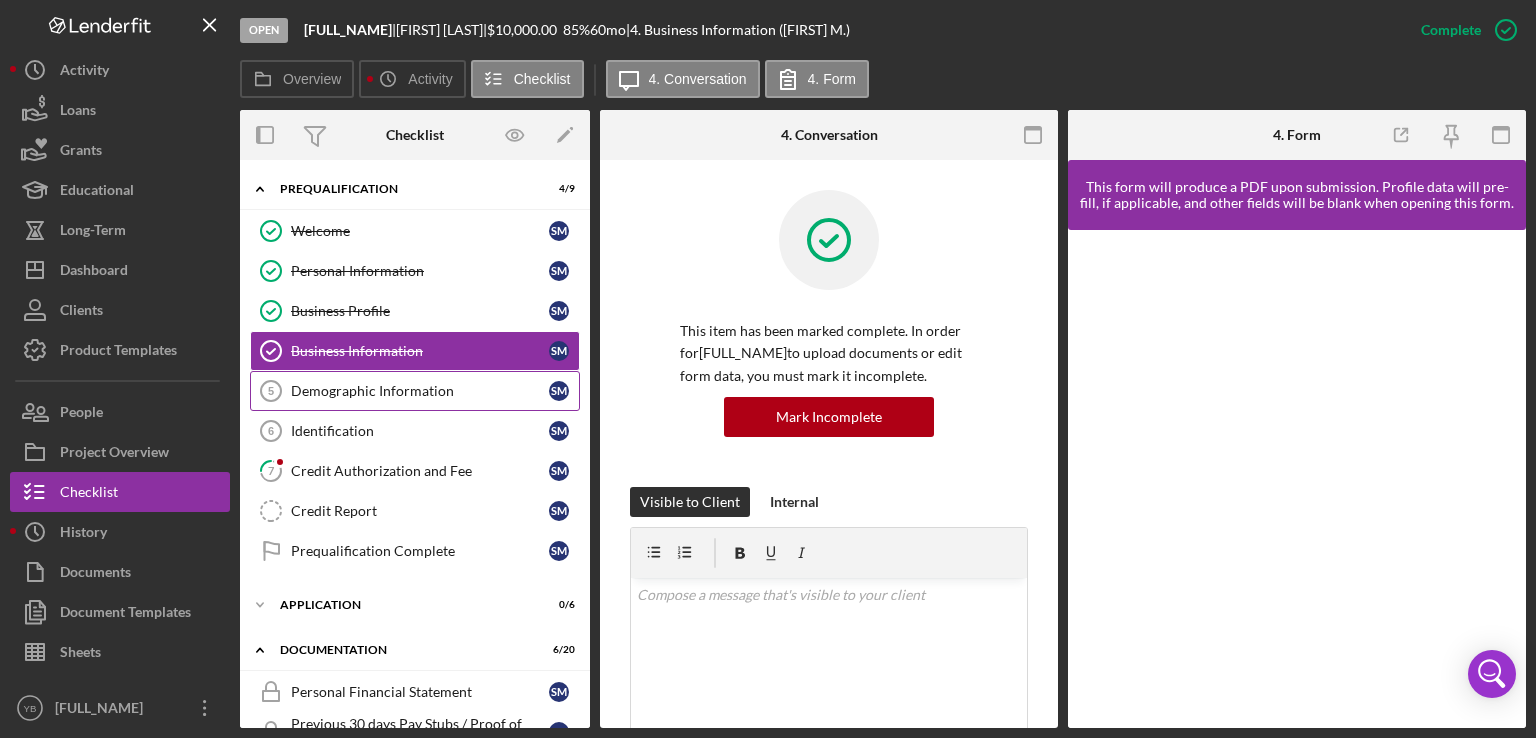 click on "Demographic Information" at bounding box center (420, 391) 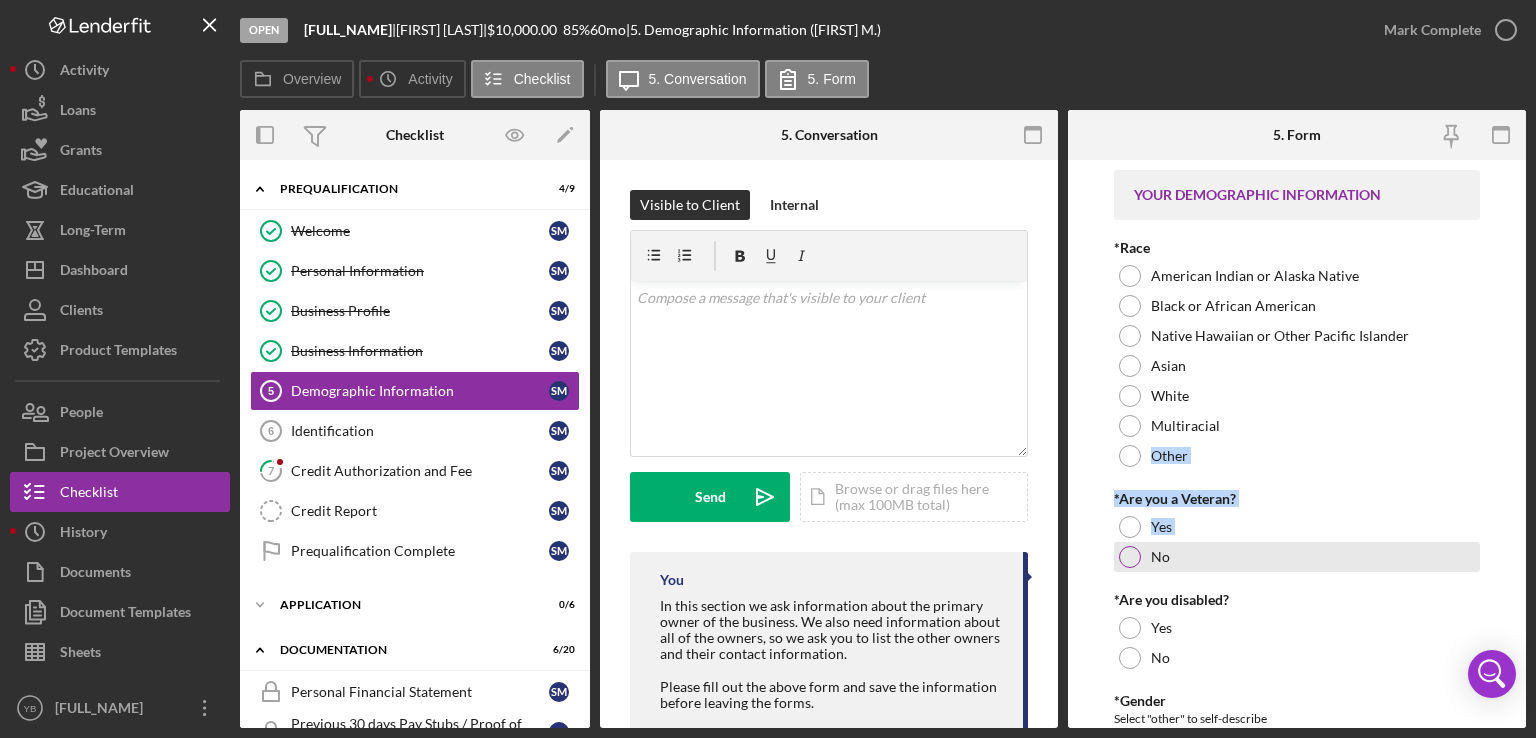 drag, startPoint x: 1130, startPoint y: 455, endPoint x: 1132, endPoint y: 554, distance: 99.0202 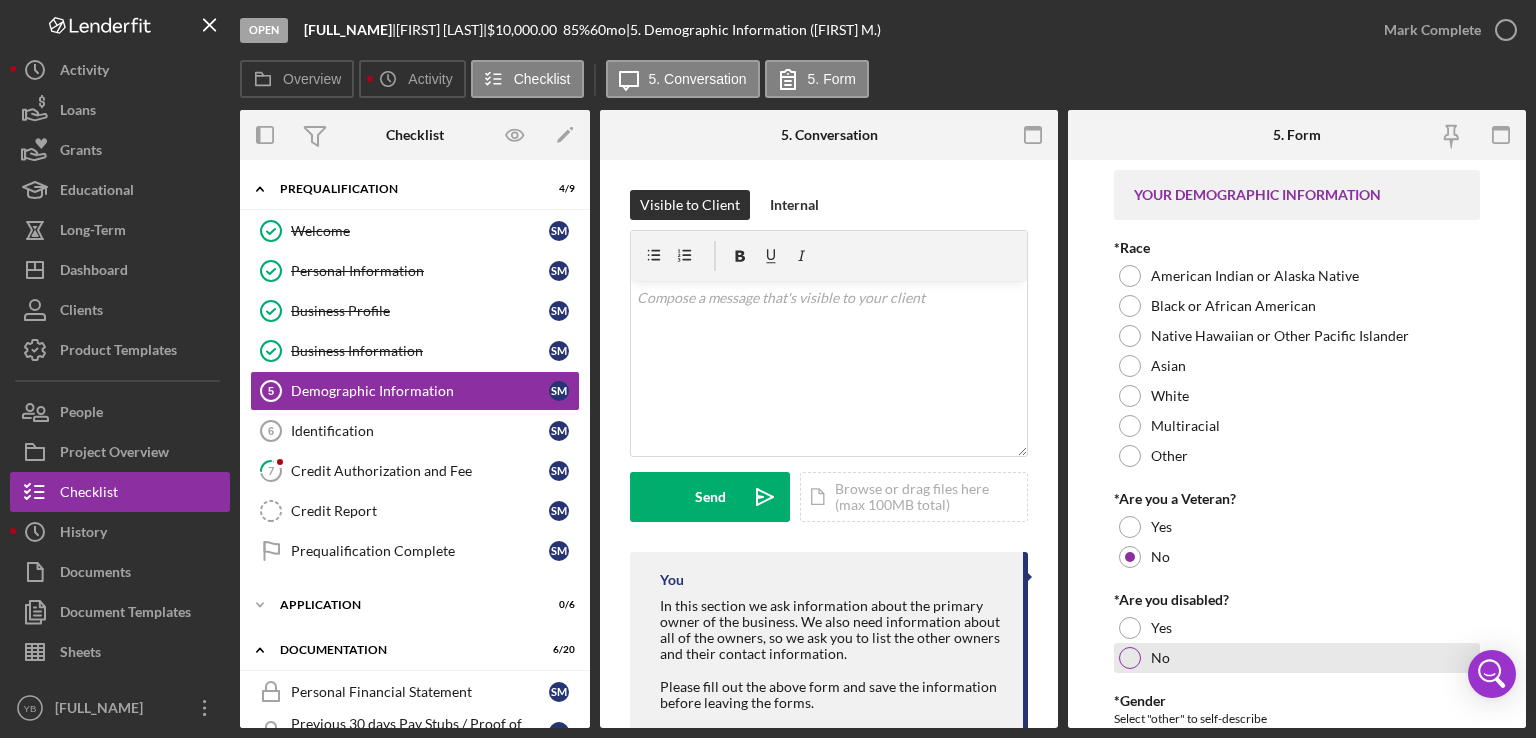 click at bounding box center (1130, 658) 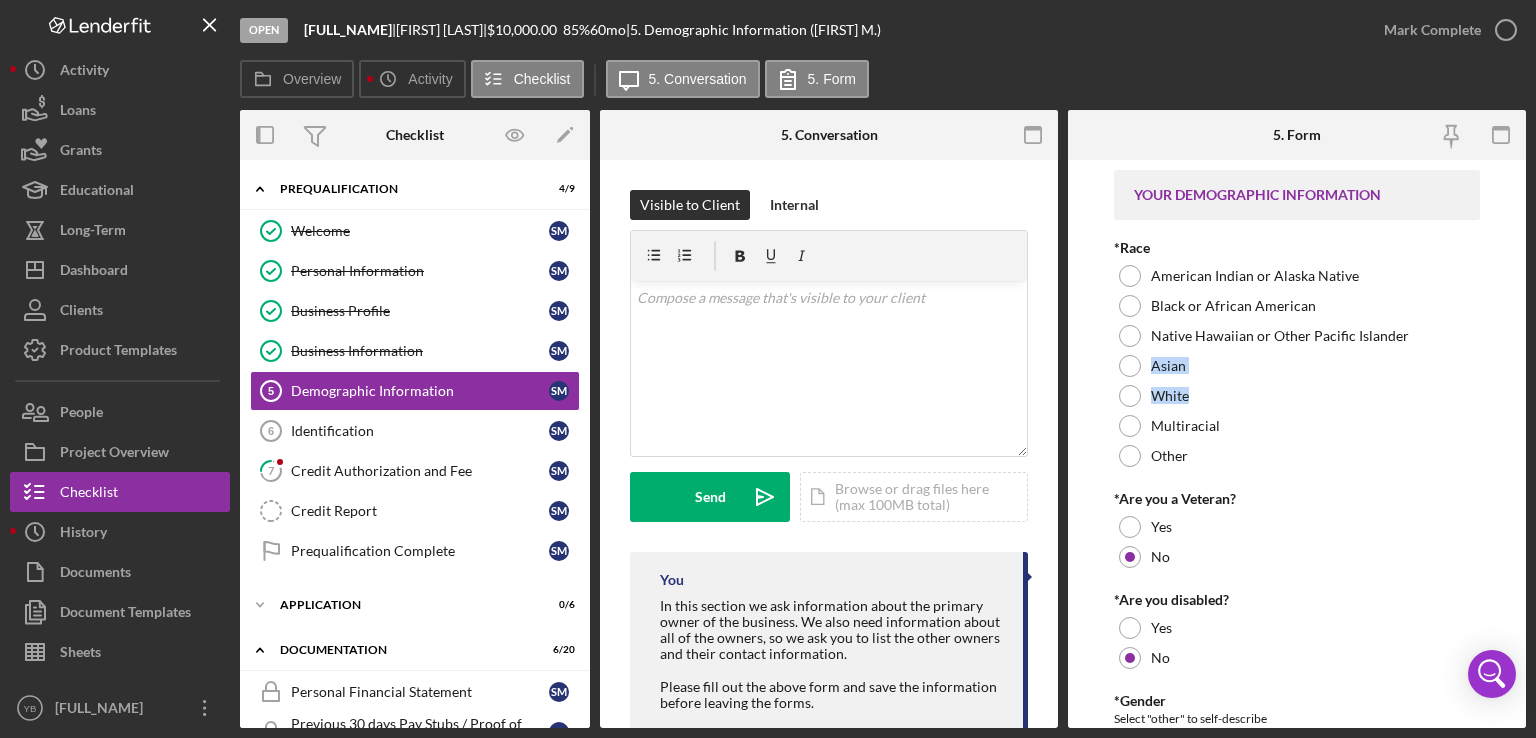 drag, startPoint x: 1527, startPoint y: 333, endPoint x: 1488, endPoint y: 406, distance: 82.764725 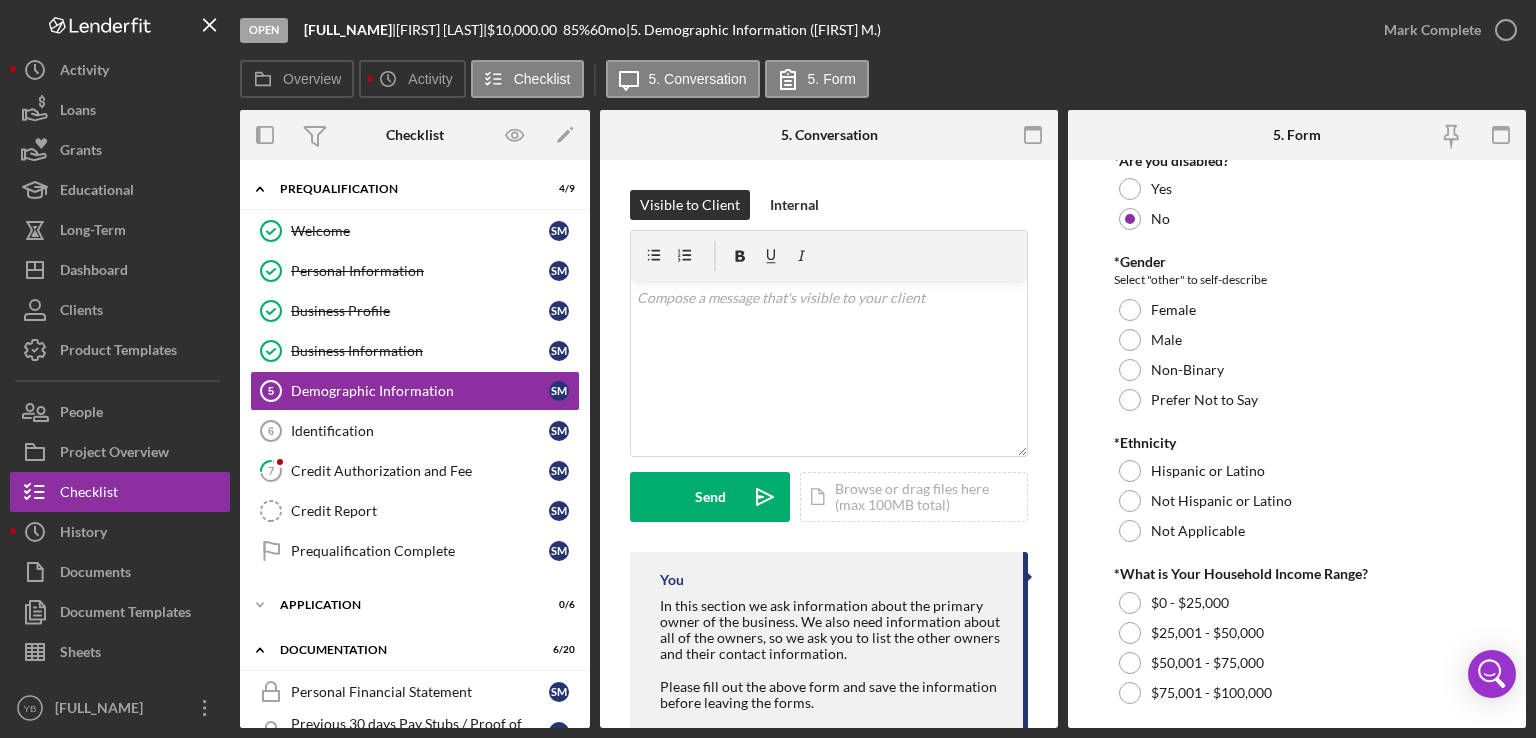 scroll, scrollTop: 440, scrollLeft: 0, axis: vertical 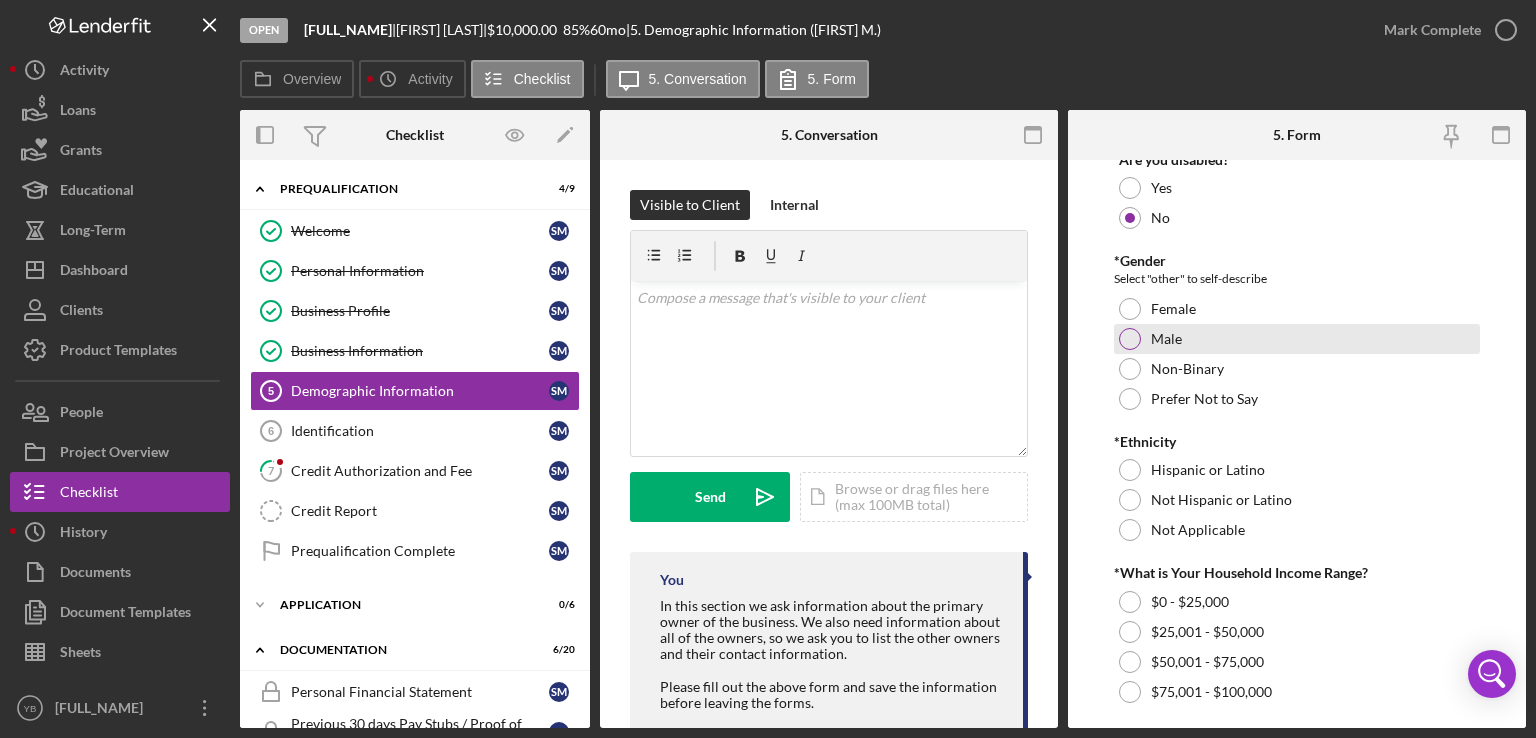 click at bounding box center [1130, 339] 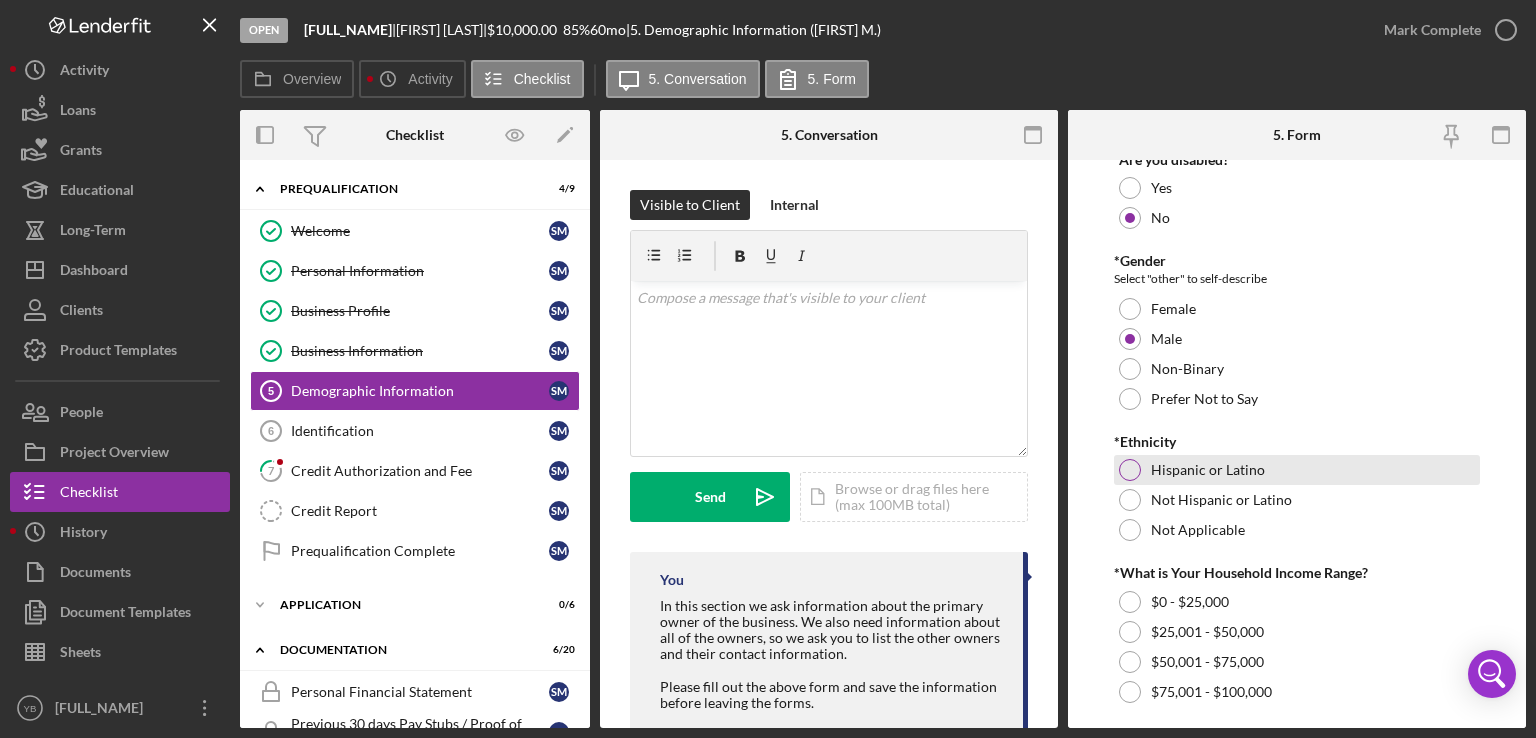 click at bounding box center (1130, 470) 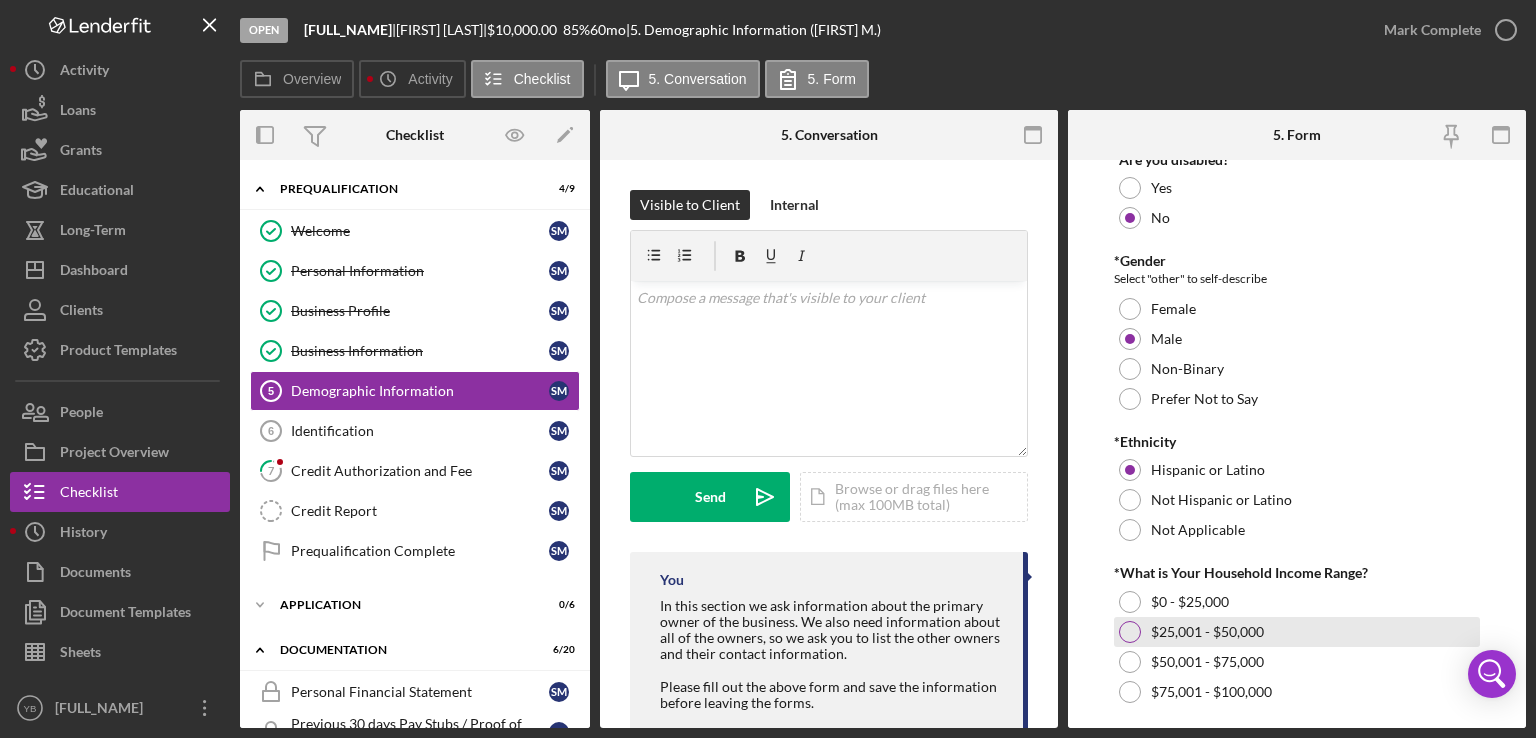 click at bounding box center [1130, 632] 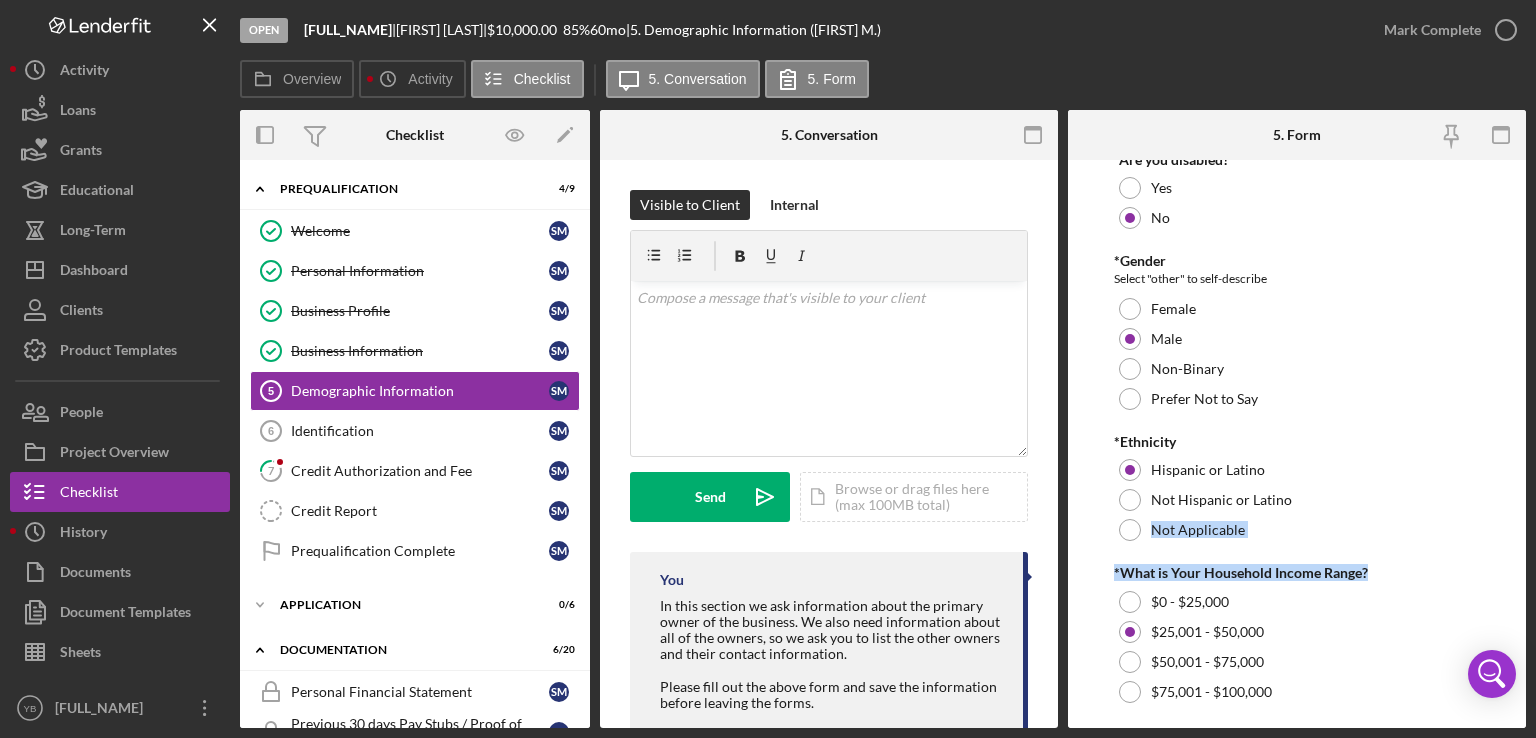 drag, startPoint x: 1526, startPoint y: 510, endPoint x: 1491, endPoint y: 557, distance: 58.60034 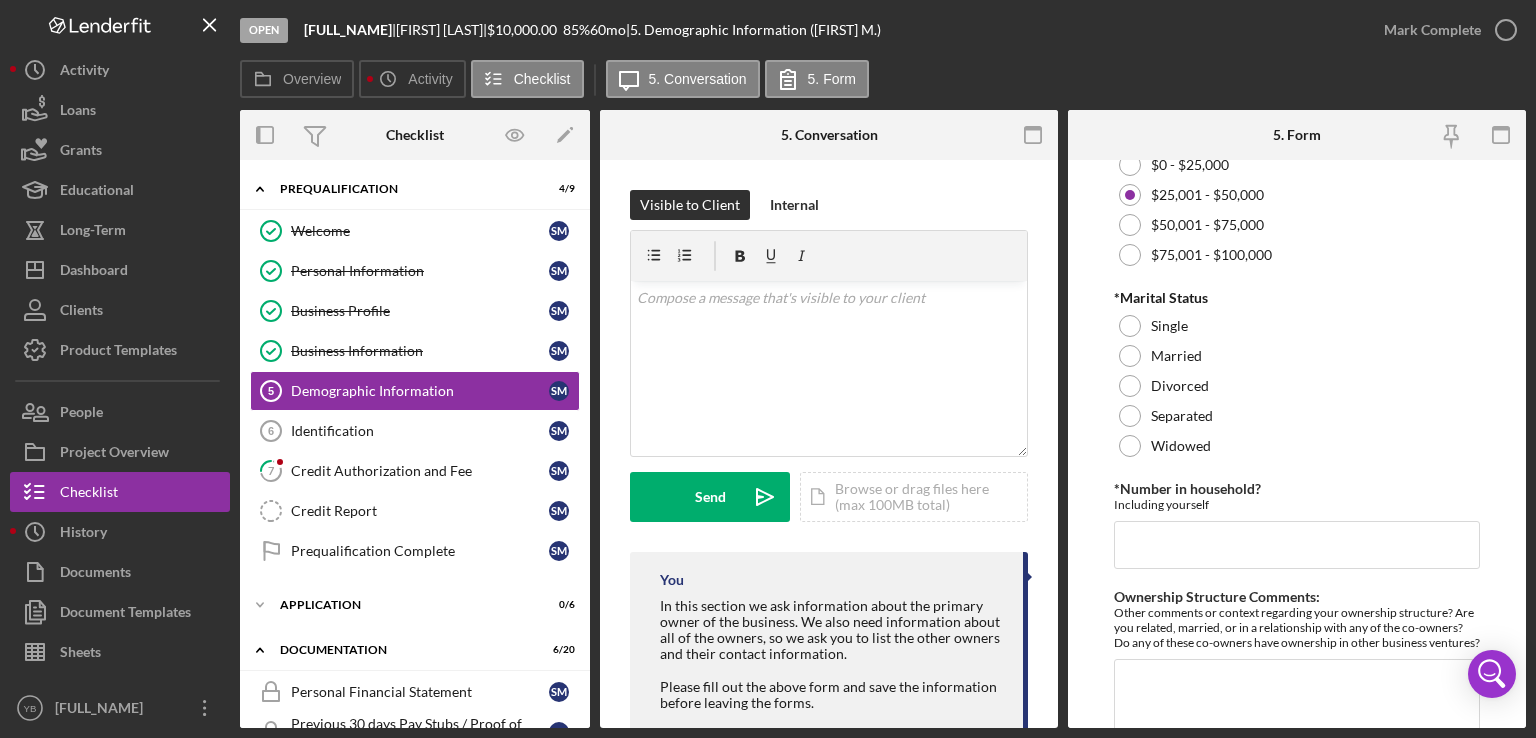 scroll, scrollTop: 880, scrollLeft: 0, axis: vertical 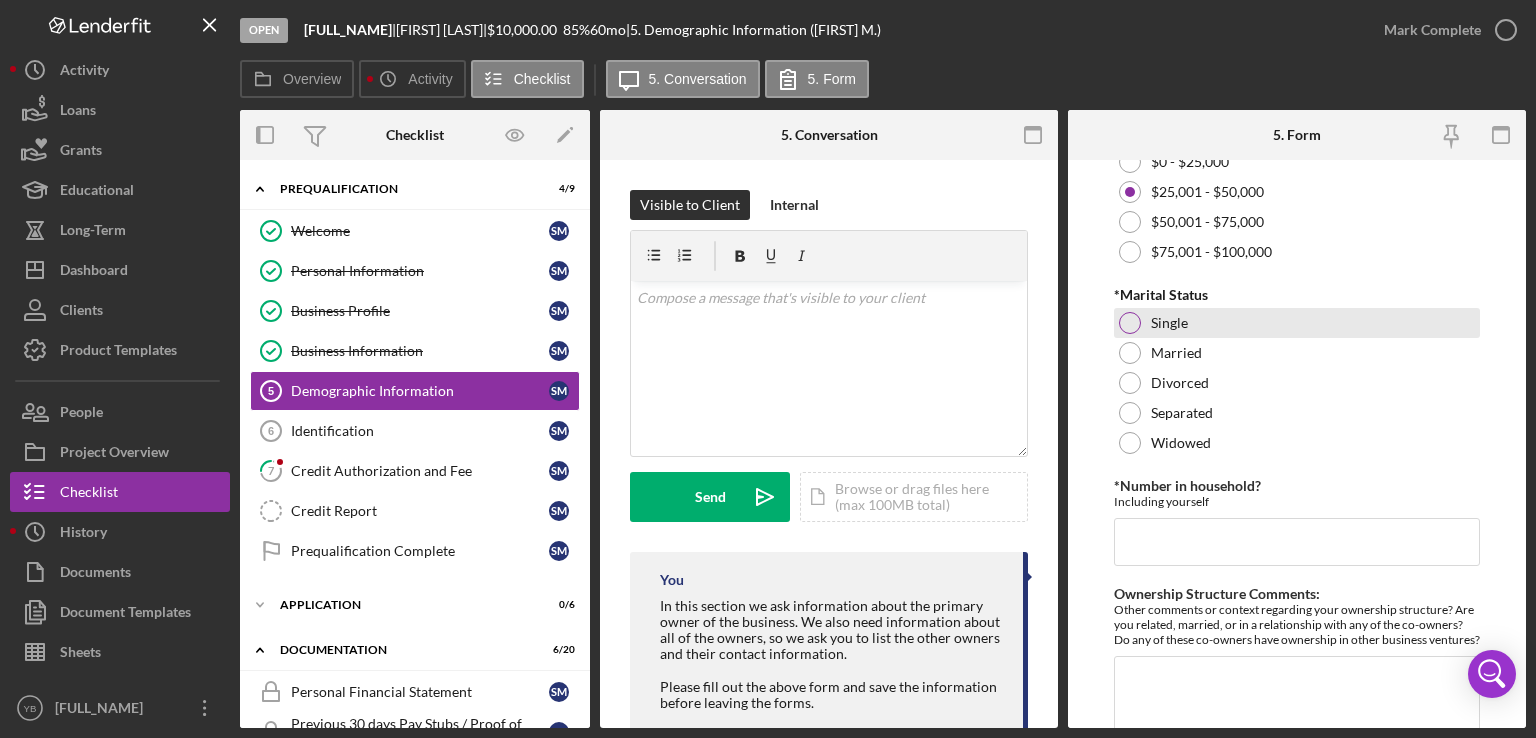 click at bounding box center (1130, 323) 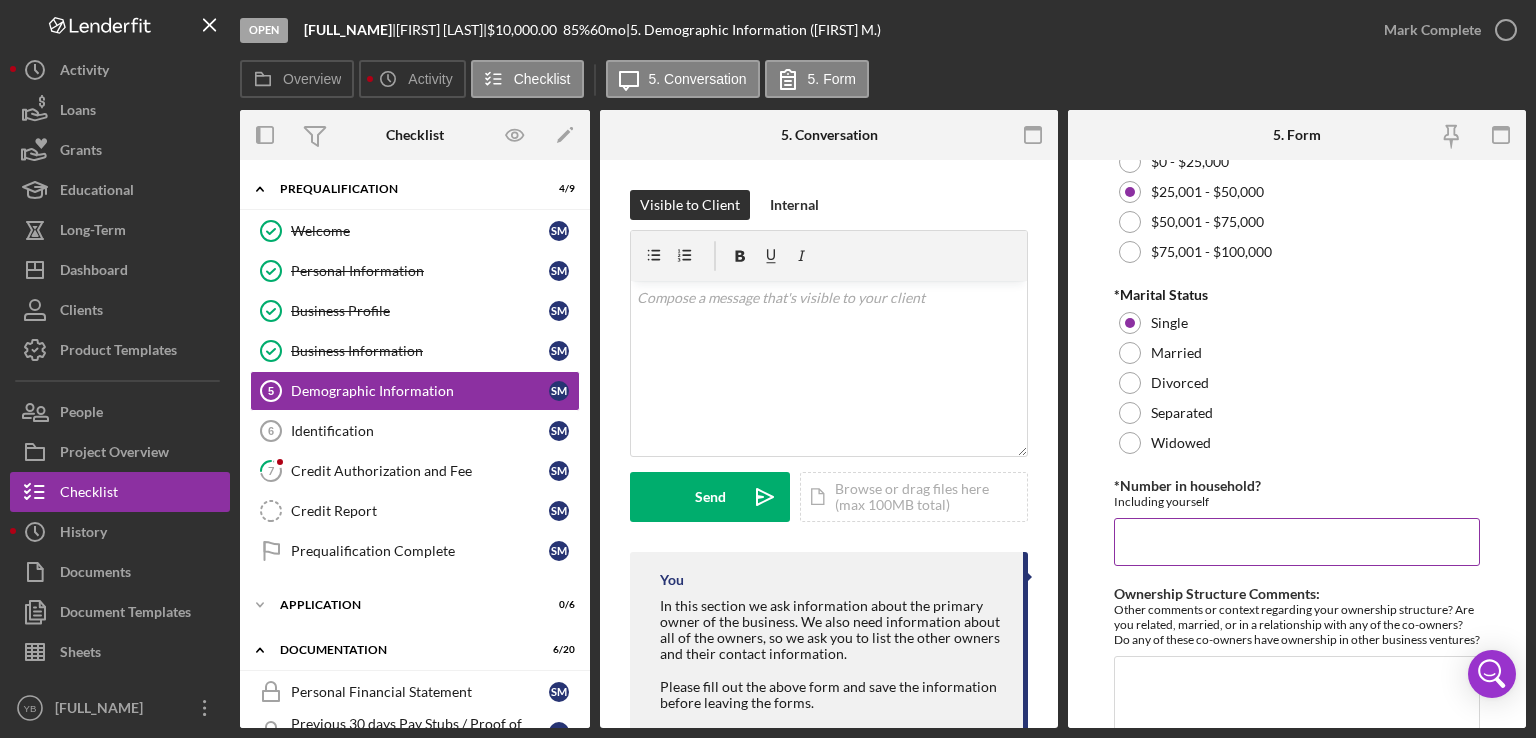 click on "*Number in household?" at bounding box center [1297, 542] 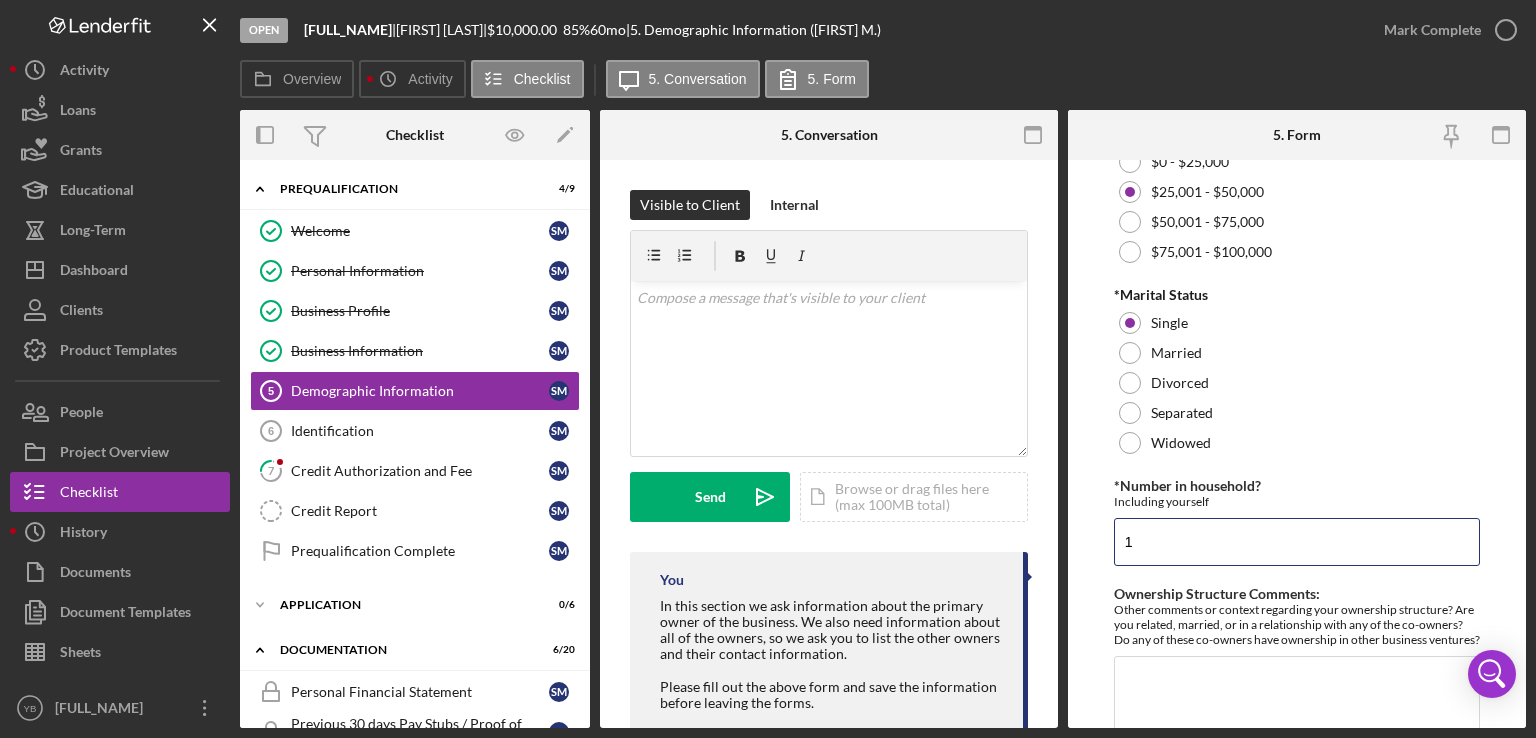 type on "1" 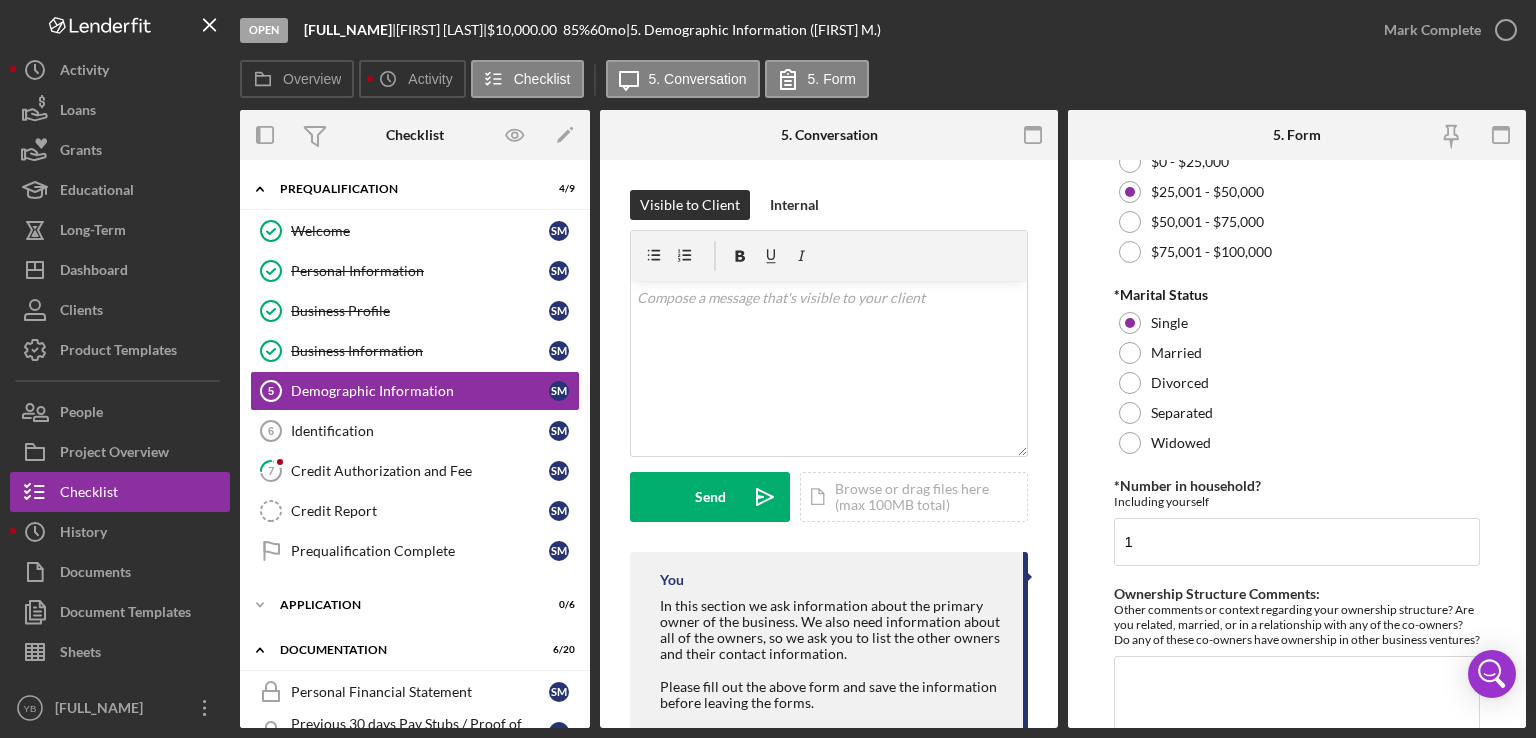 drag, startPoint x: 1527, startPoint y: 585, endPoint x: 1476, endPoint y: 473, distance: 123.065025 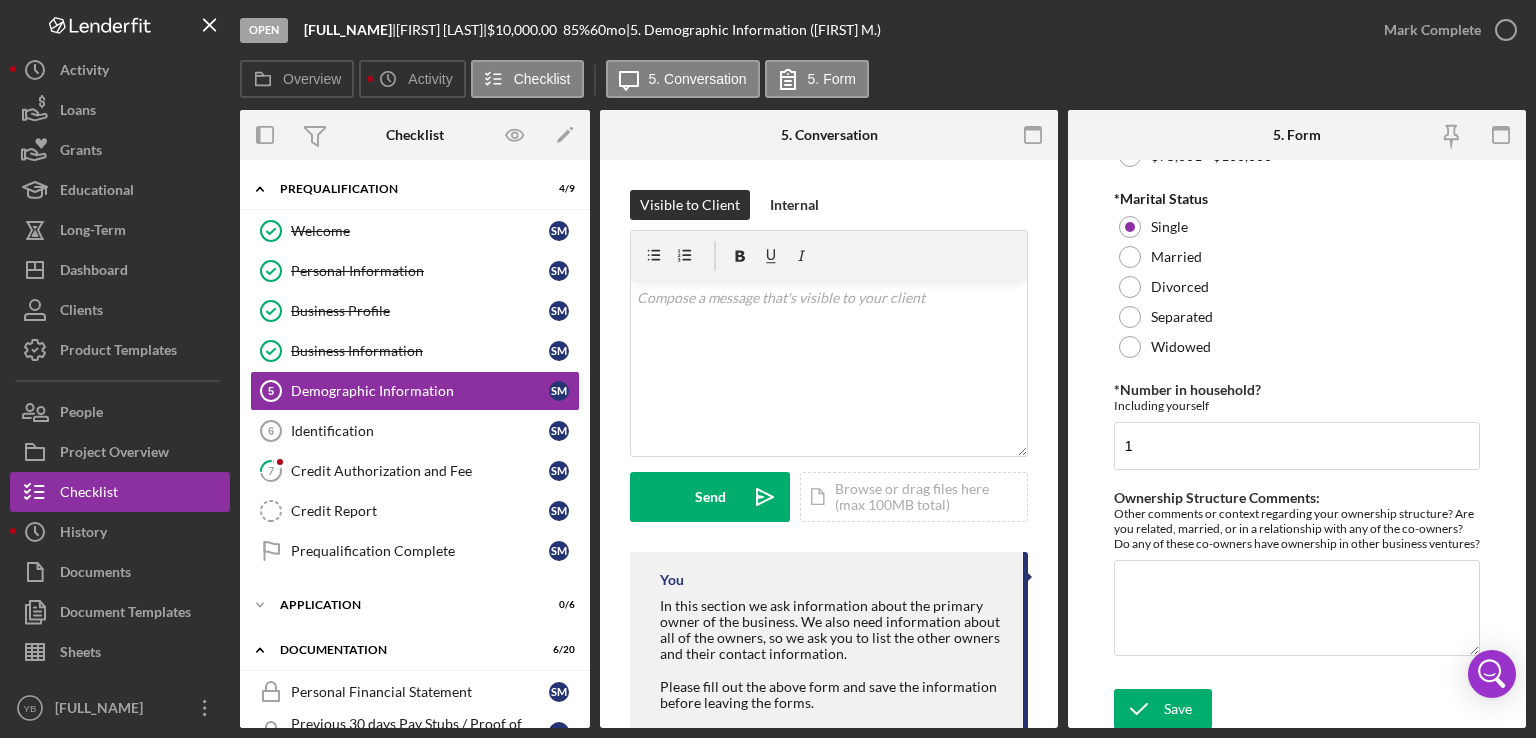 scroll, scrollTop: 995, scrollLeft: 0, axis: vertical 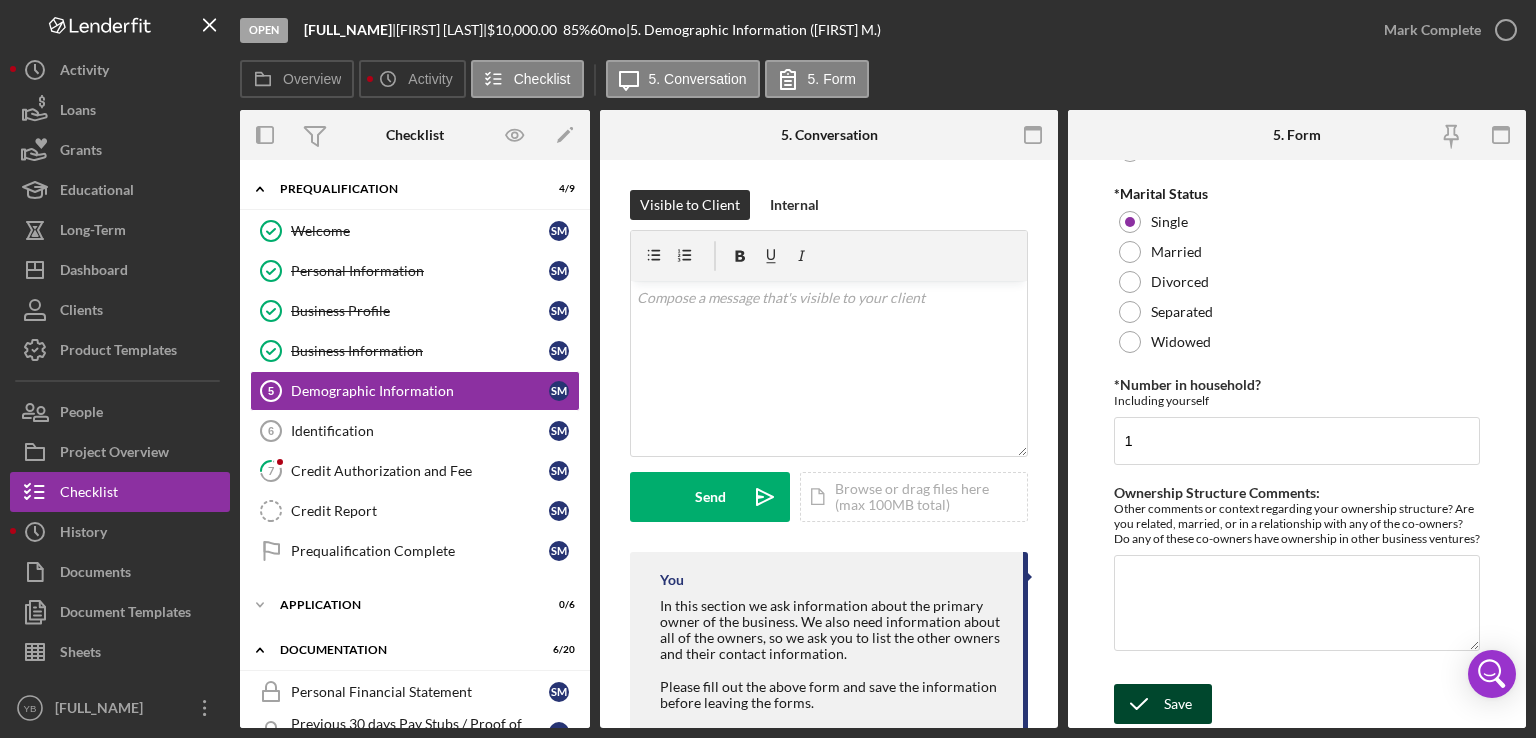 click 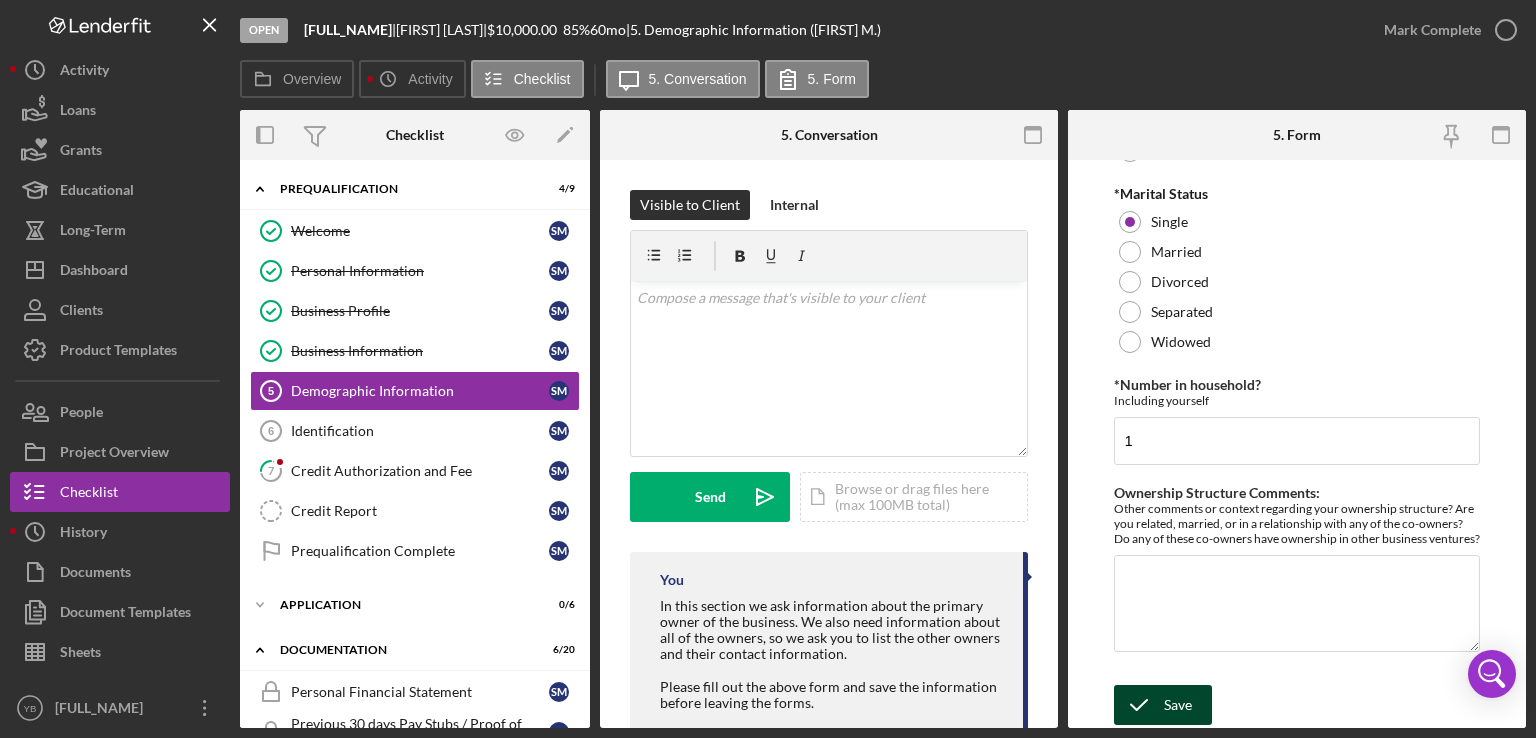 click 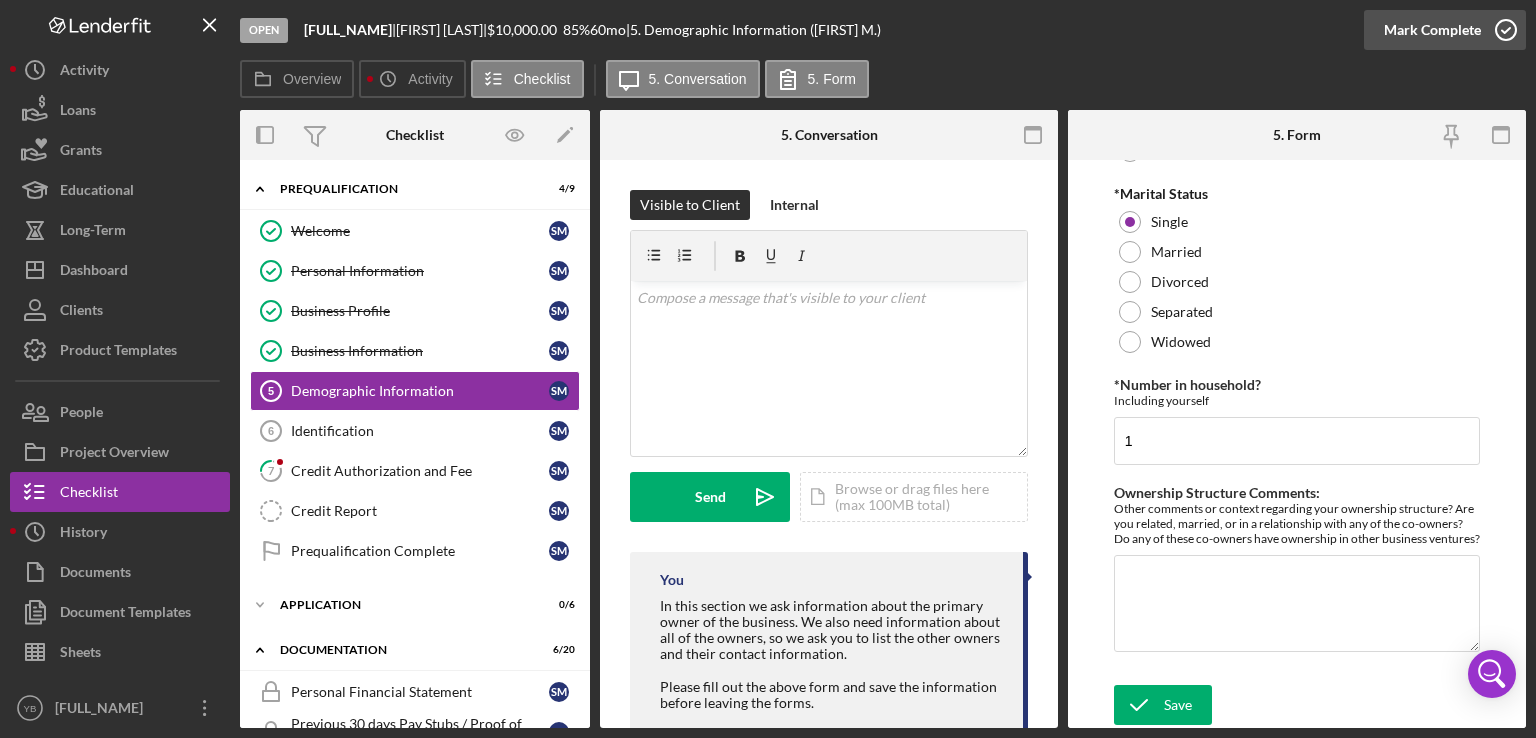 click on "Mark Complete" at bounding box center (1432, 30) 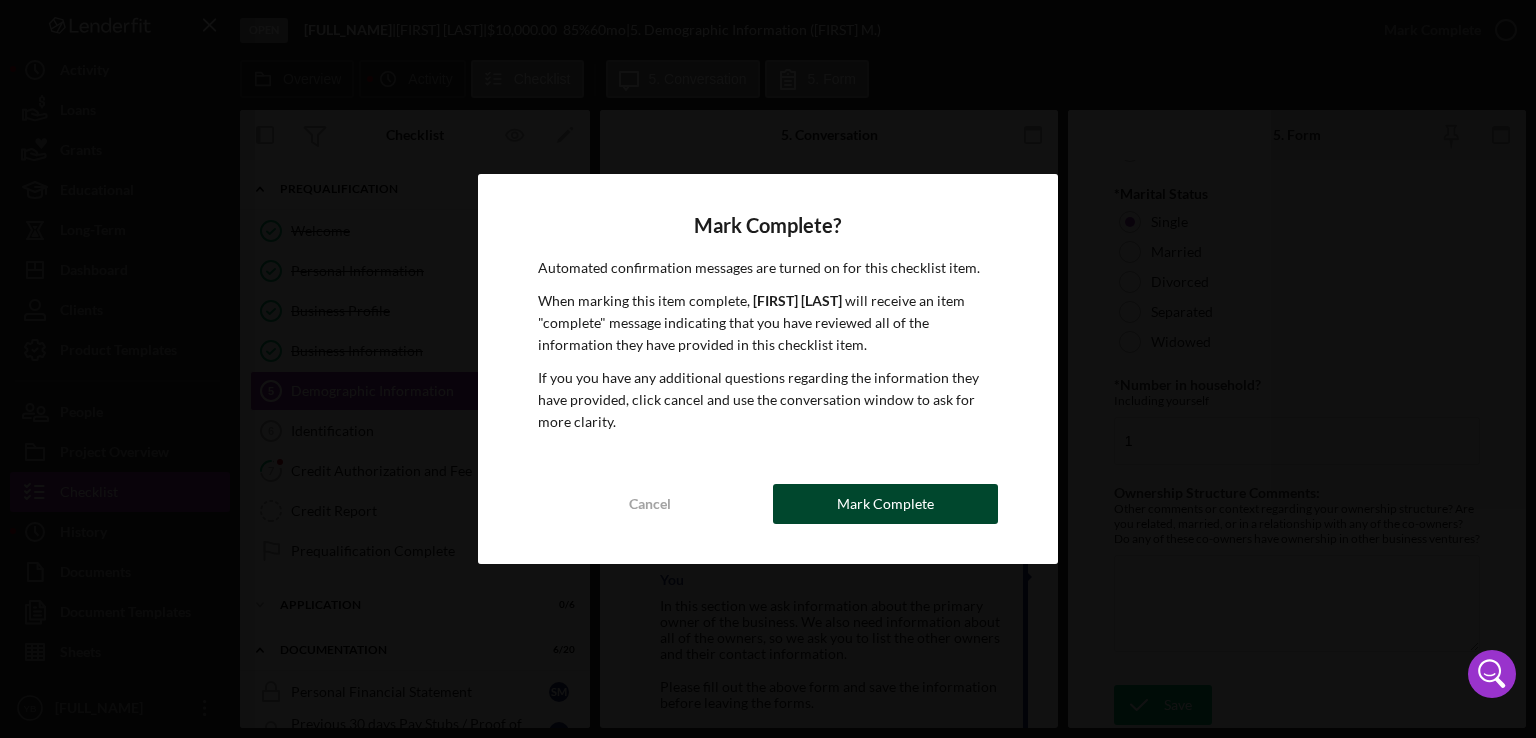 click on "Mark Complete" at bounding box center (885, 504) 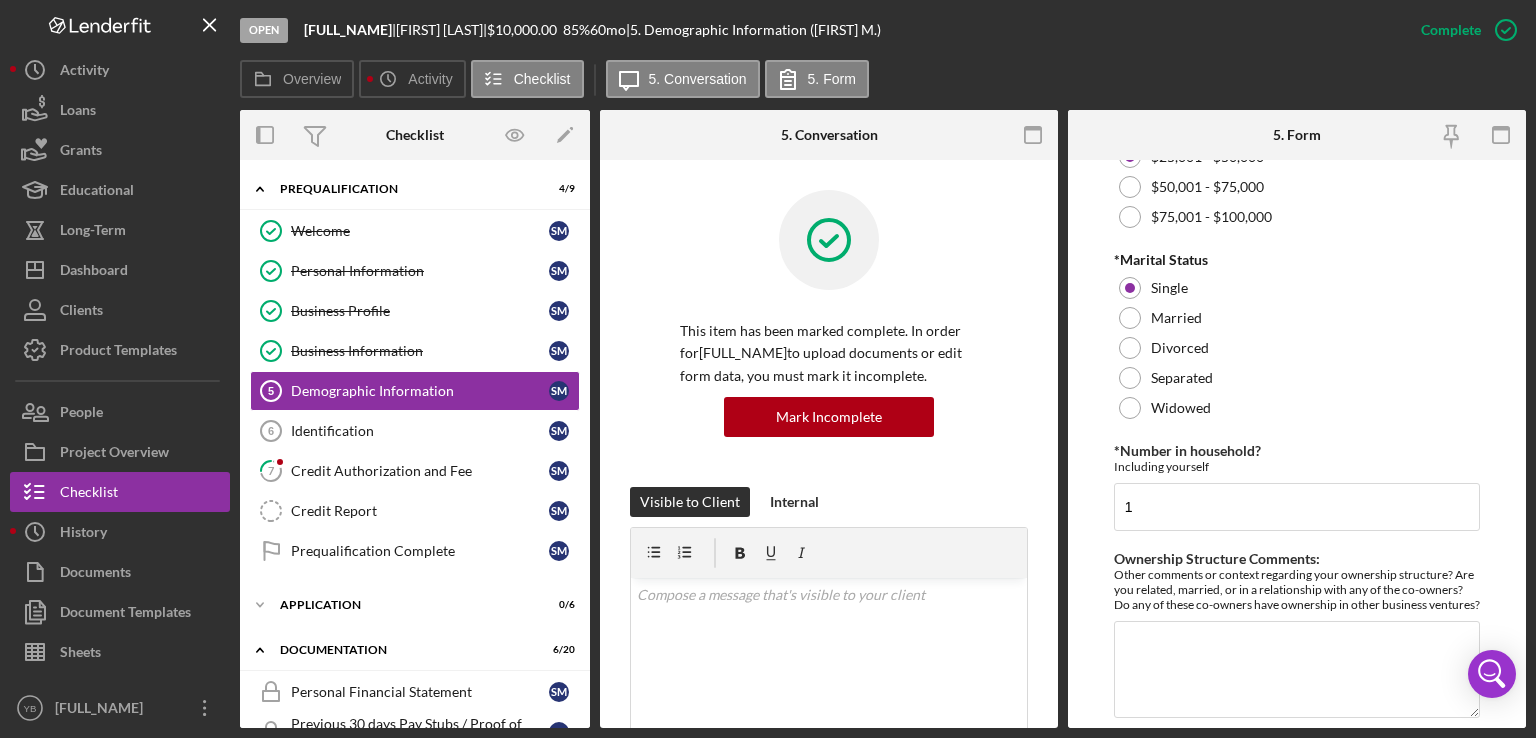 scroll, scrollTop: 1086, scrollLeft: 0, axis: vertical 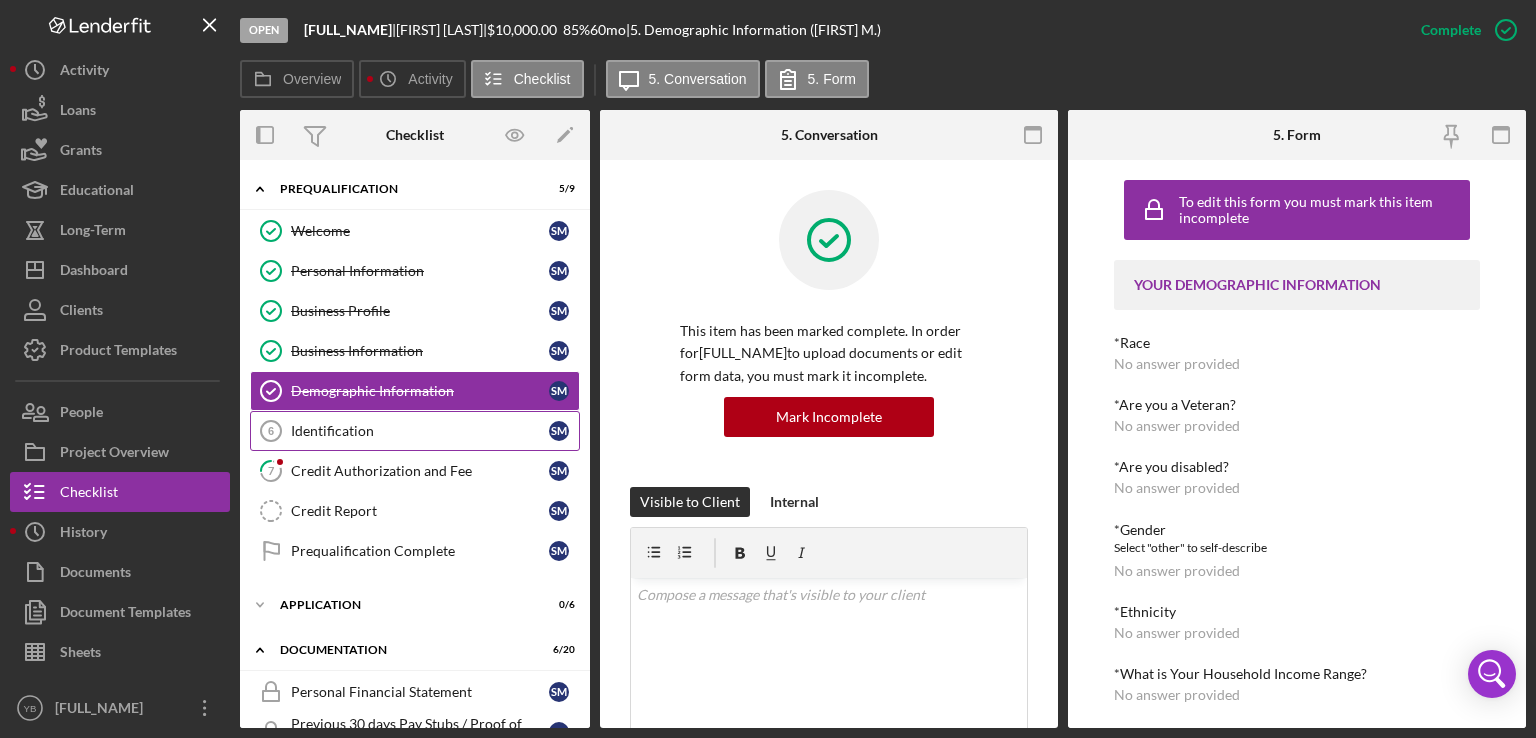 click on "Identification" at bounding box center [420, 431] 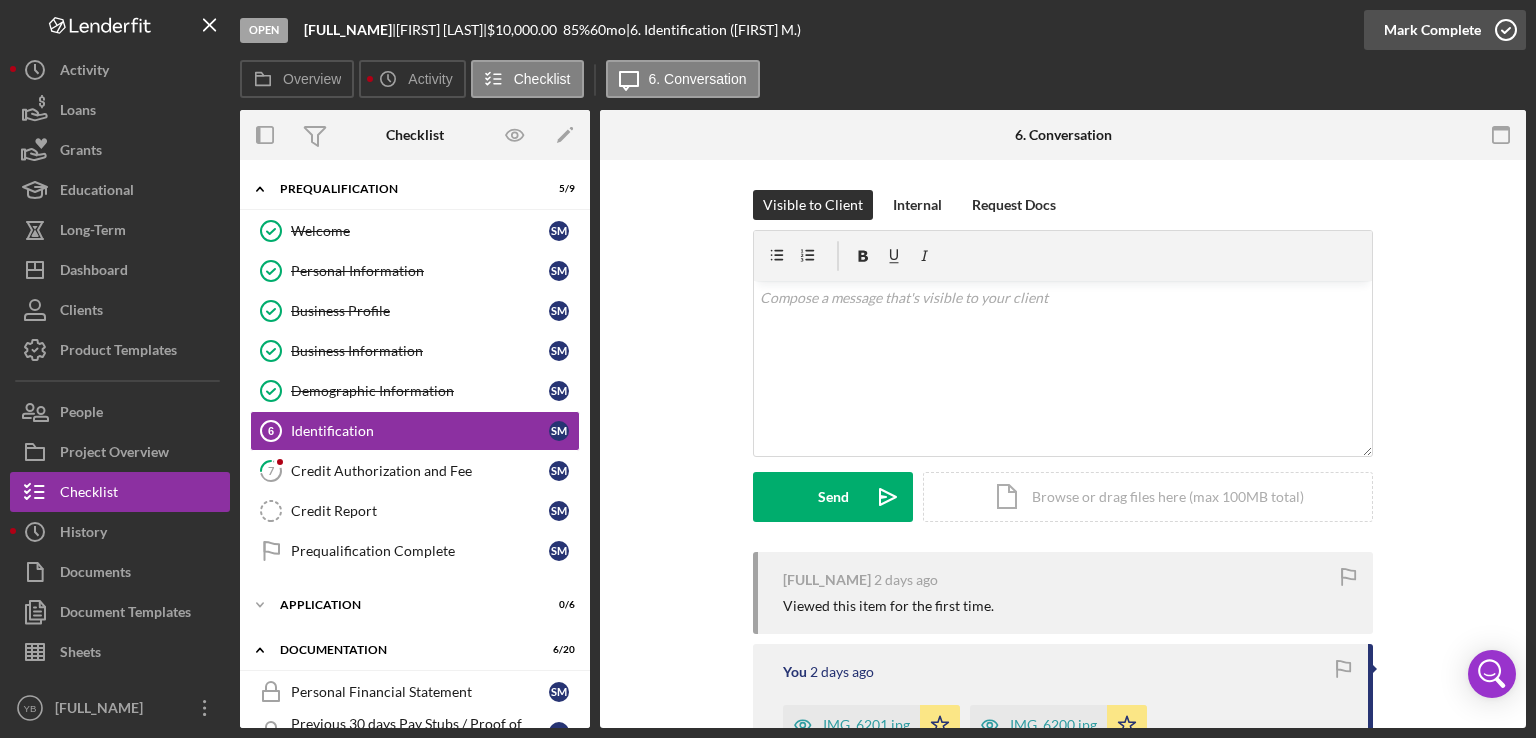 click on "Mark Complete" at bounding box center (1432, 30) 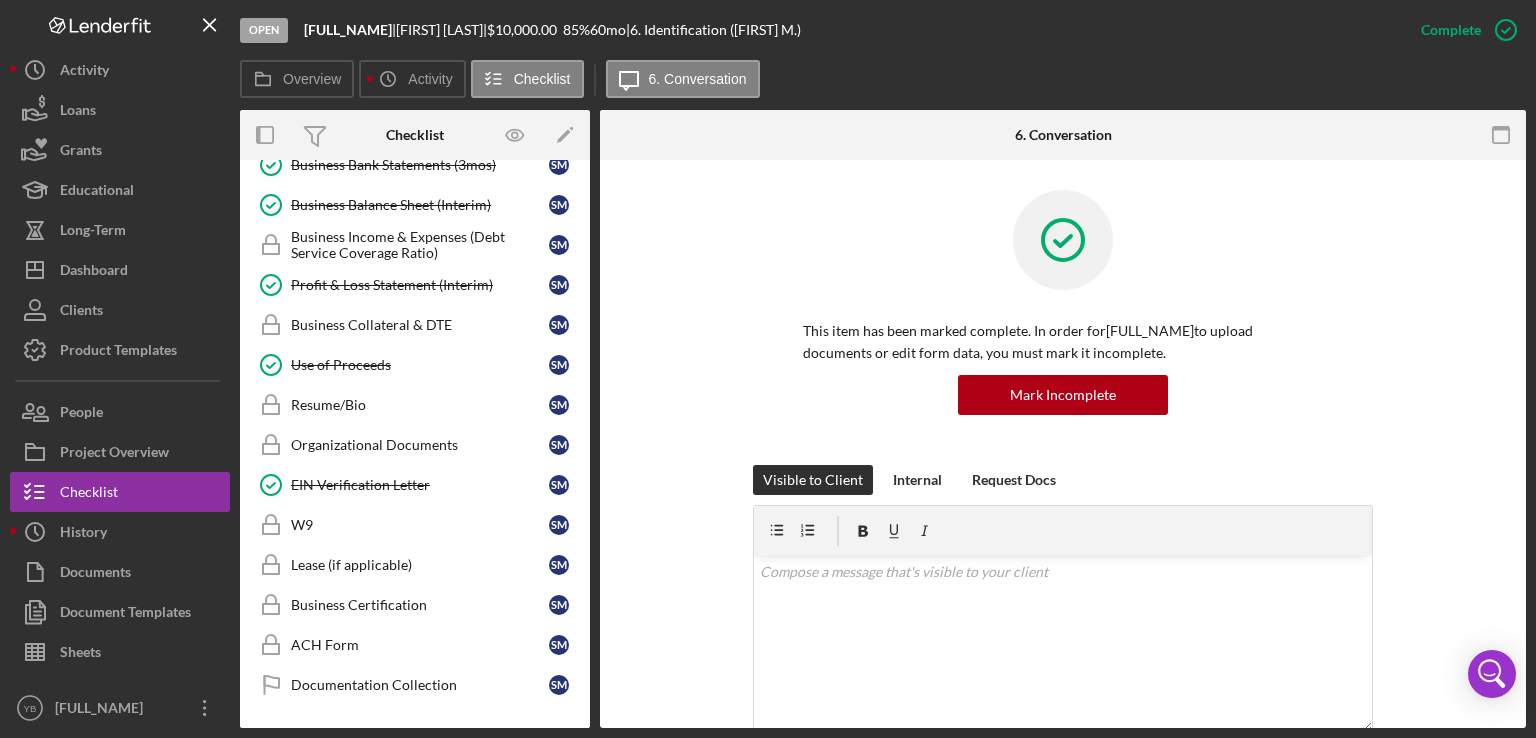 scroll, scrollTop: 769, scrollLeft: 0, axis: vertical 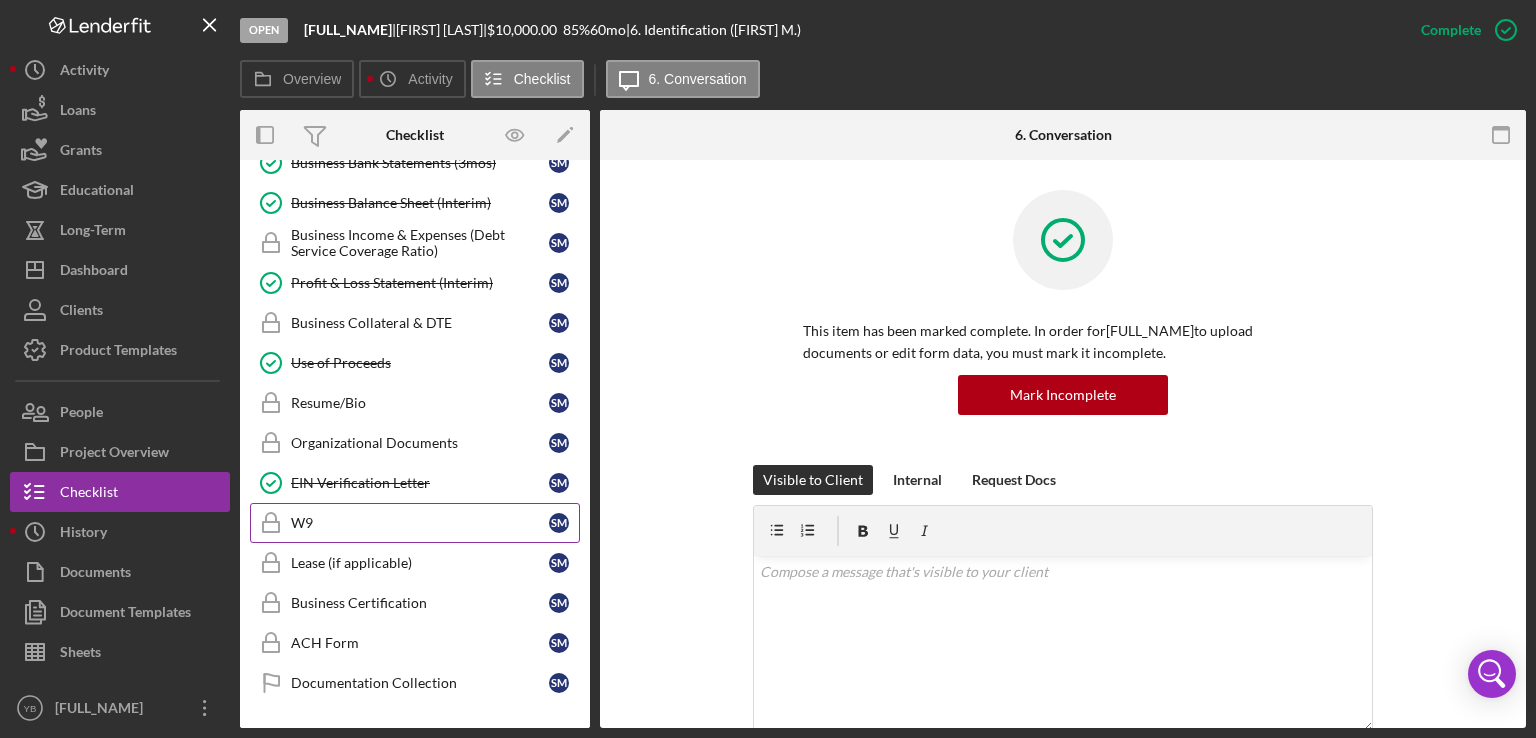 click on "W9" at bounding box center (420, 523) 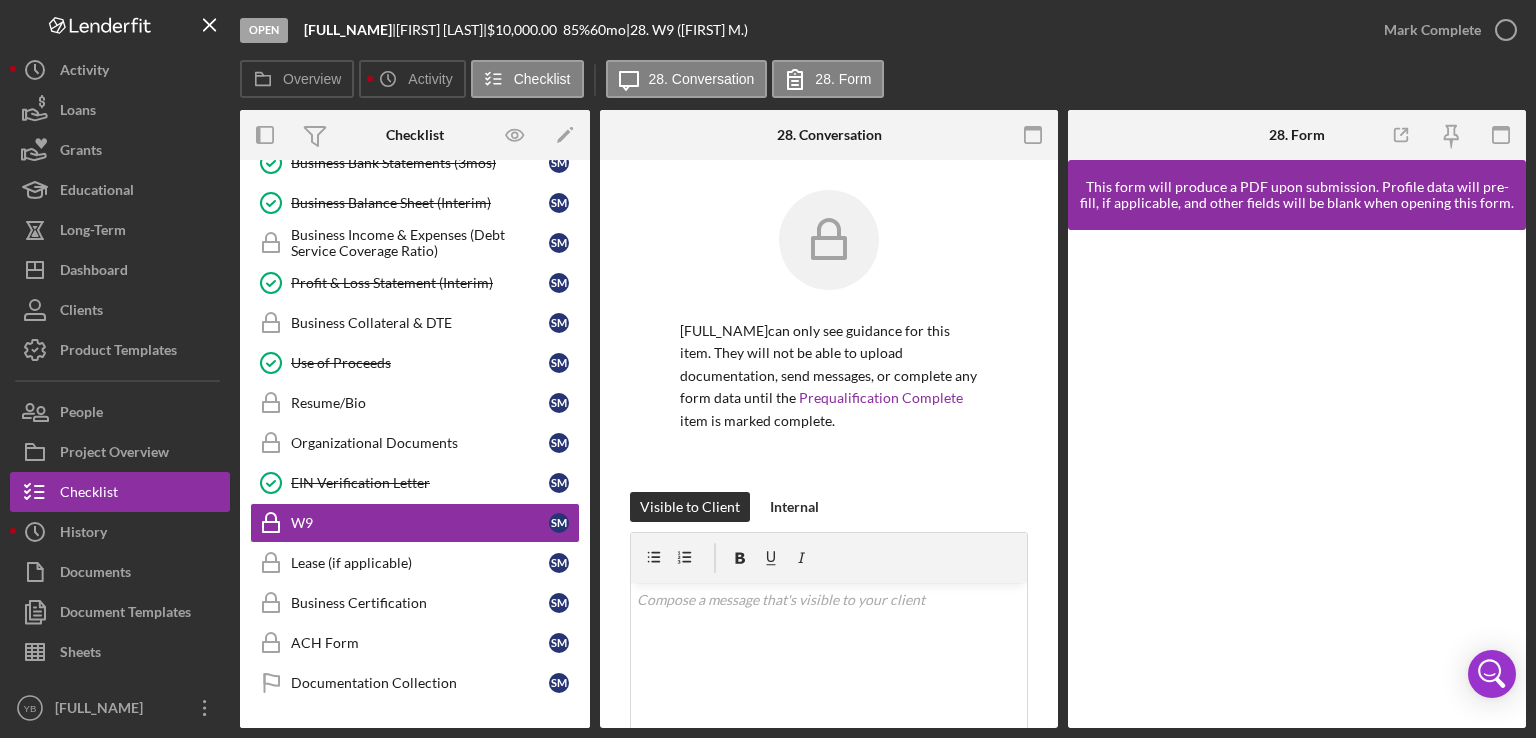 scroll, scrollTop: 335, scrollLeft: 0, axis: vertical 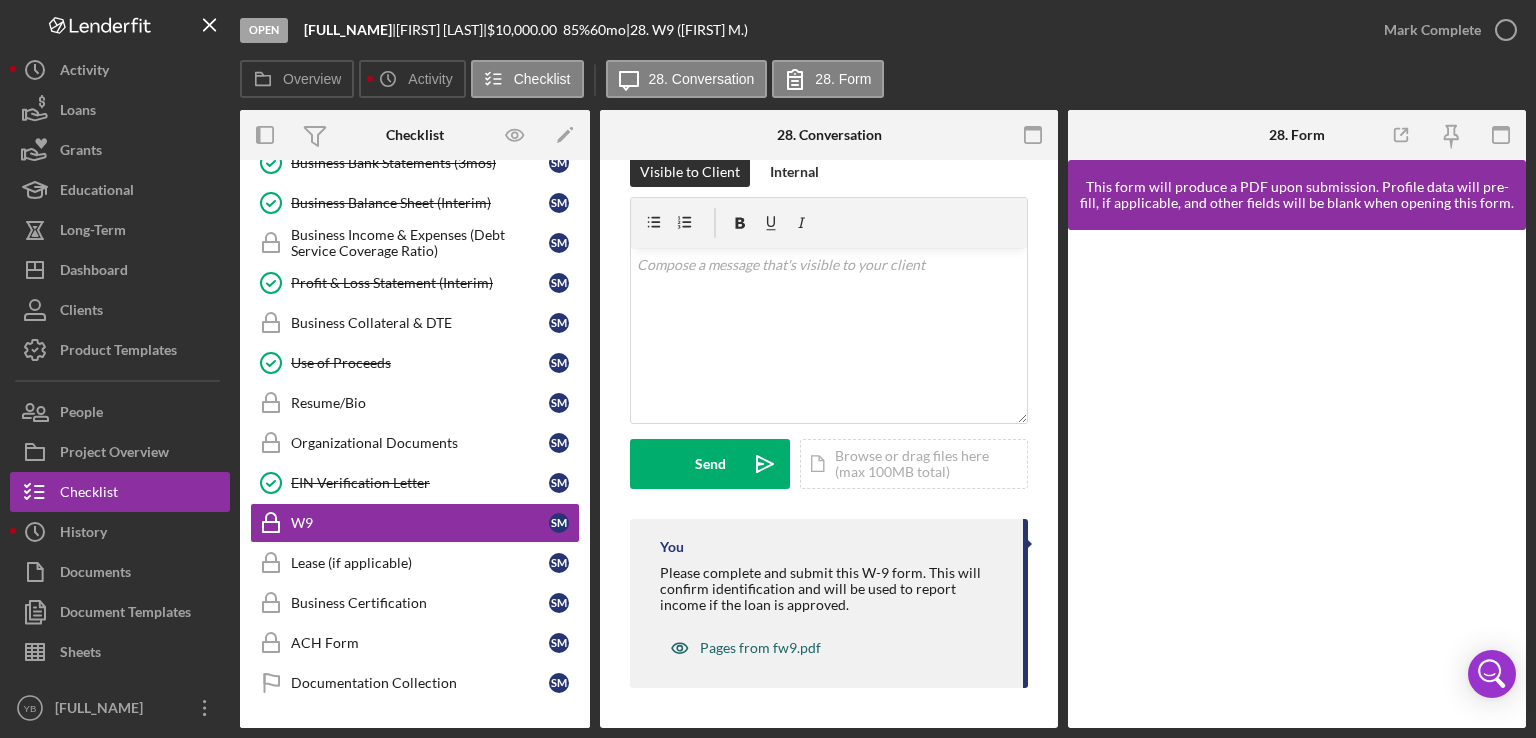 click on "Pages from fw9.pdf" at bounding box center (760, 648) 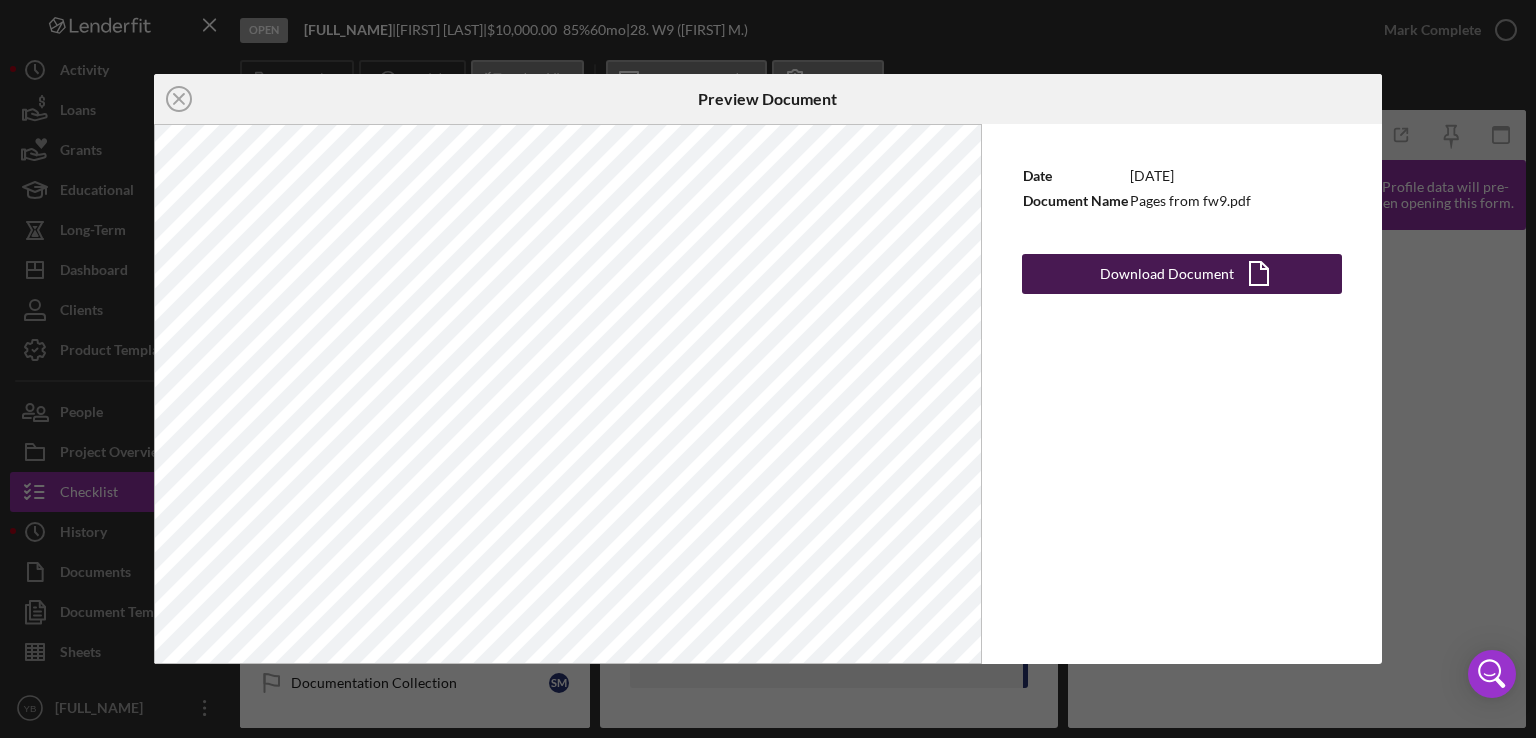 click on "Download Document" at bounding box center (1167, 274) 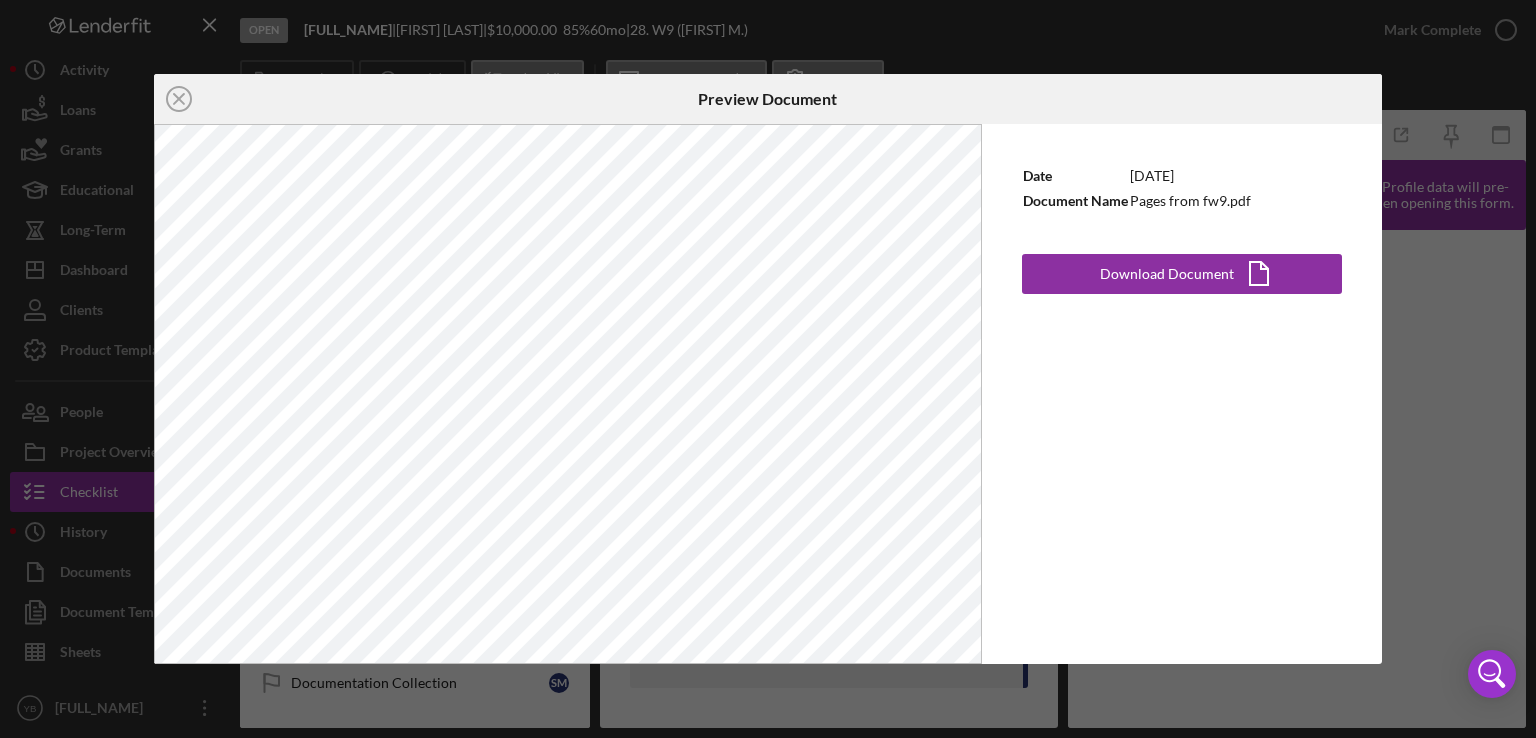 click on "Icon/Close Preview Document Date [DATE] Document Name Pages from fw9.pdf    Download Document Icon/Document" at bounding box center [768, 369] 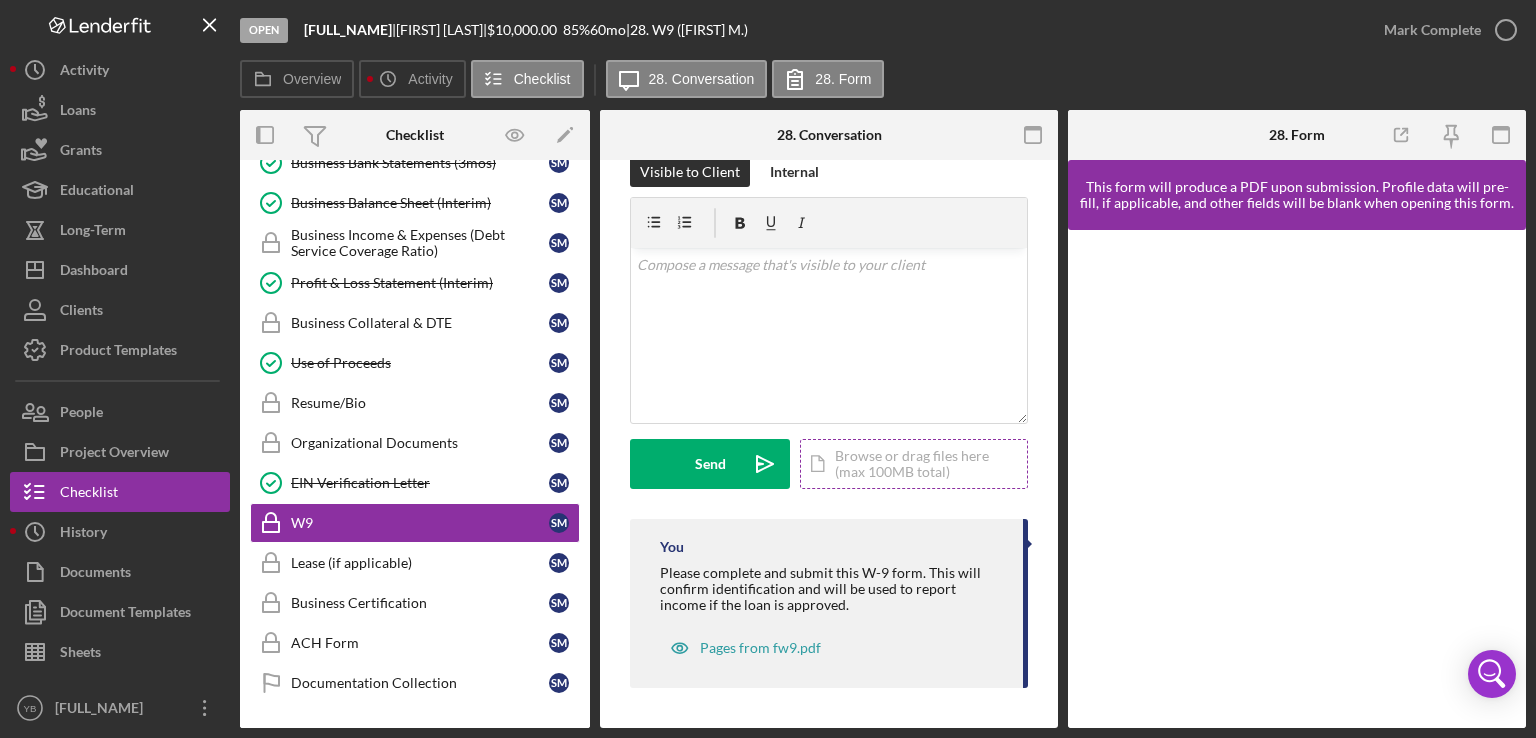 click on "Icon/Document Browse or drag files here (max 100MB total) Tap to choose files or take a photo" at bounding box center (914, 464) 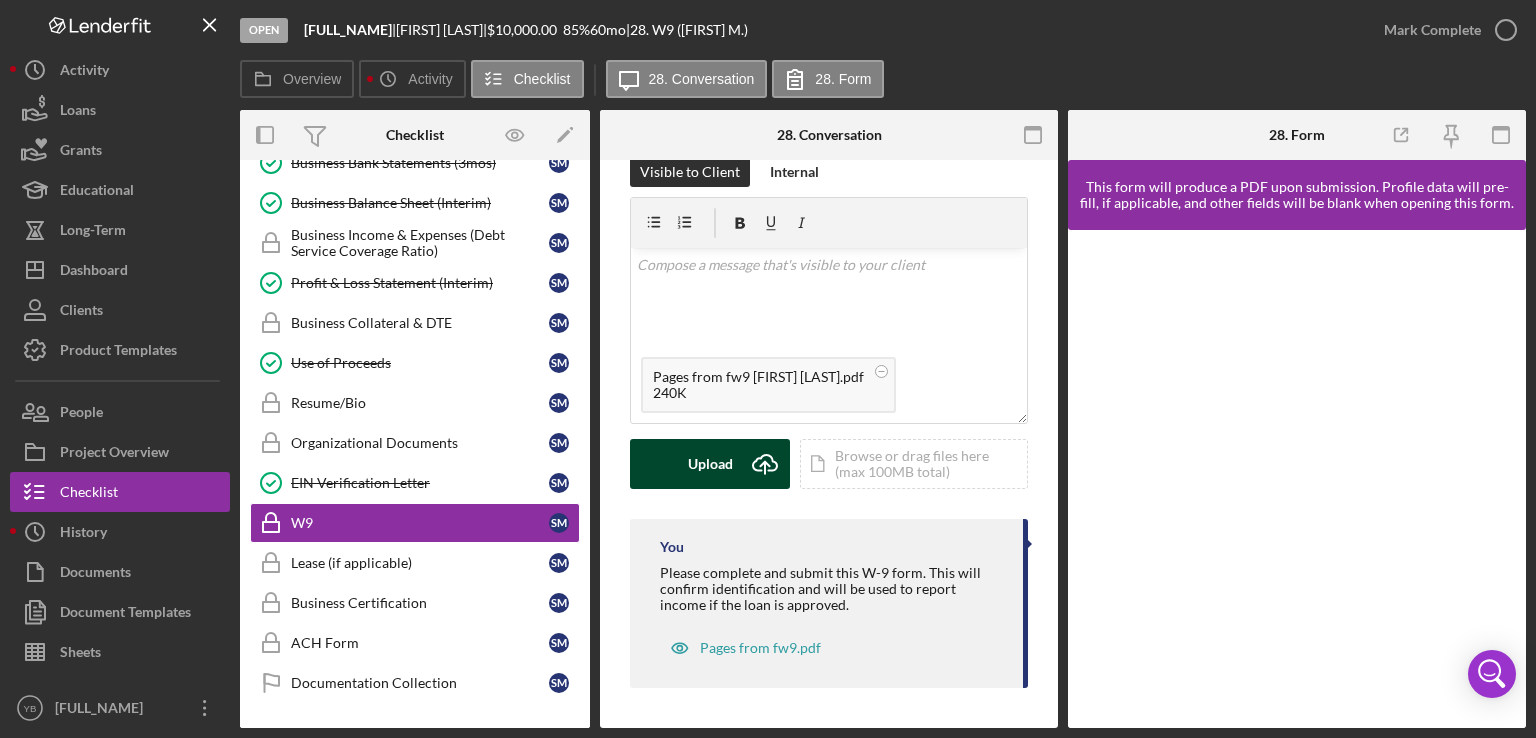 click on "Upload" at bounding box center [710, 464] 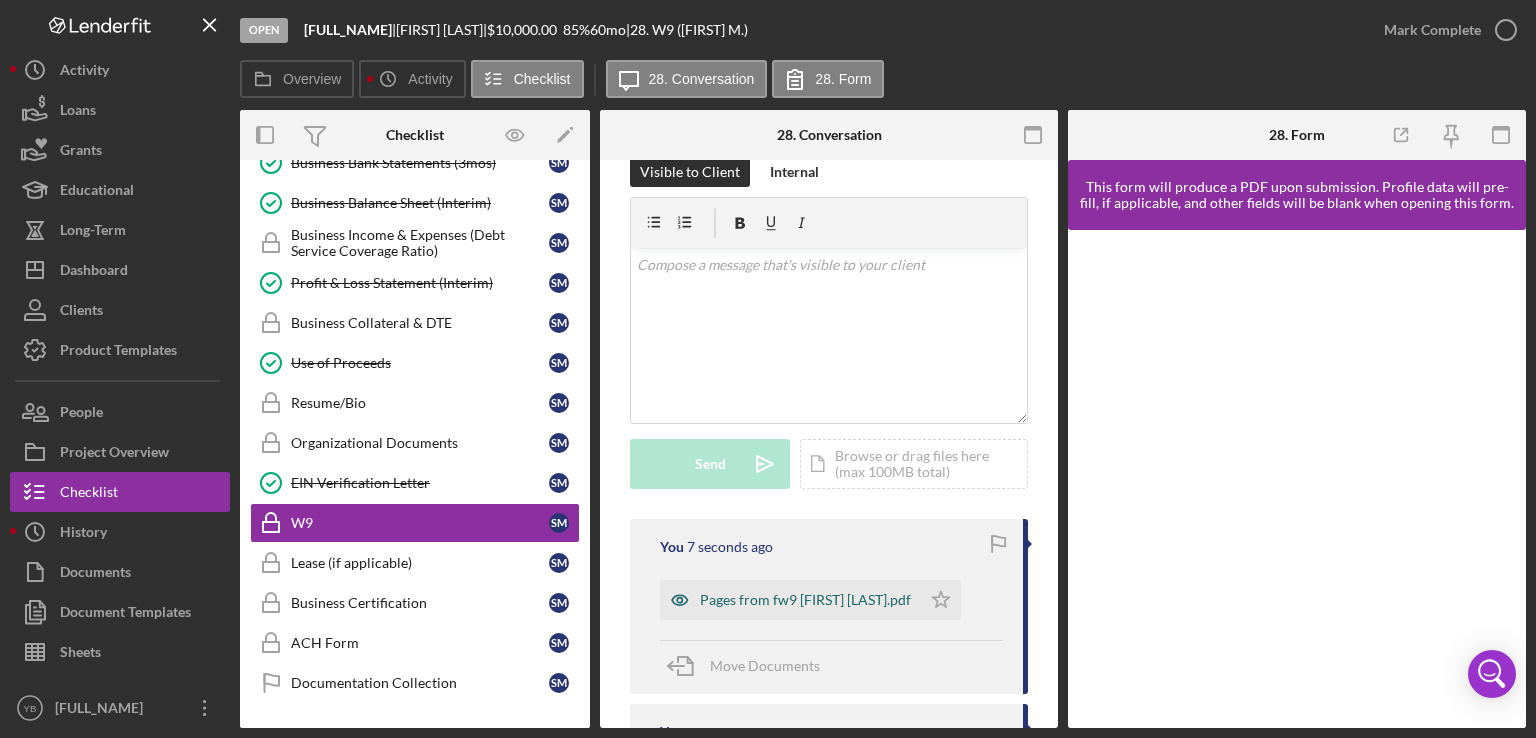 click on "Pages from fw9 [FIRST] [LAST].pdf" at bounding box center (805, 600) 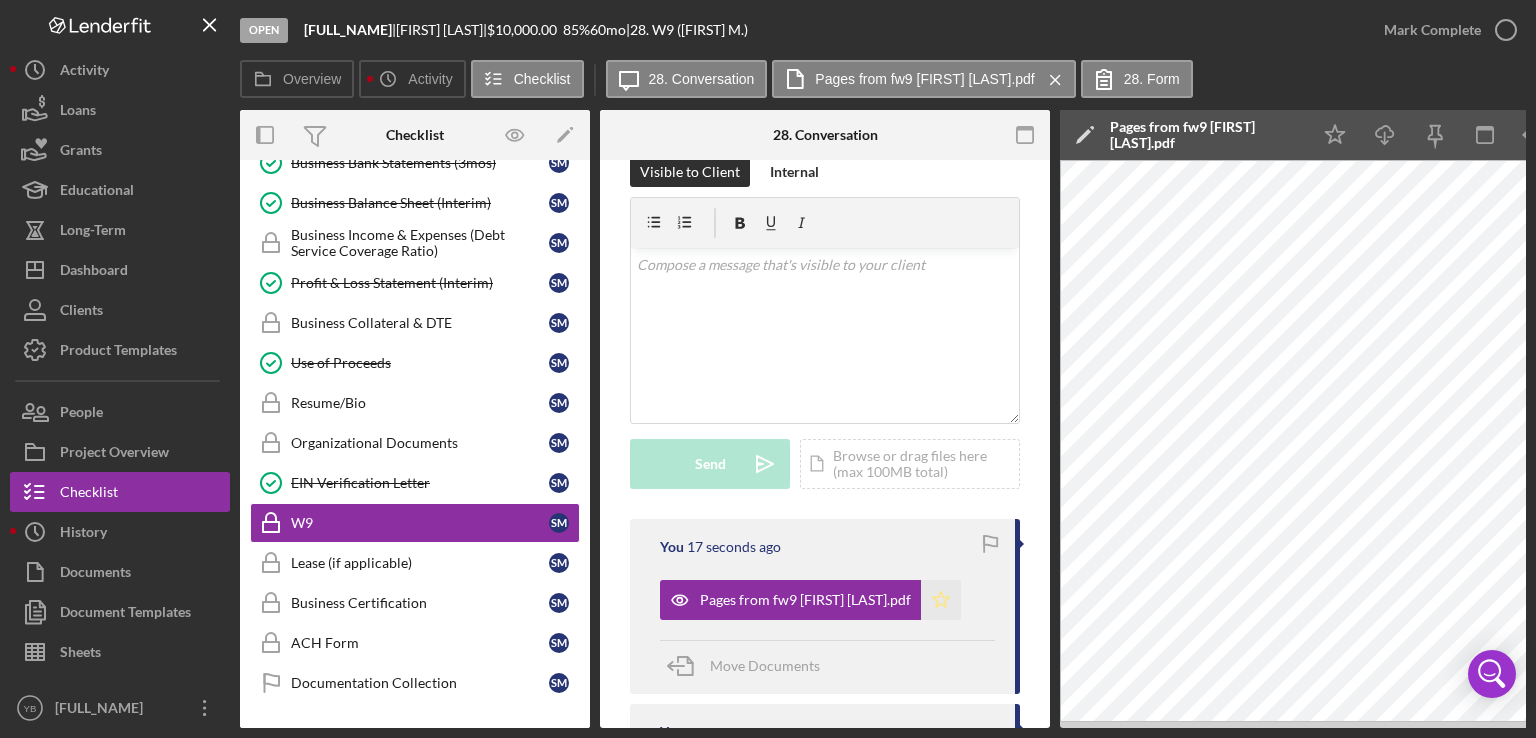 click 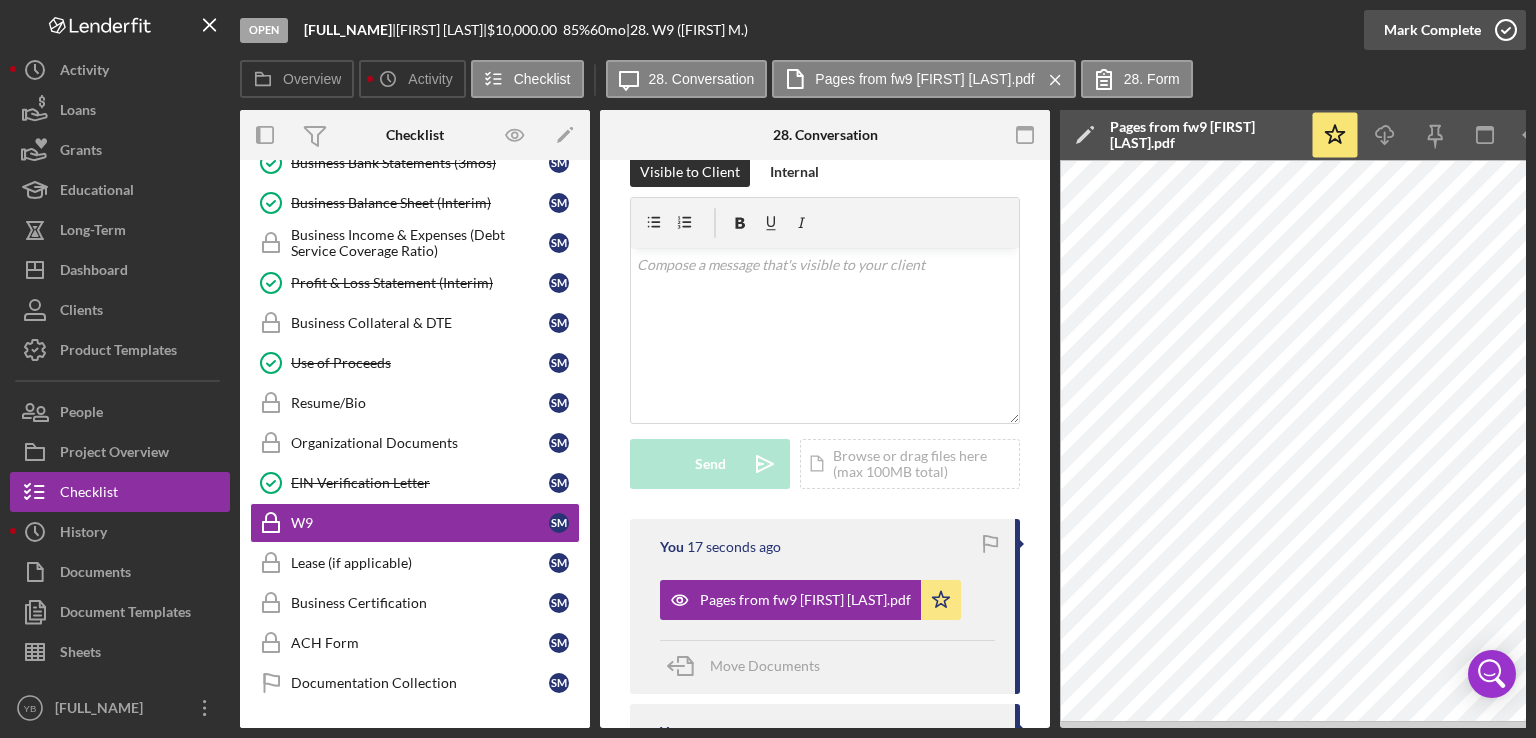 click on "Mark Complete" at bounding box center [1432, 30] 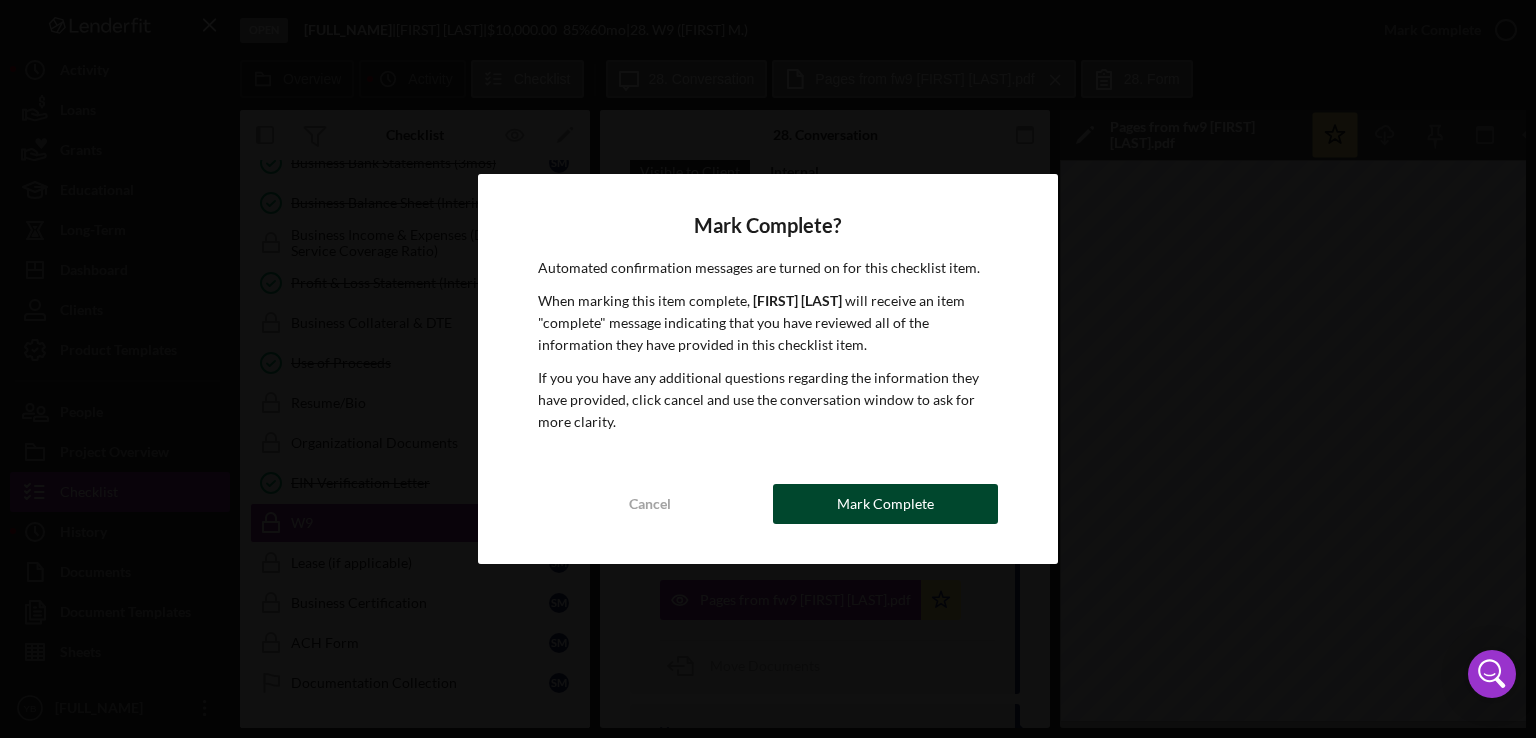 click on "Mark Complete" at bounding box center [885, 504] 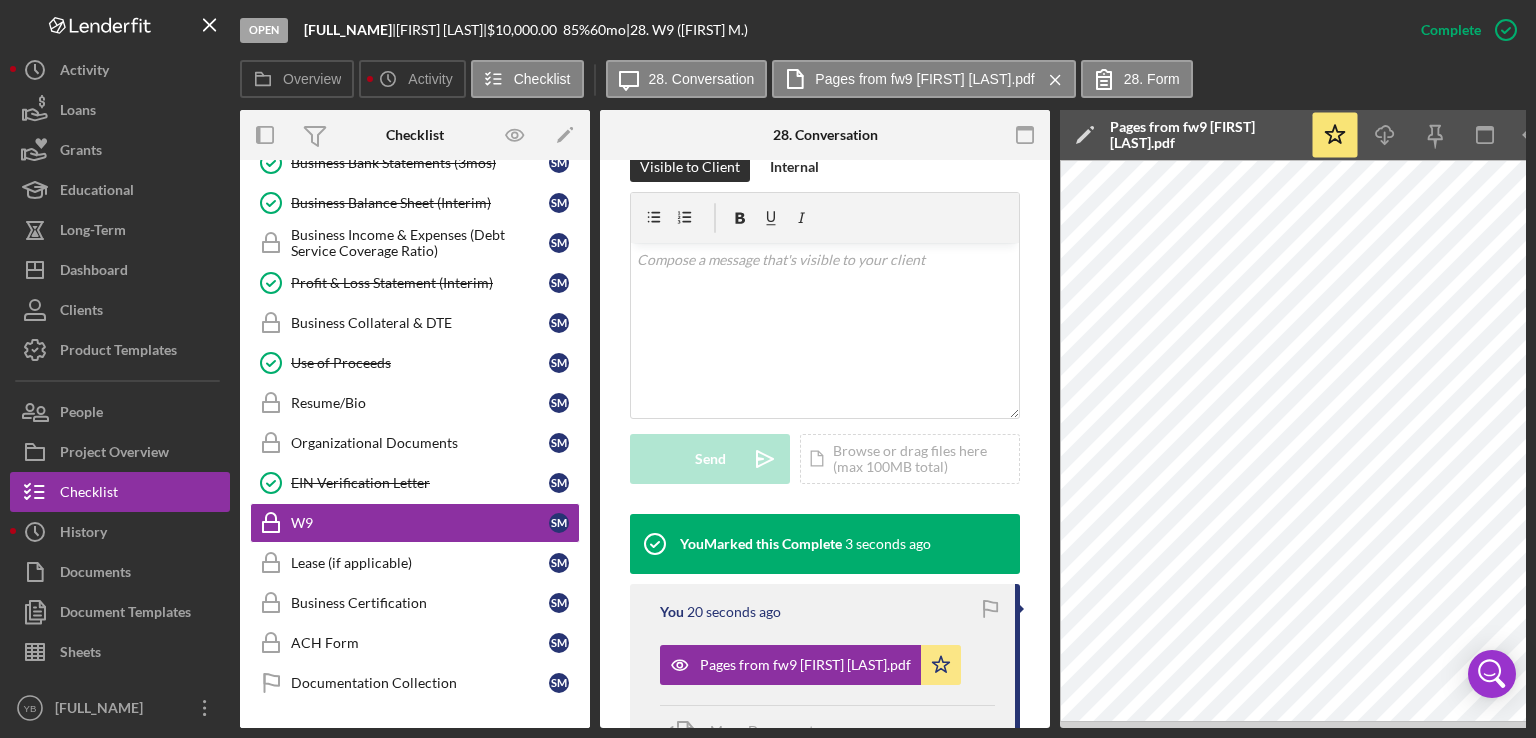 scroll, scrollTop: 330, scrollLeft: 0, axis: vertical 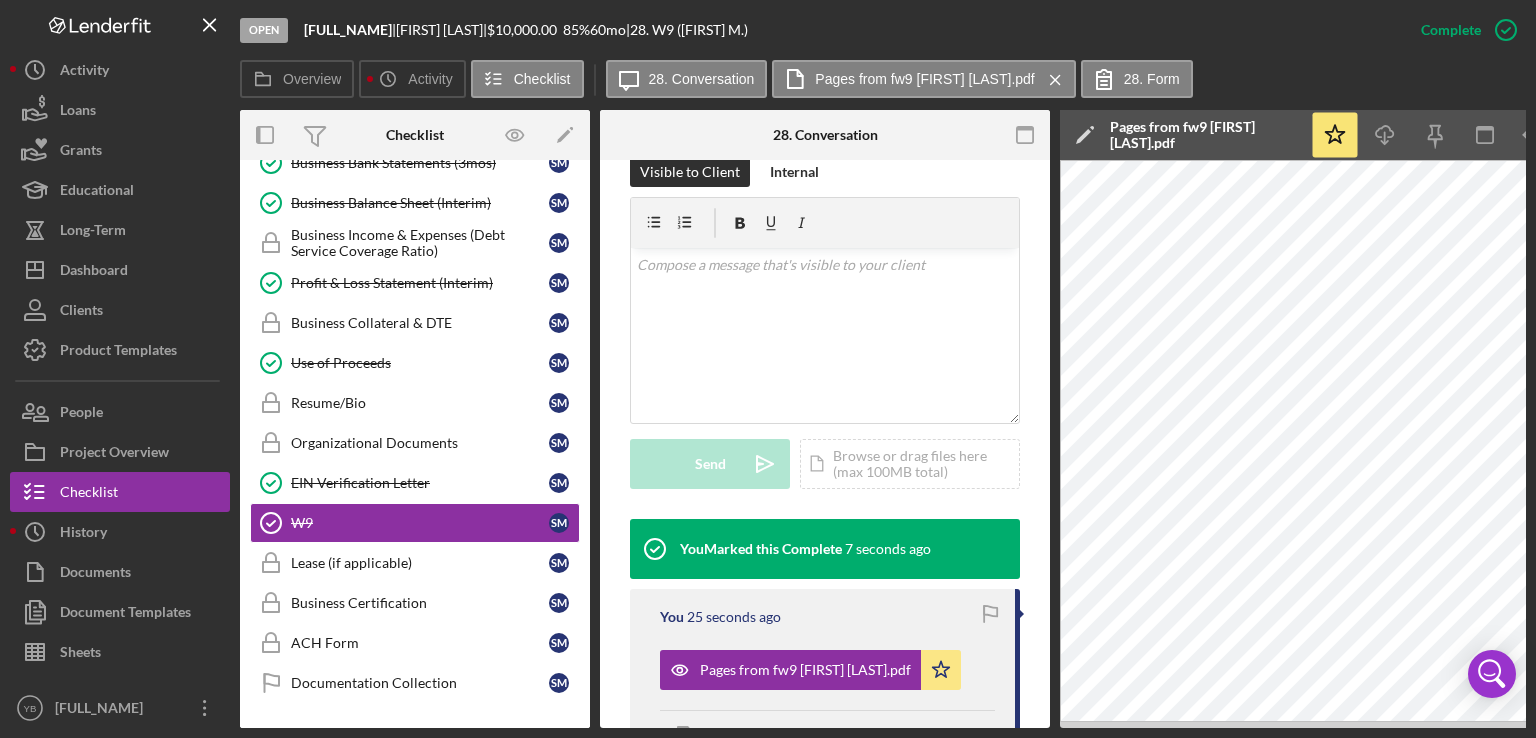 drag, startPoint x: 593, startPoint y: 492, endPoint x: 585, endPoint y: 464, distance: 29.12044 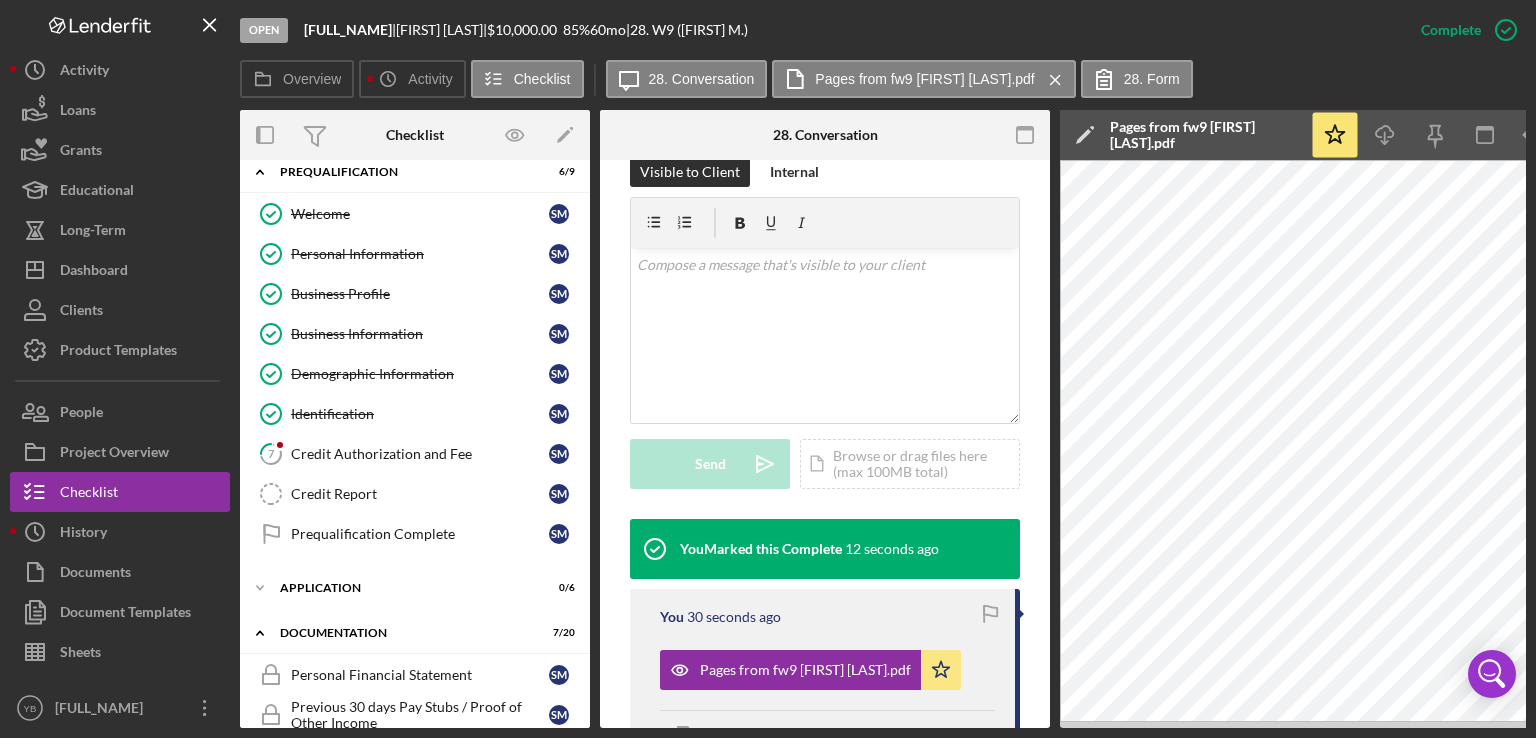 scroll, scrollTop: 0, scrollLeft: 0, axis: both 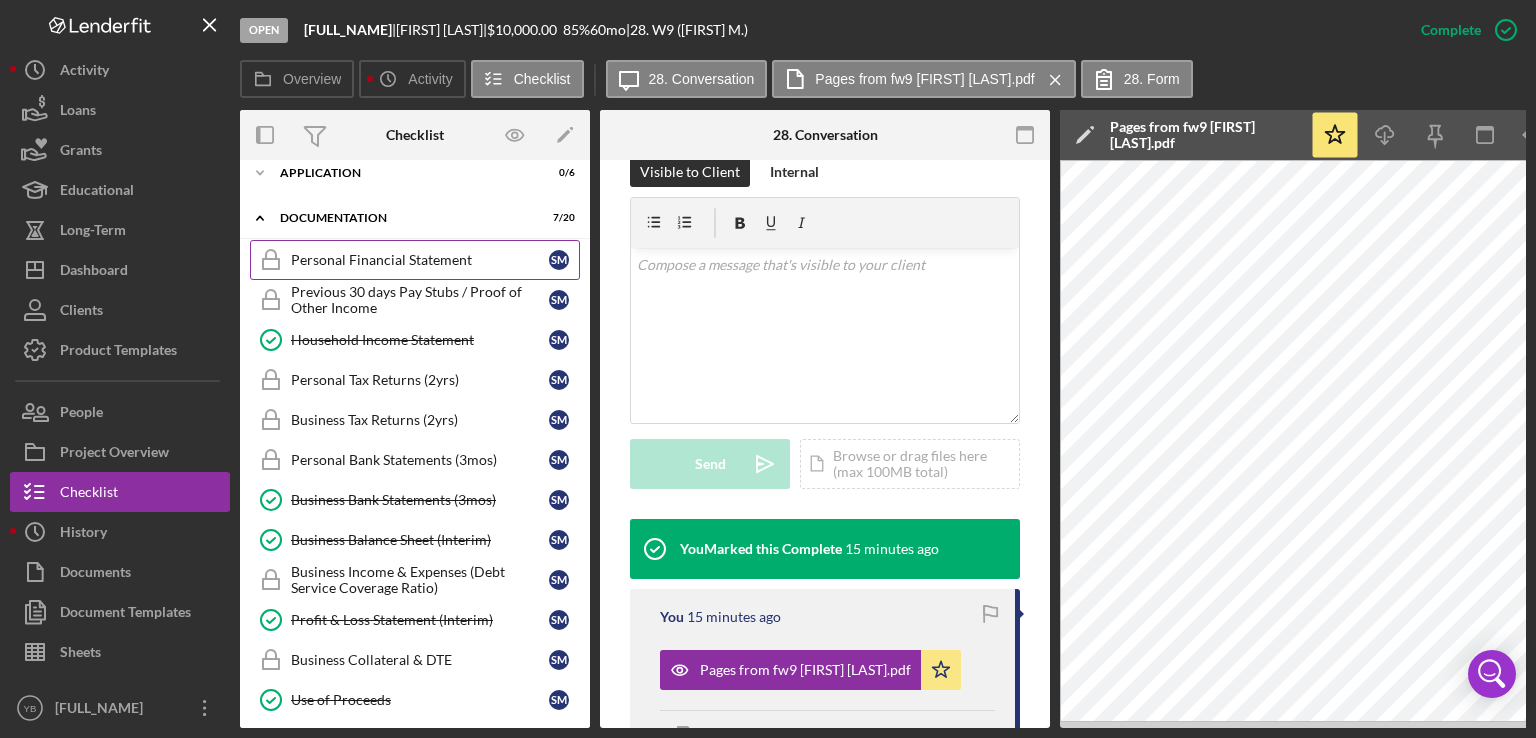 click on "Personal Financial Statement" at bounding box center [420, 260] 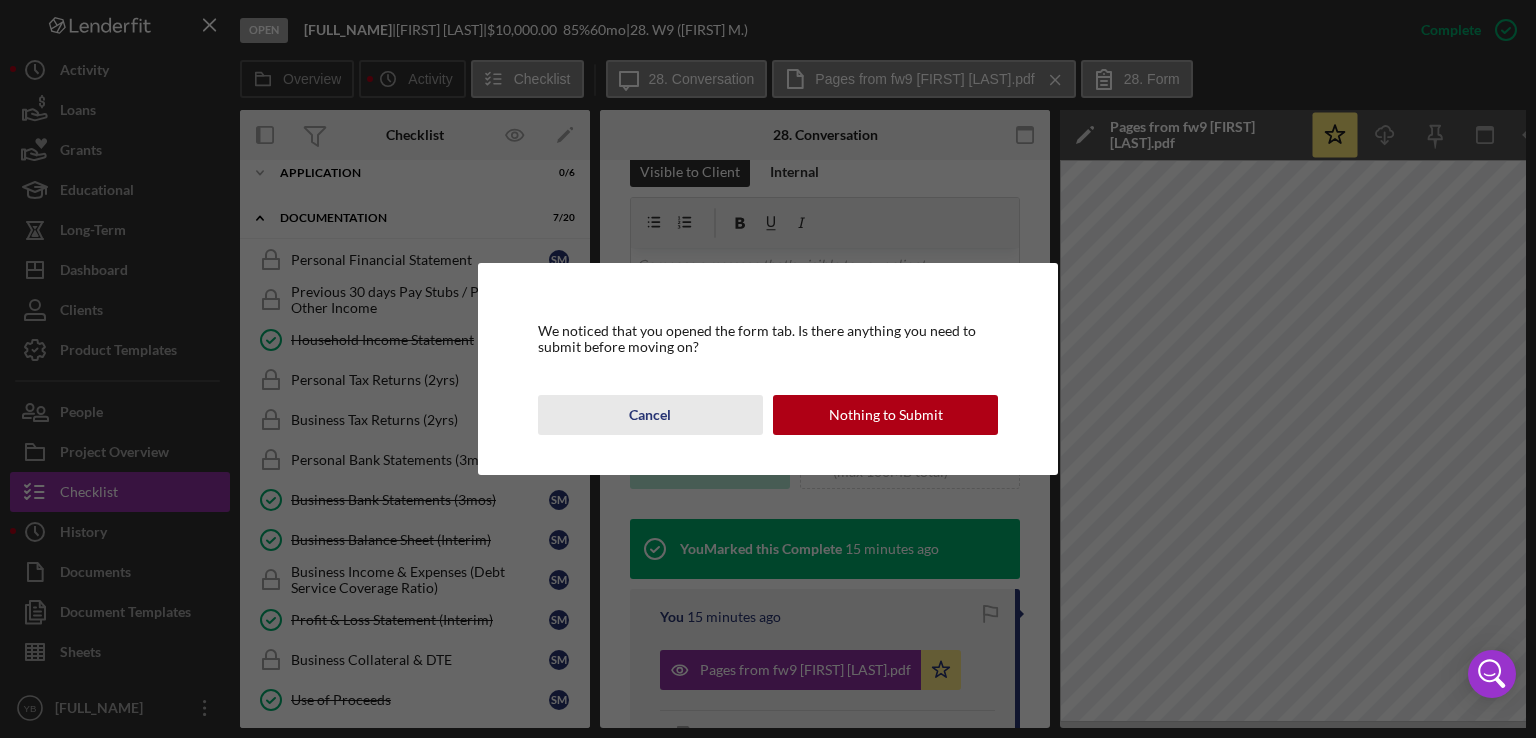 click on "Cancel" at bounding box center (650, 415) 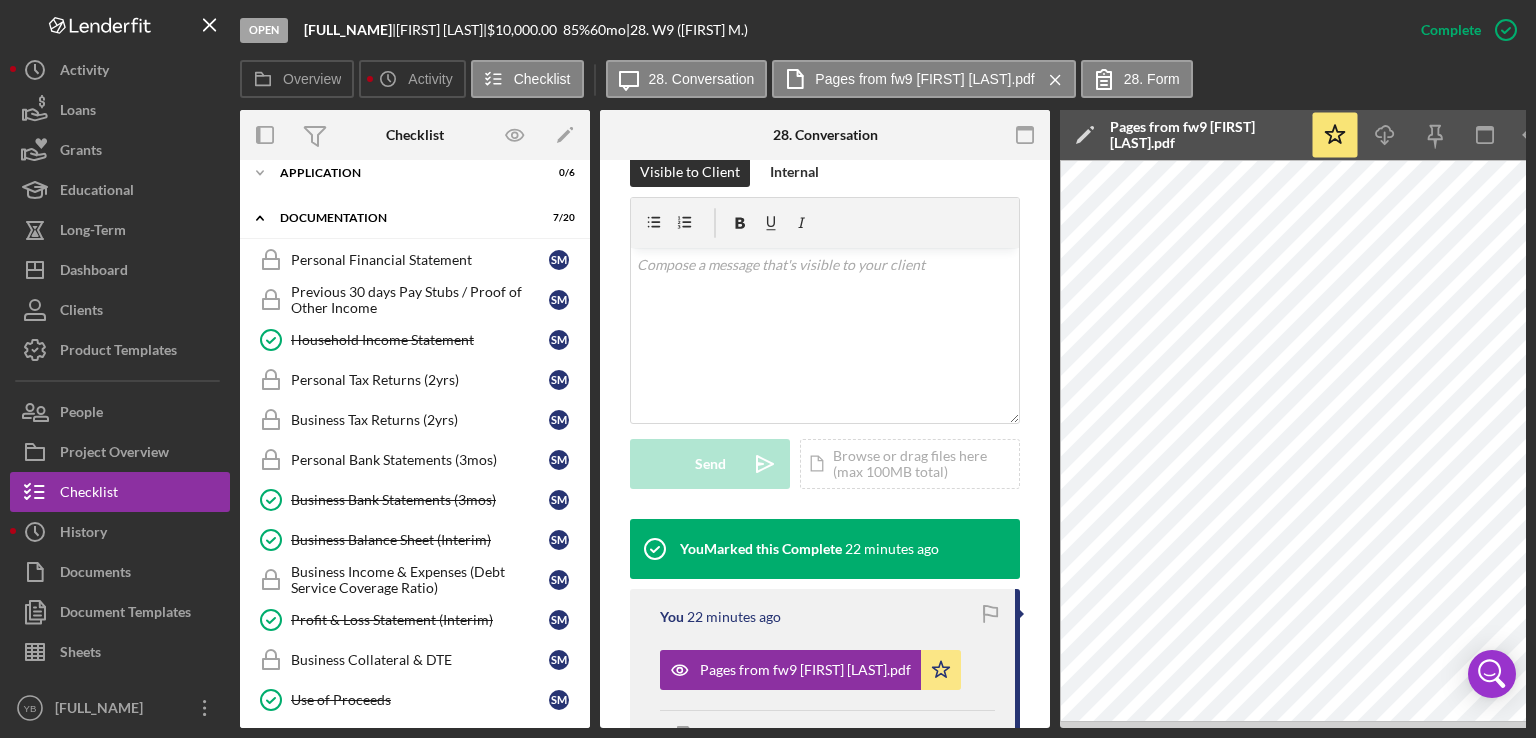 drag, startPoint x: 592, startPoint y: 379, endPoint x: 584, endPoint y: 464, distance: 85.37564 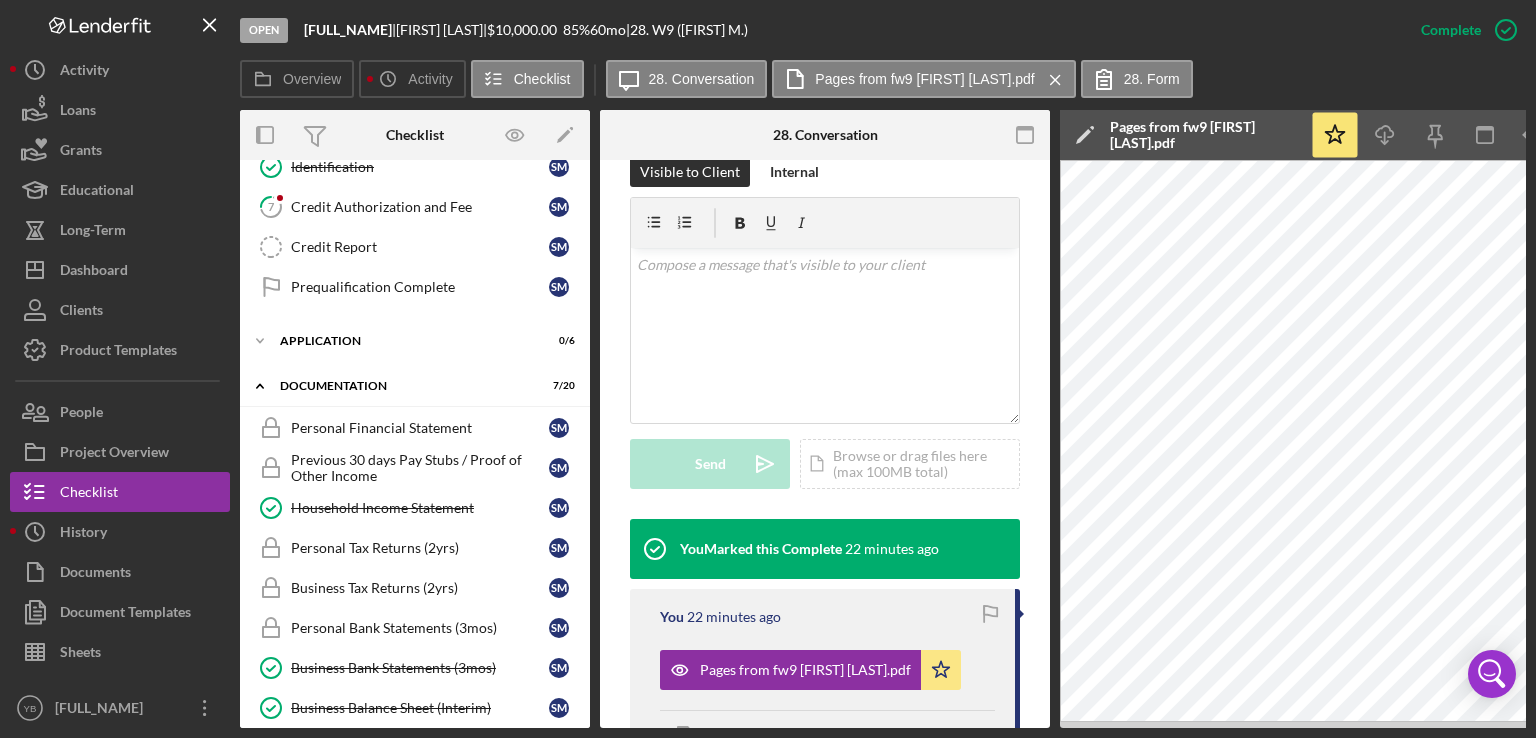 scroll, scrollTop: 256, scrollLeft: 0, axis: vertical 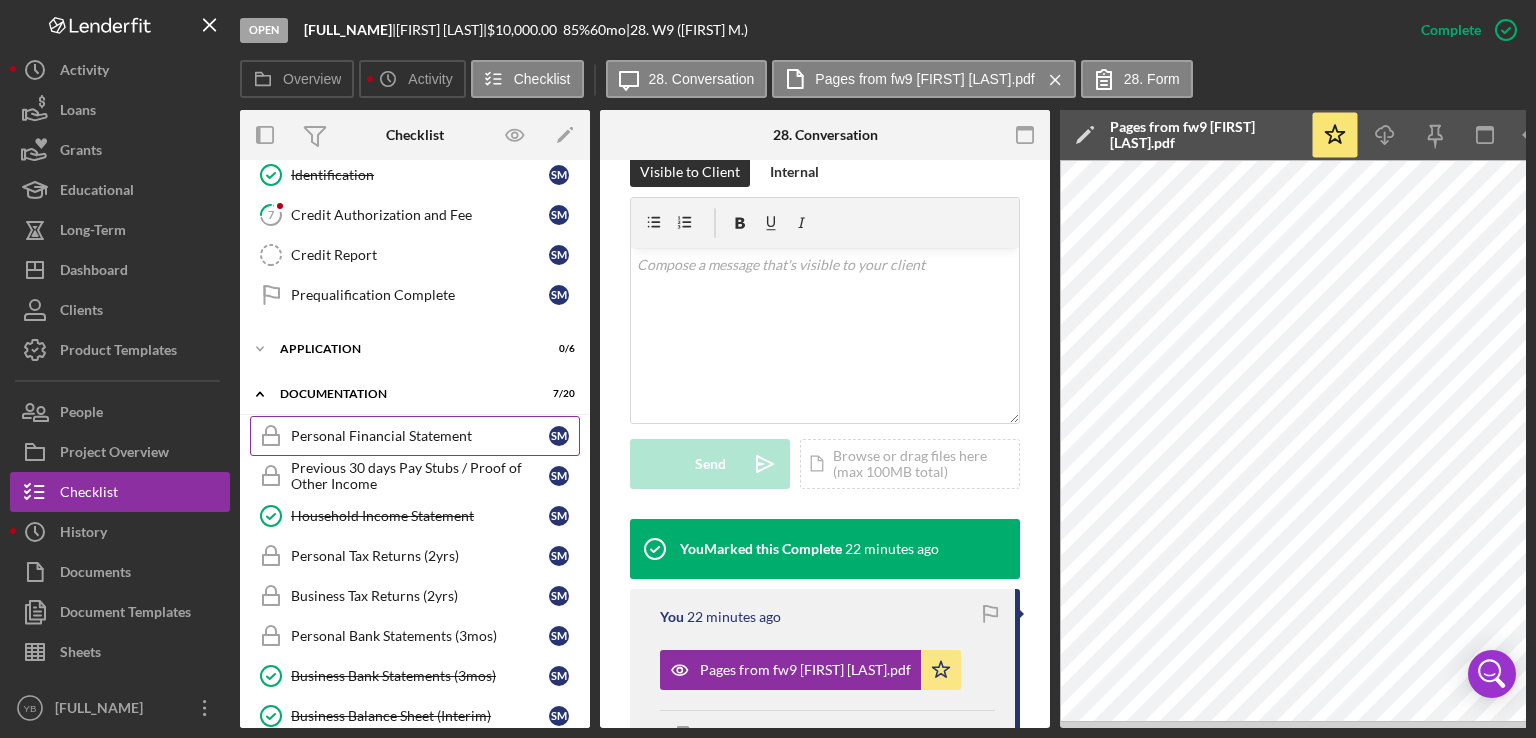 click on "Personal Financial Statement" at bounding box center (420, 436) 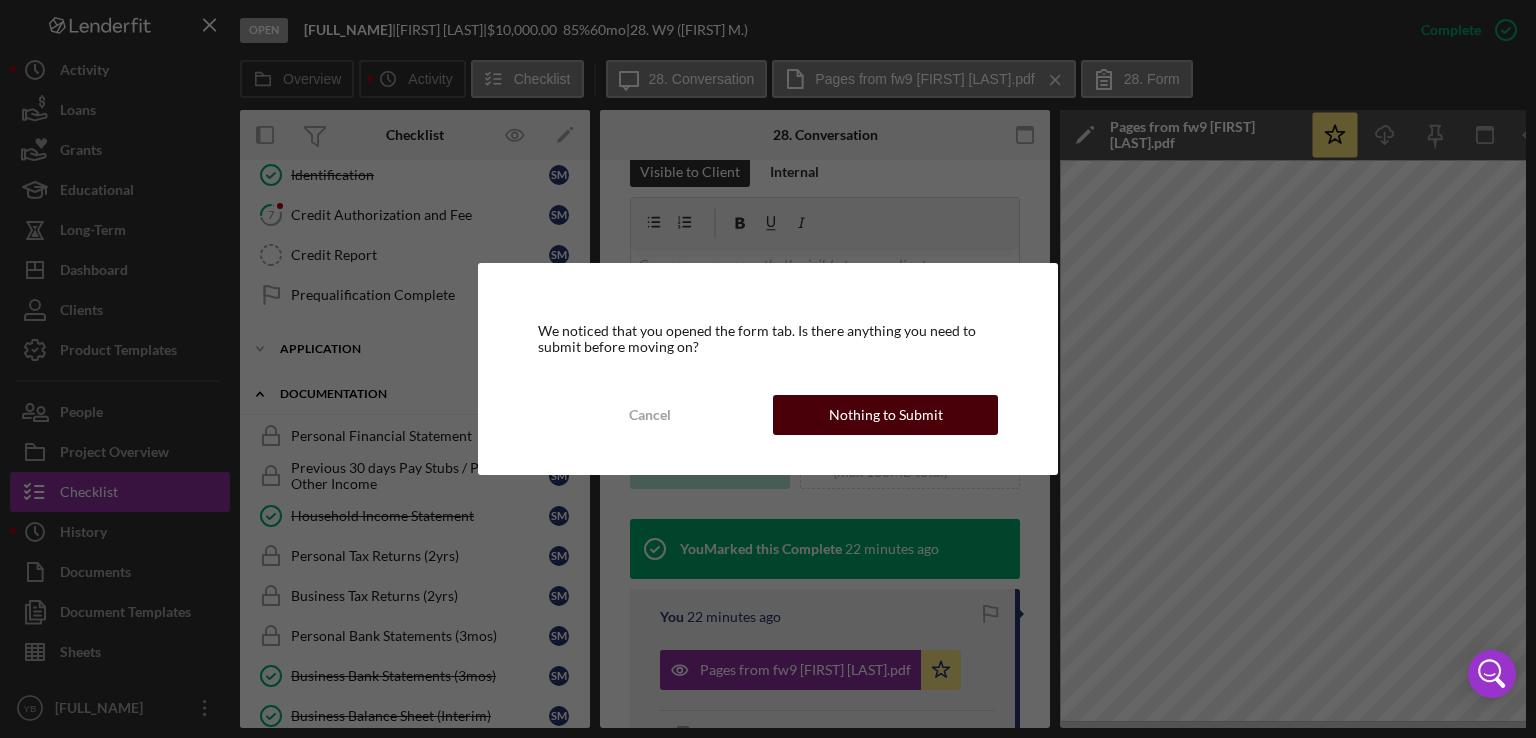click on "Nothing to Submit" at bounding box center (886, 415) 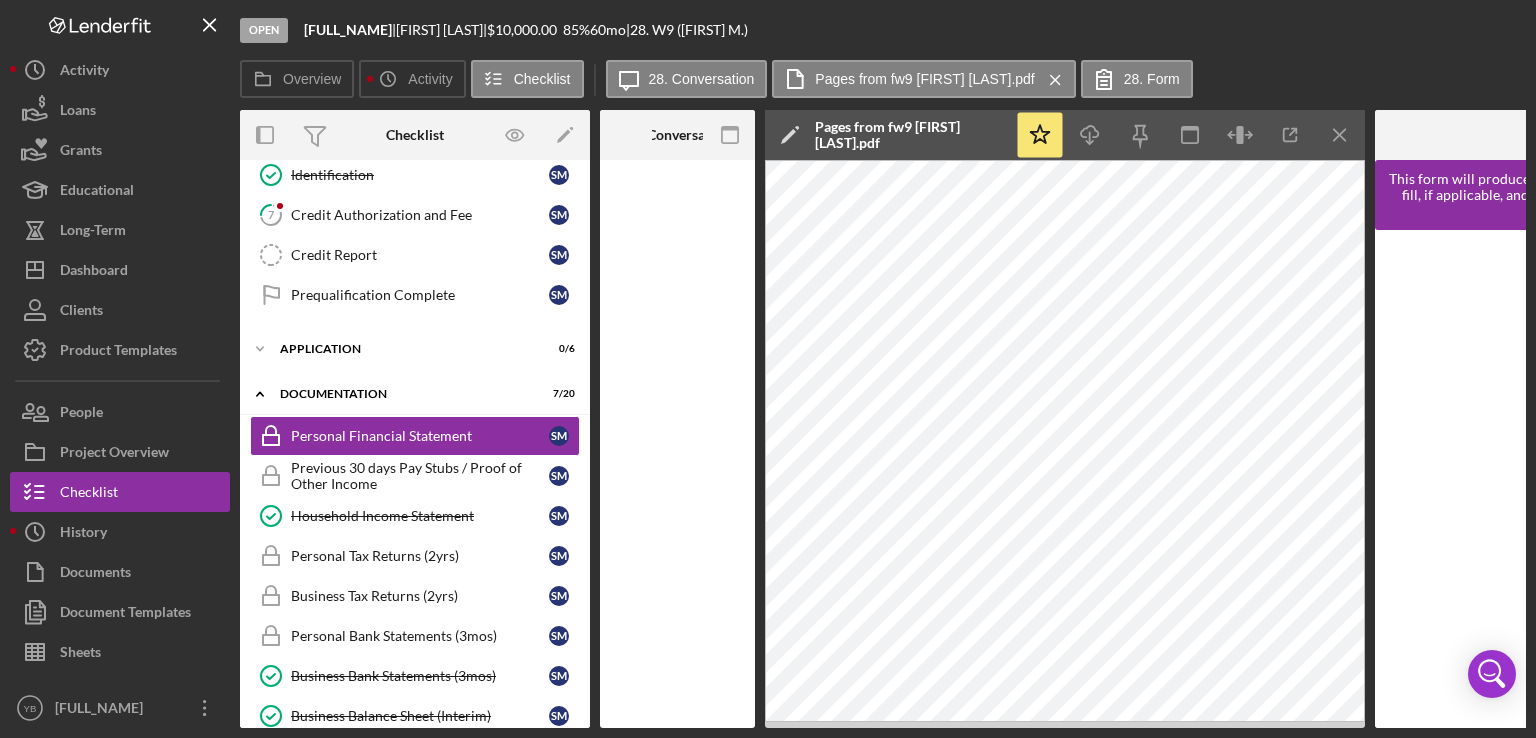 scroll, scrollTop: 0, scrollLeft: 0, axis: both 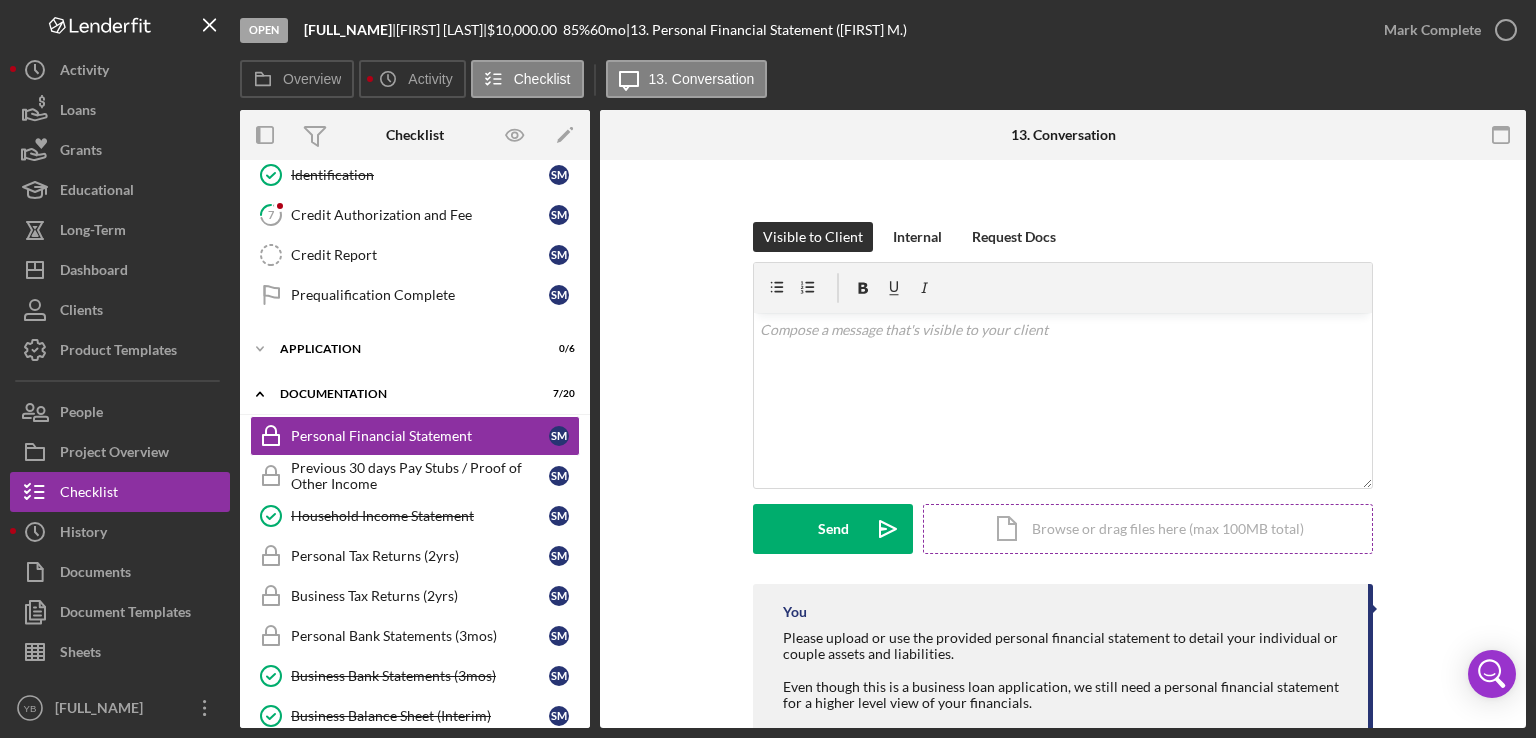 click on "Icon/Document Browse or drag files here (max 100MB total) Tap to choose files or take a photo" at bounding box center (1148, 529) 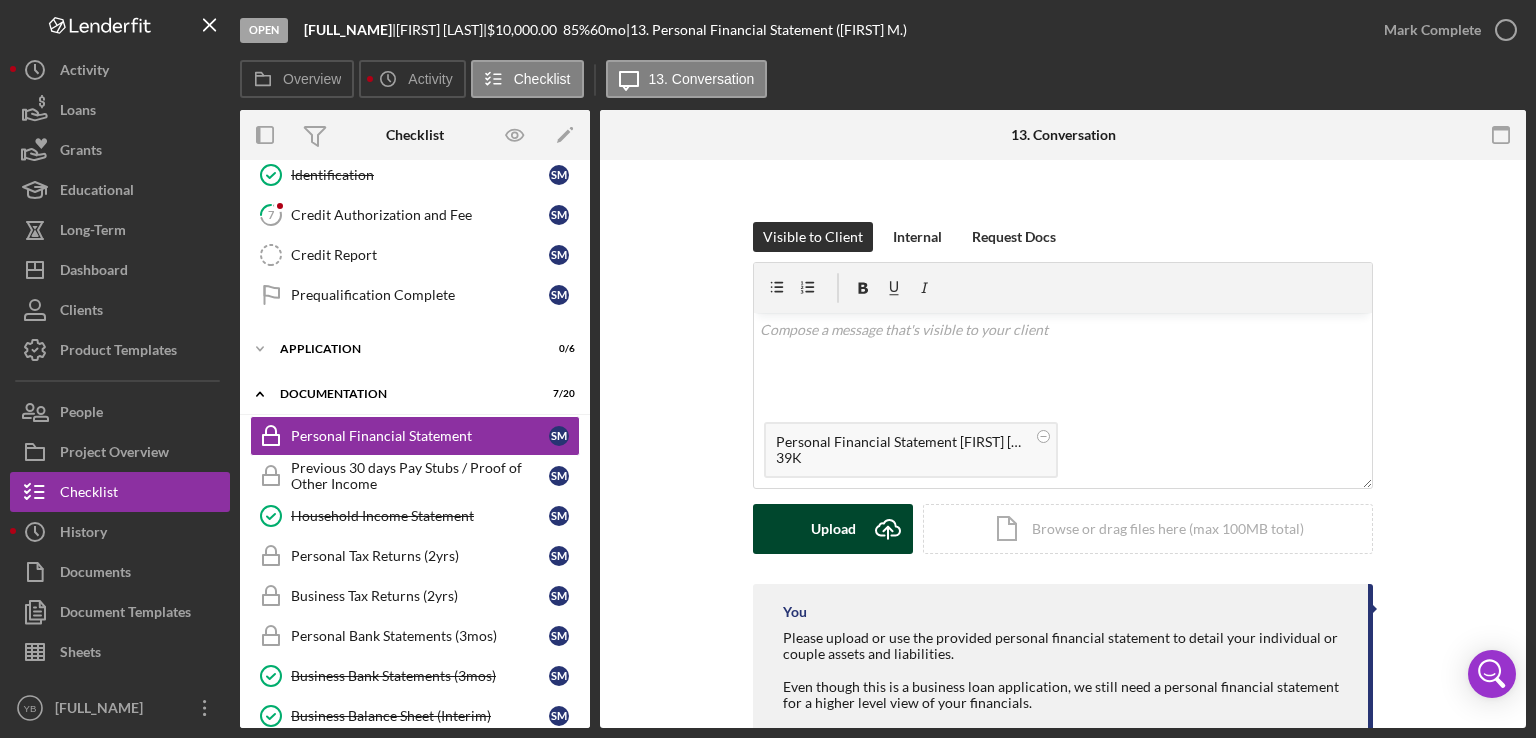 click on "Upload" at bounding box center [833, 529] 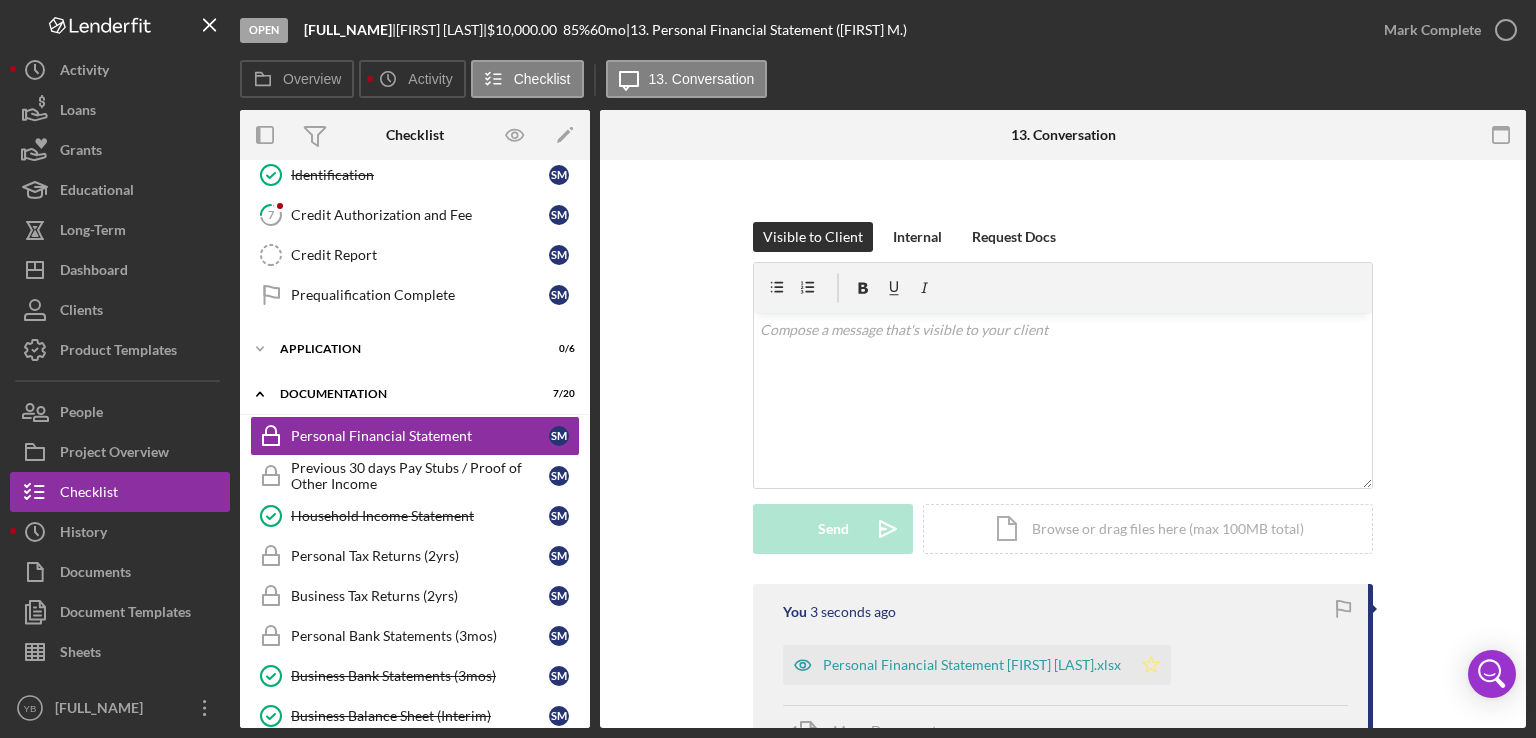 click 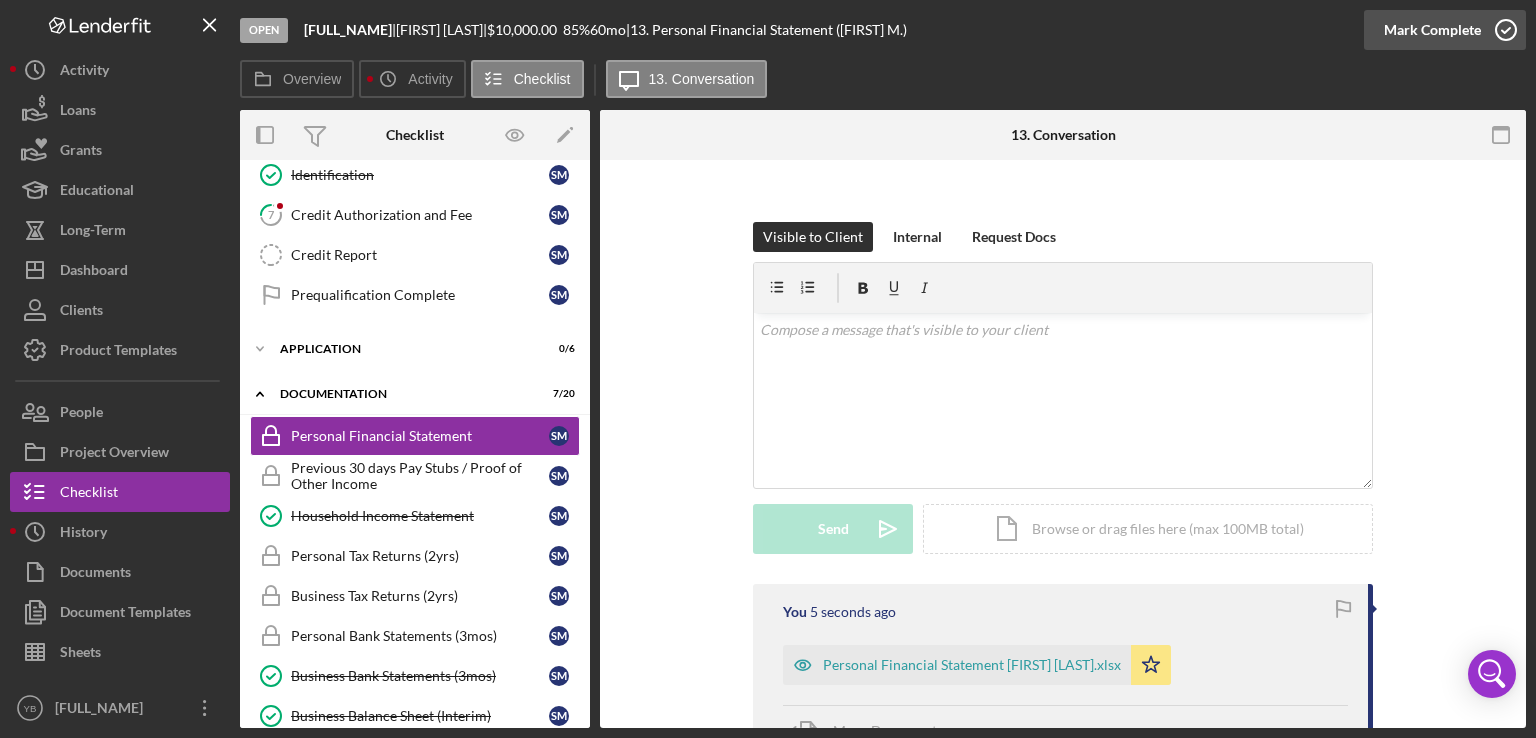 click on "Mark Complete" at bounding box center (1432, 30) 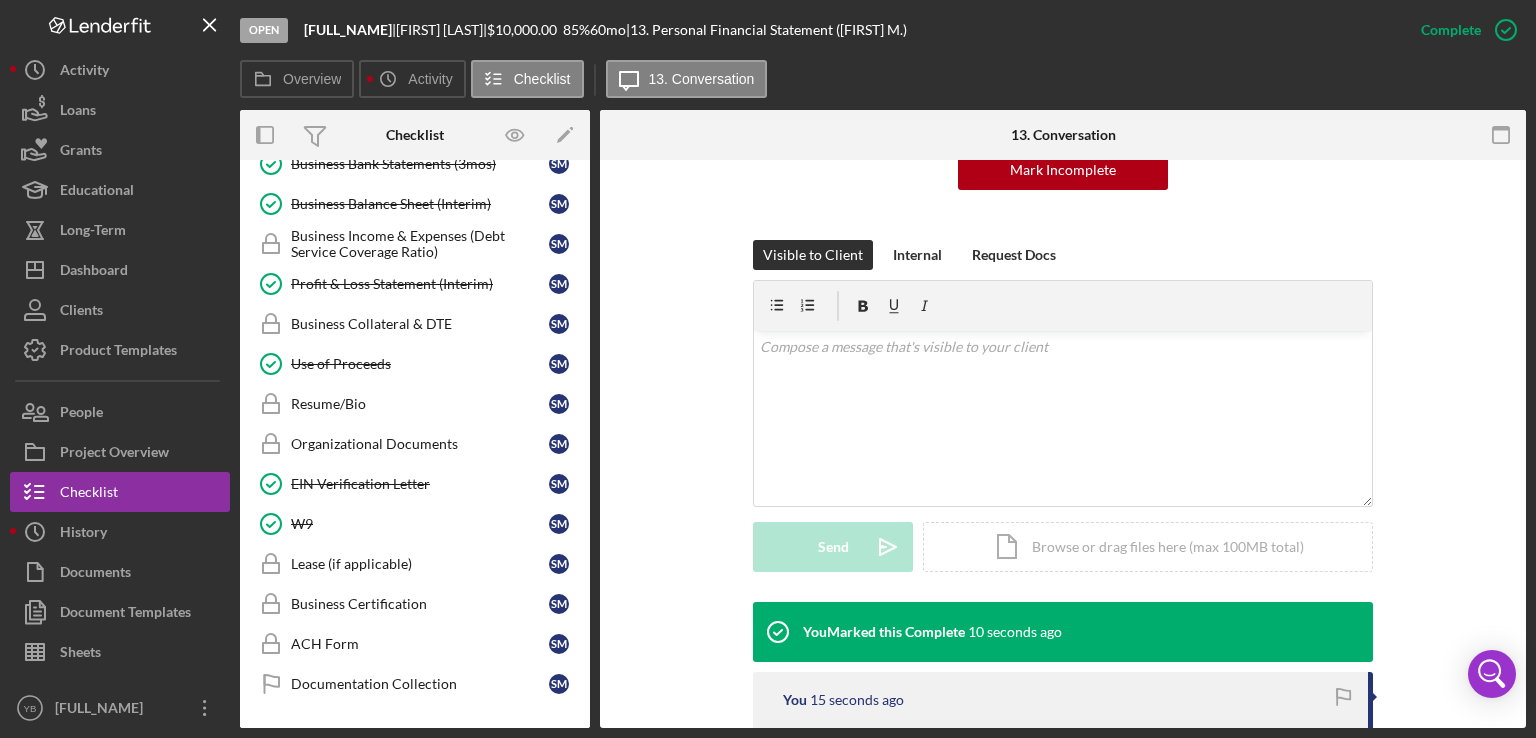 scroll, scrollTop: 765, scrollLeft: 0, axis: vertical 